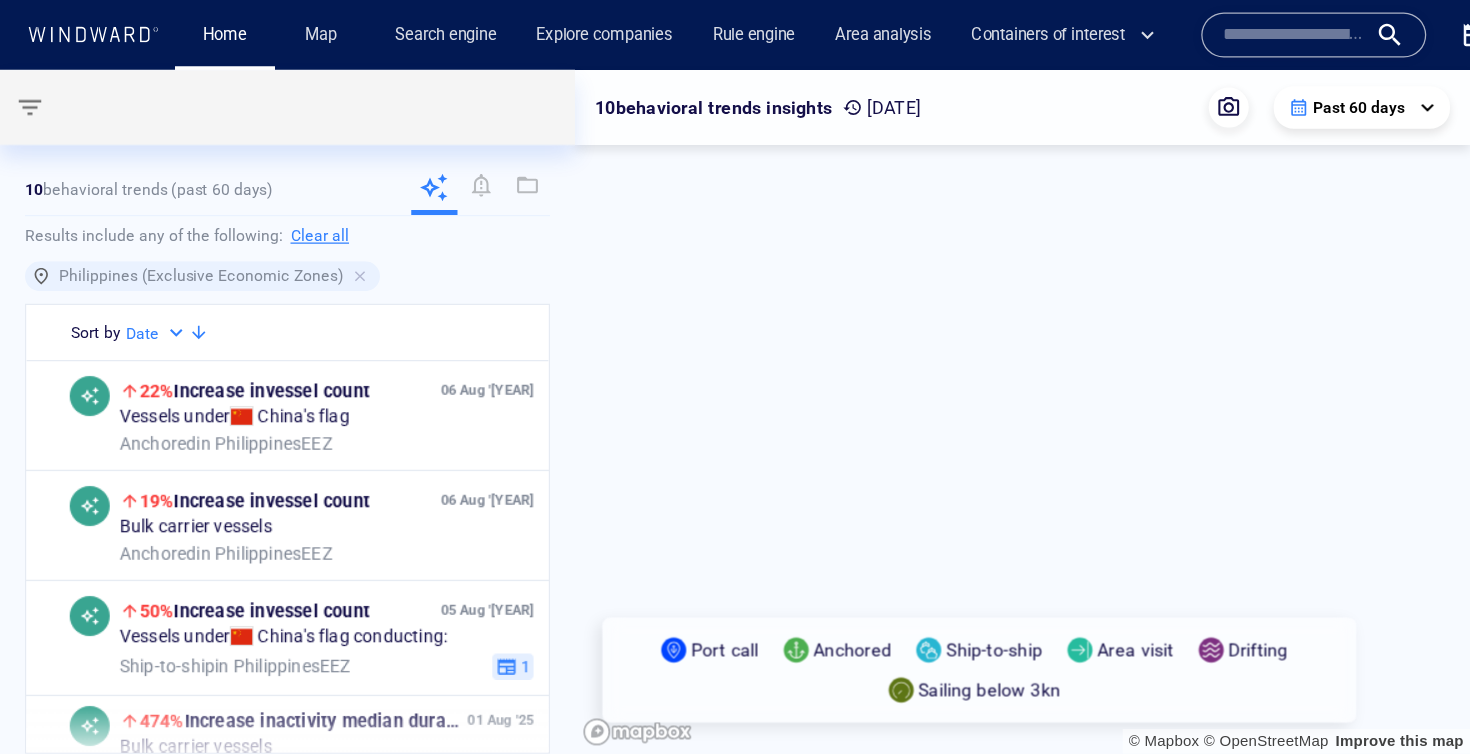 scroll, scrollTop: 0, scrollLeft: 0, axis: both 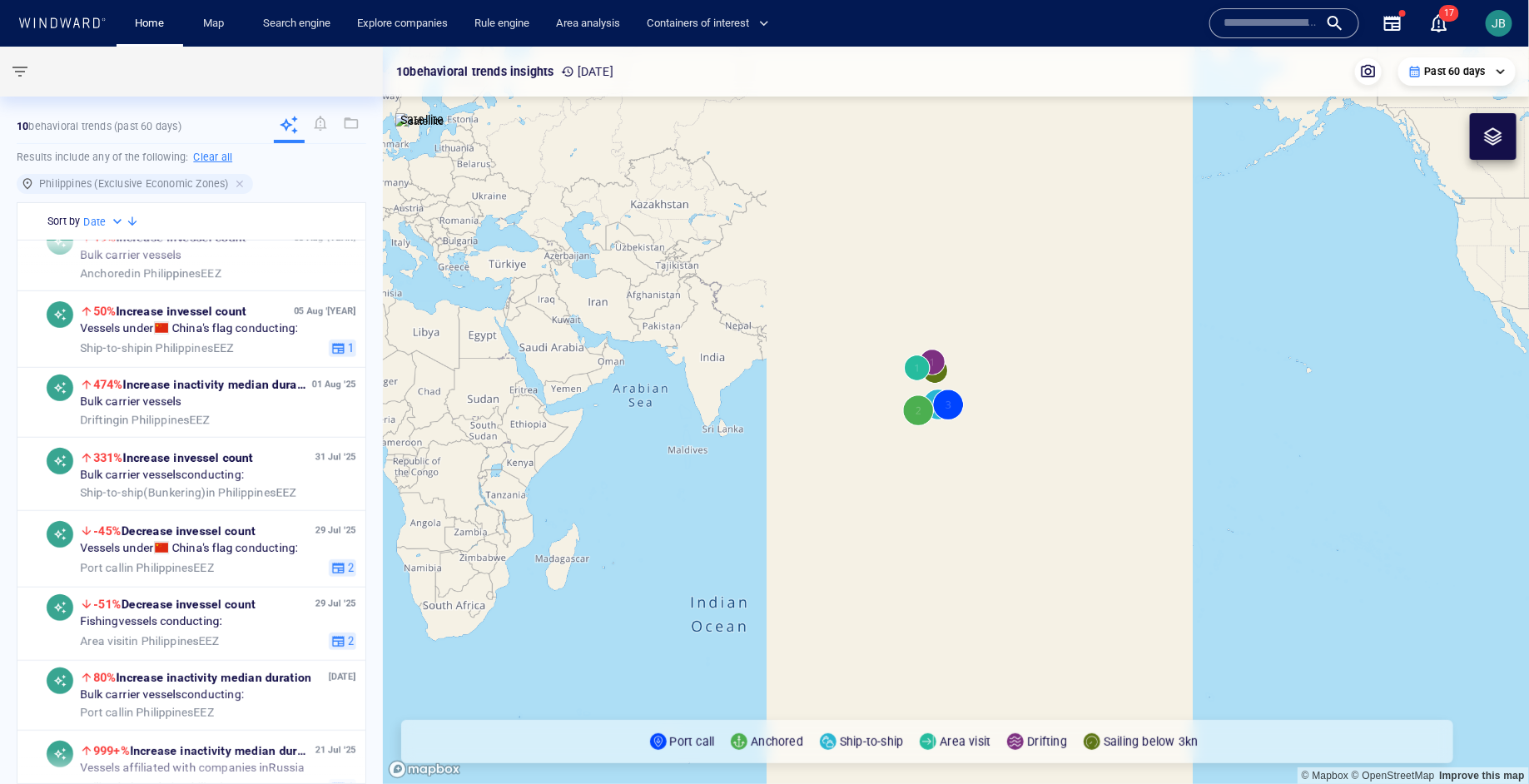 drag, startPoint x: 1330, startPoint y: 515, endPoint x: 500, endPoint y: 380, distance: 840.90725 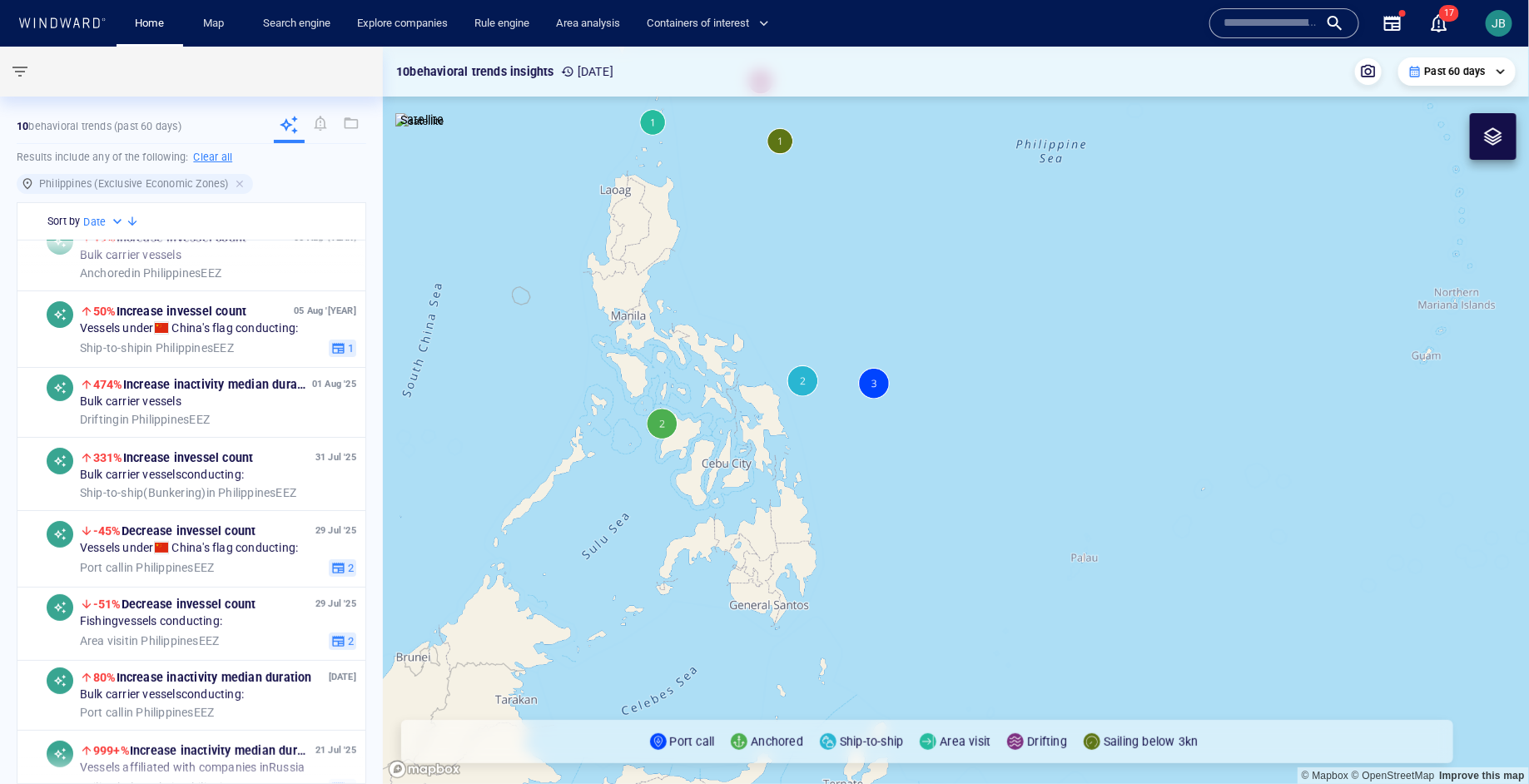 drag, startPoint x: 633, startPoint y: 333, endPoint x: 632, endPoint y: 409, distance: 76.00658 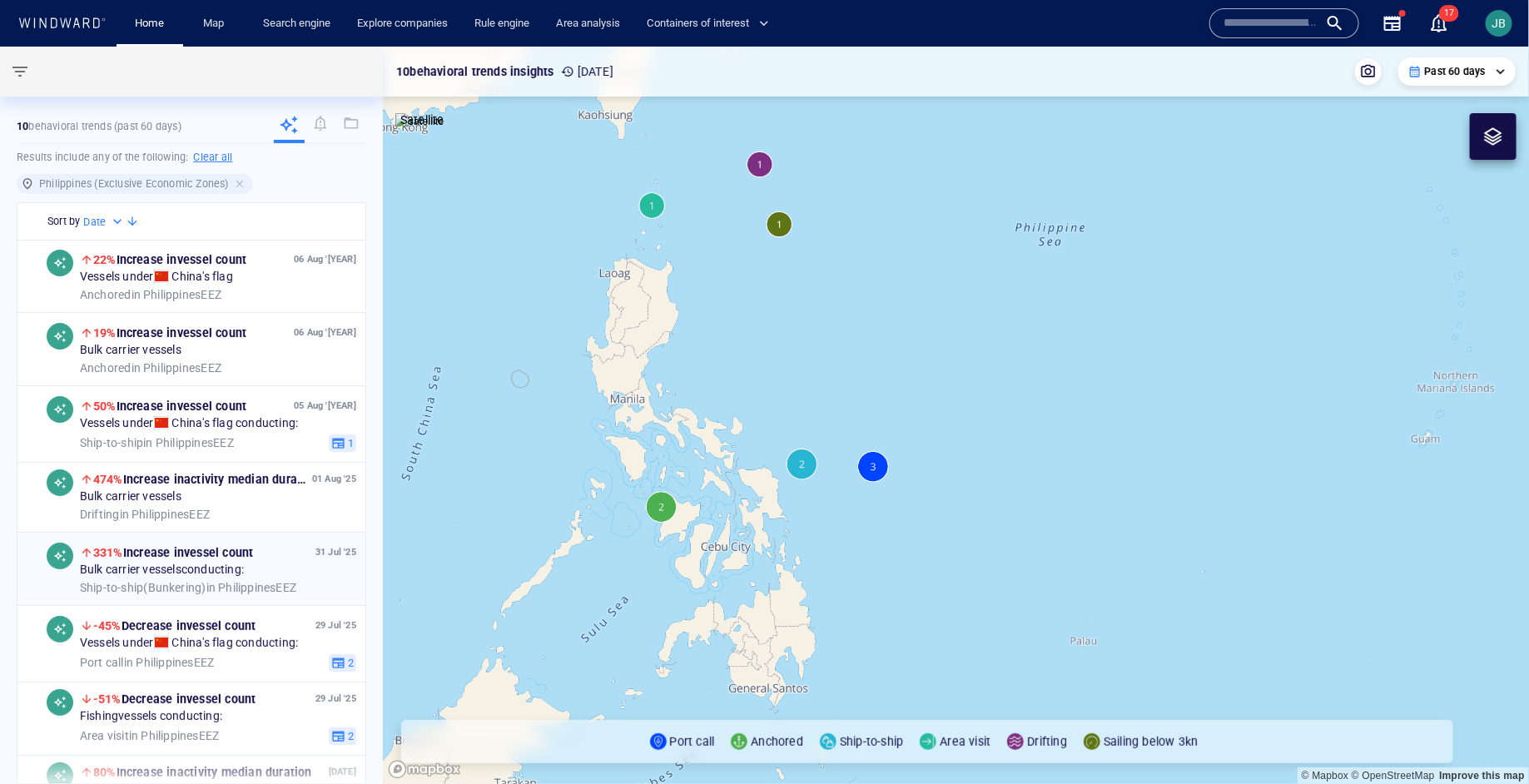 scroll, scrollTop: 0, scrollLeft: 0, axis: both 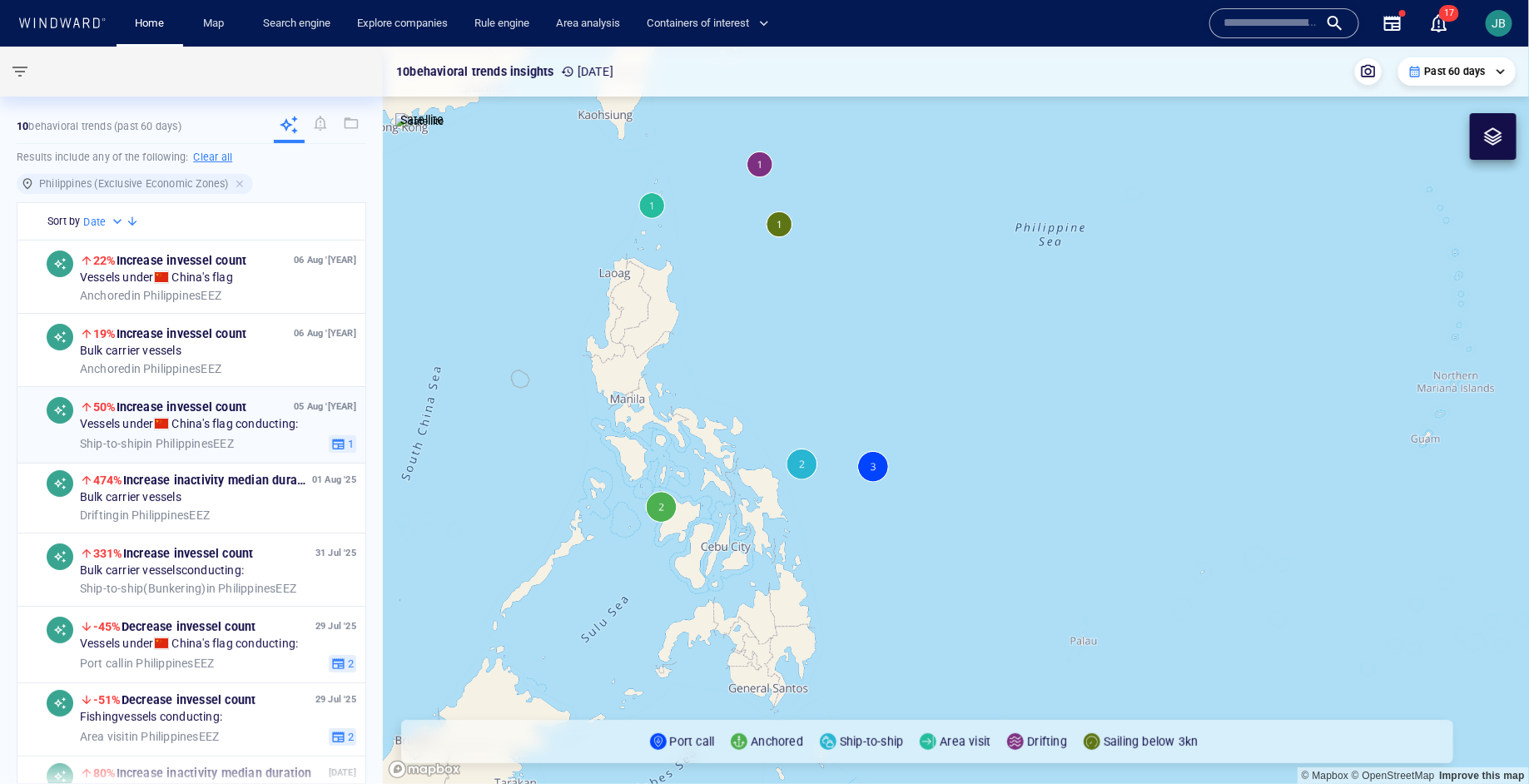 click on "Vessels under    China 's flag conducting:" at bounding box center [189, 425] 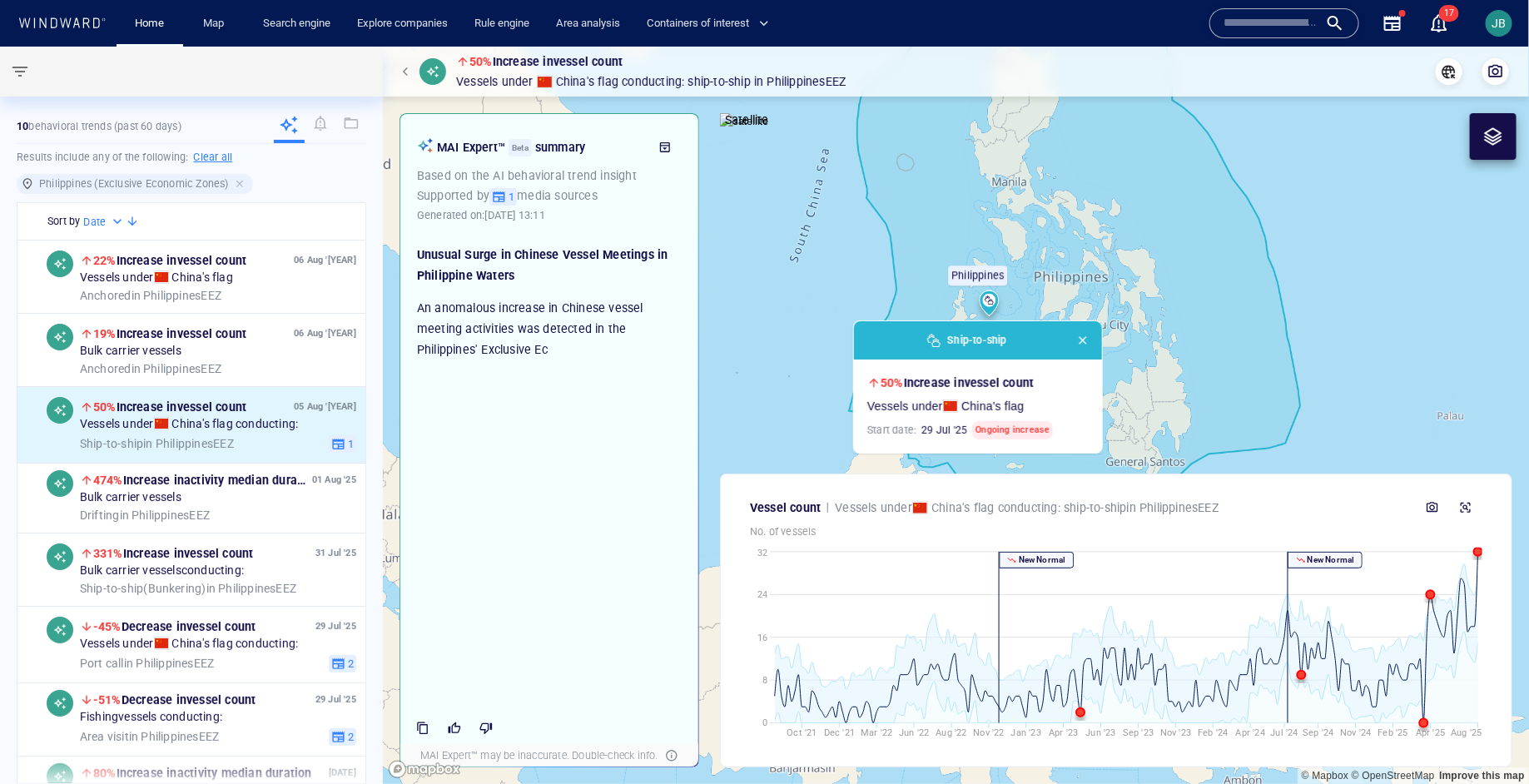 drag, startPoint x: 929, startPoint y: 262, endPoint x: 788, endPoint y: 264, distance: 141.01418 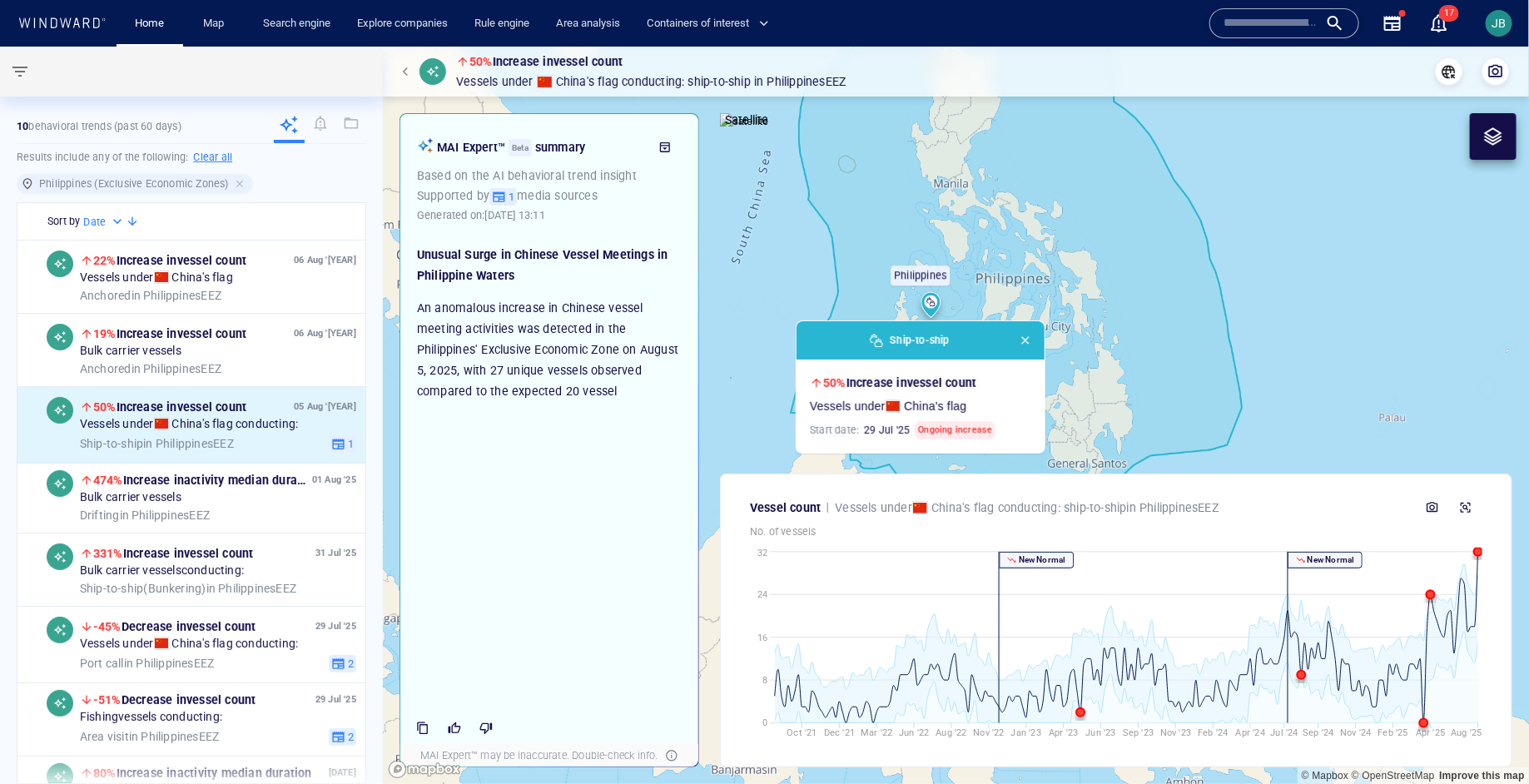 drag, startPoint x: 788, startPoint y: 264, endPoint x: 731, endPoint y: 264, distance: 57 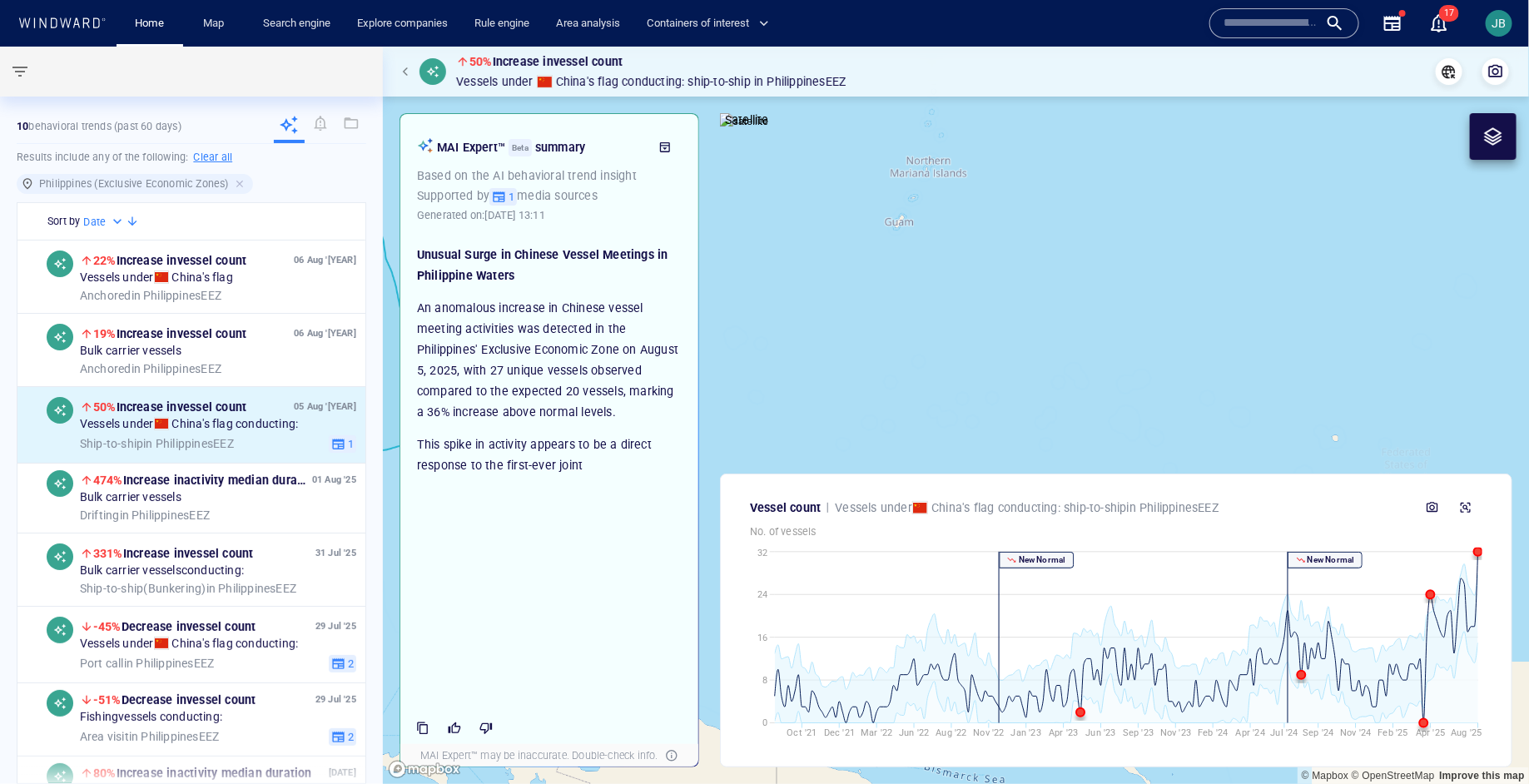 click on "An anomalous increase in Chinese vessel meeting activities was detected in the Philippines' Exclusive Economic Zone on August 5, 2025, with 27 unique vessels observed compared to the expected 20 vessels, marking a 36% increase above normal levels." at bounding box center [549, 360] 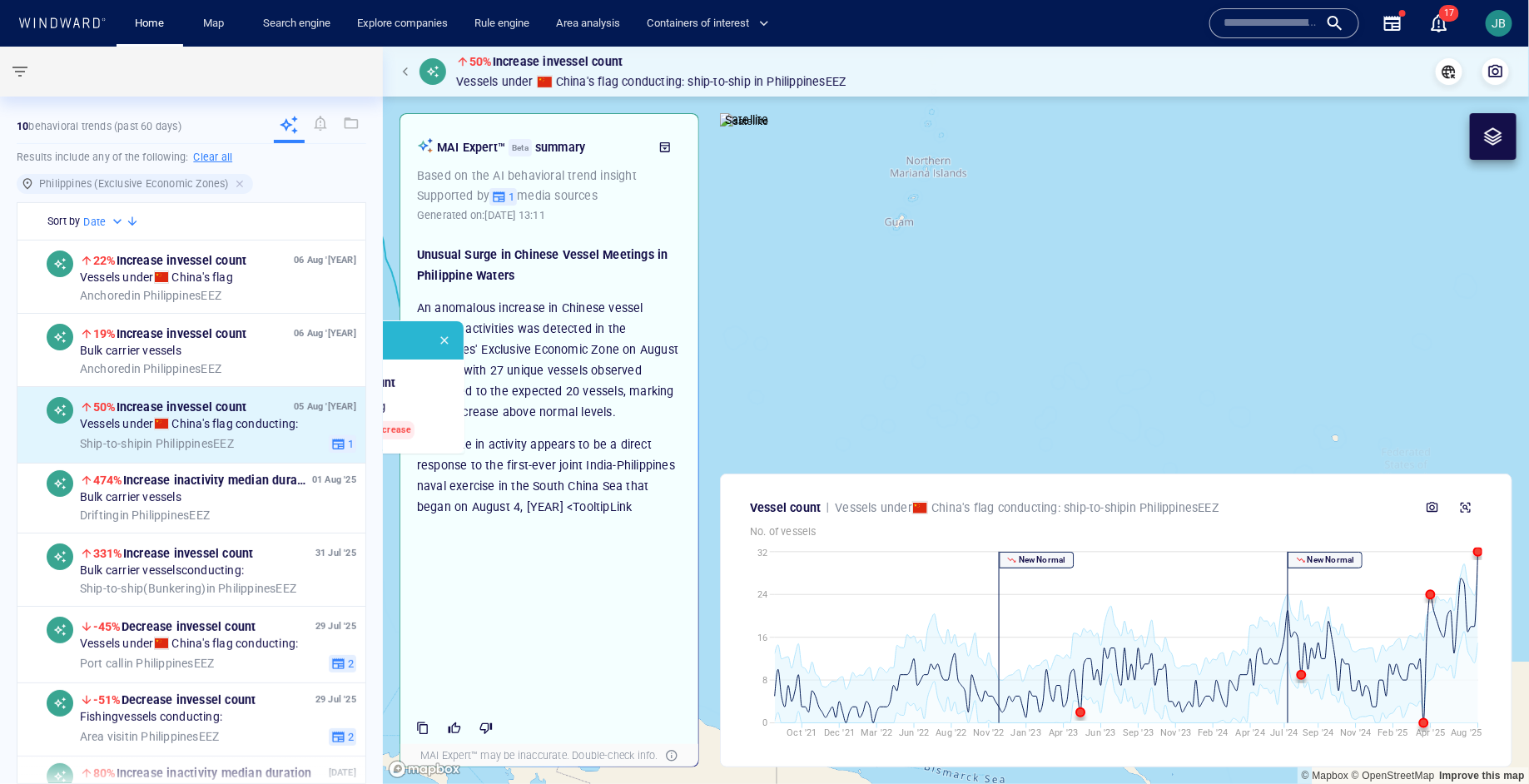 drag, startPoint x: 817, startPoint y: 327, endPoint x: 1383, endPoint y: 326, distance: 566.00088 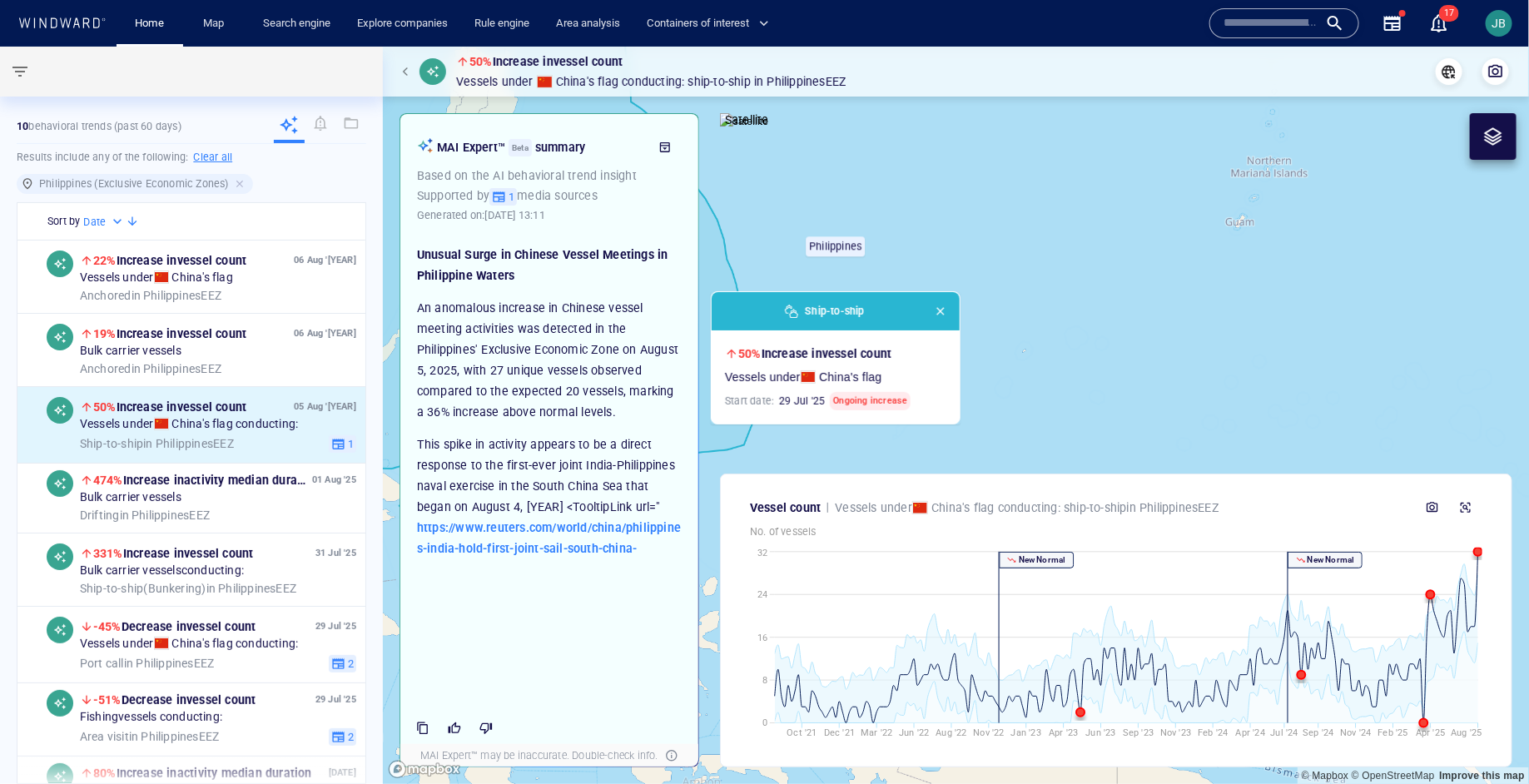 drag, startPoint x: 1005, startPoint y: 350, endPoint x: 1393, endPoint y: 317, distance: 389.40082 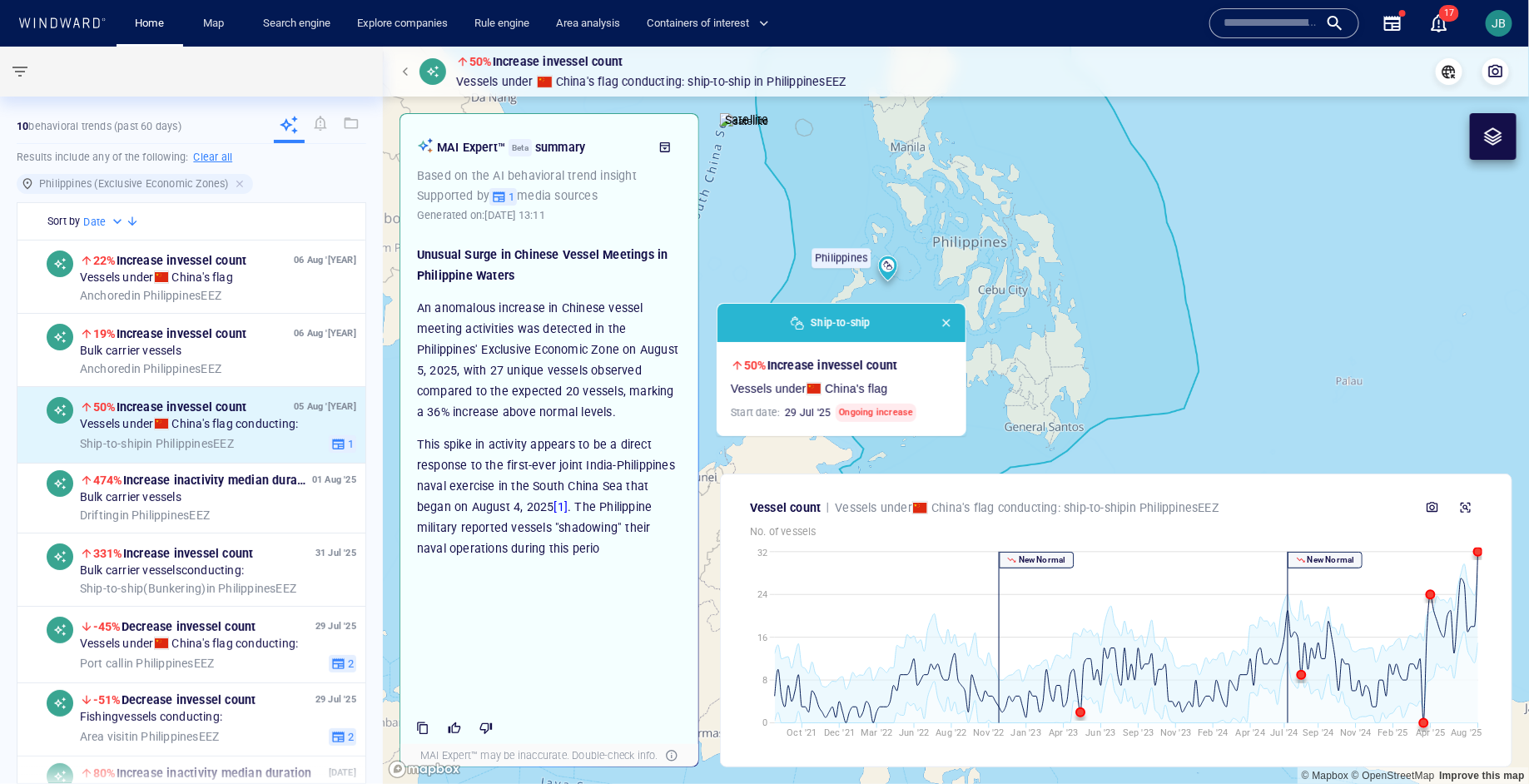 drag, startPoint x: 1135, startPoint y: 291, endPoint x: 1090, endPoint y: 310, distance: 48.8467 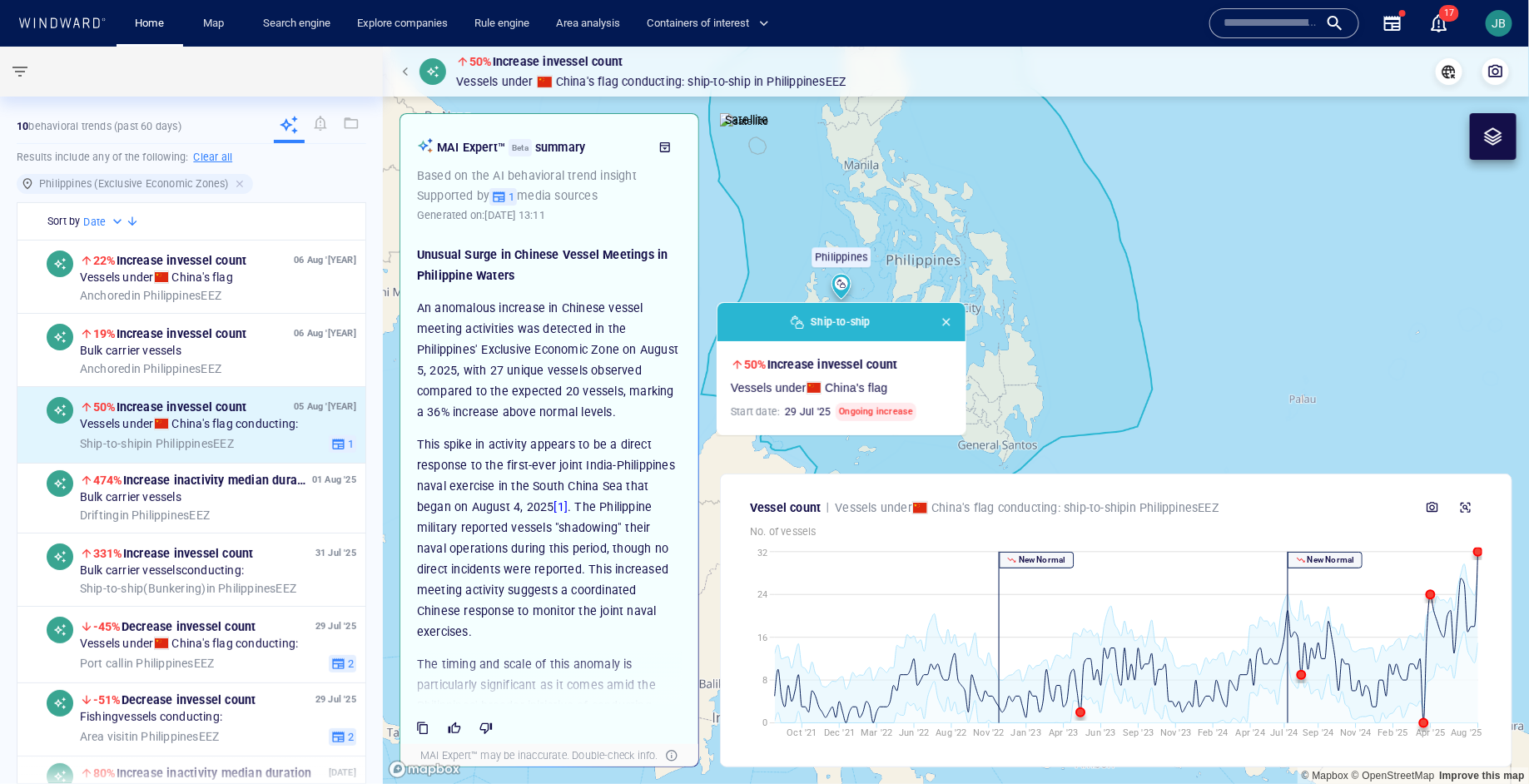 click on "An anomalous increase in Chinese vessel meeting activities was detected in the Philippines' Exclusive Economic Zone on August 5, 2025, with 27 unique vessels observed compared to the expected 20 vessels, marking a 36% increase above normal levels." at bounding box center [549, 360] 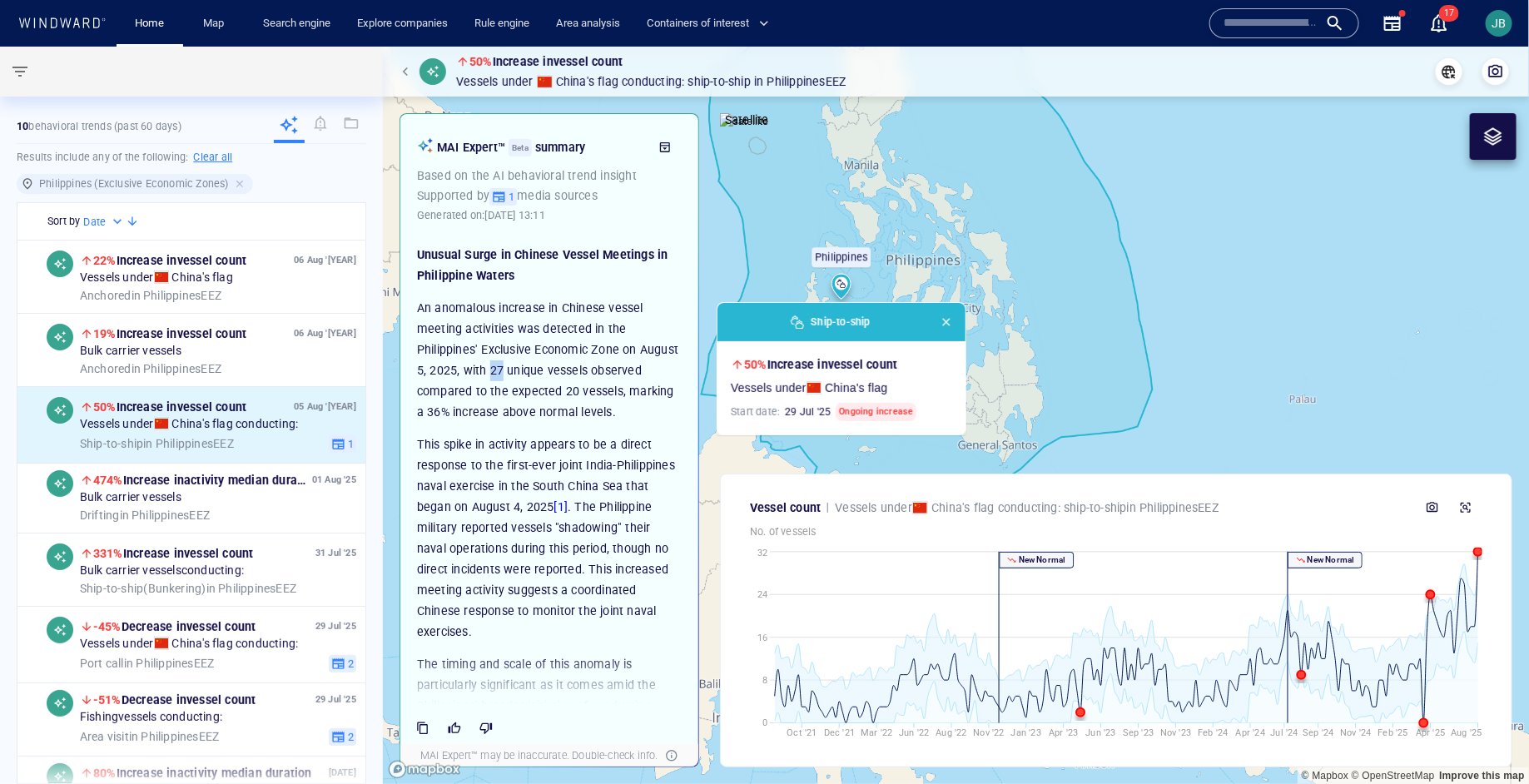 click on "An anomalous increase in Chinese vessel meeting activities was detected in the Philippines' Exclusive Economic Zone on August 5, 2025, with 27 unique vessels observed compared to the expected 20 vessels, marking a 36% increase above normal levels." at bounding box center (549, 360) 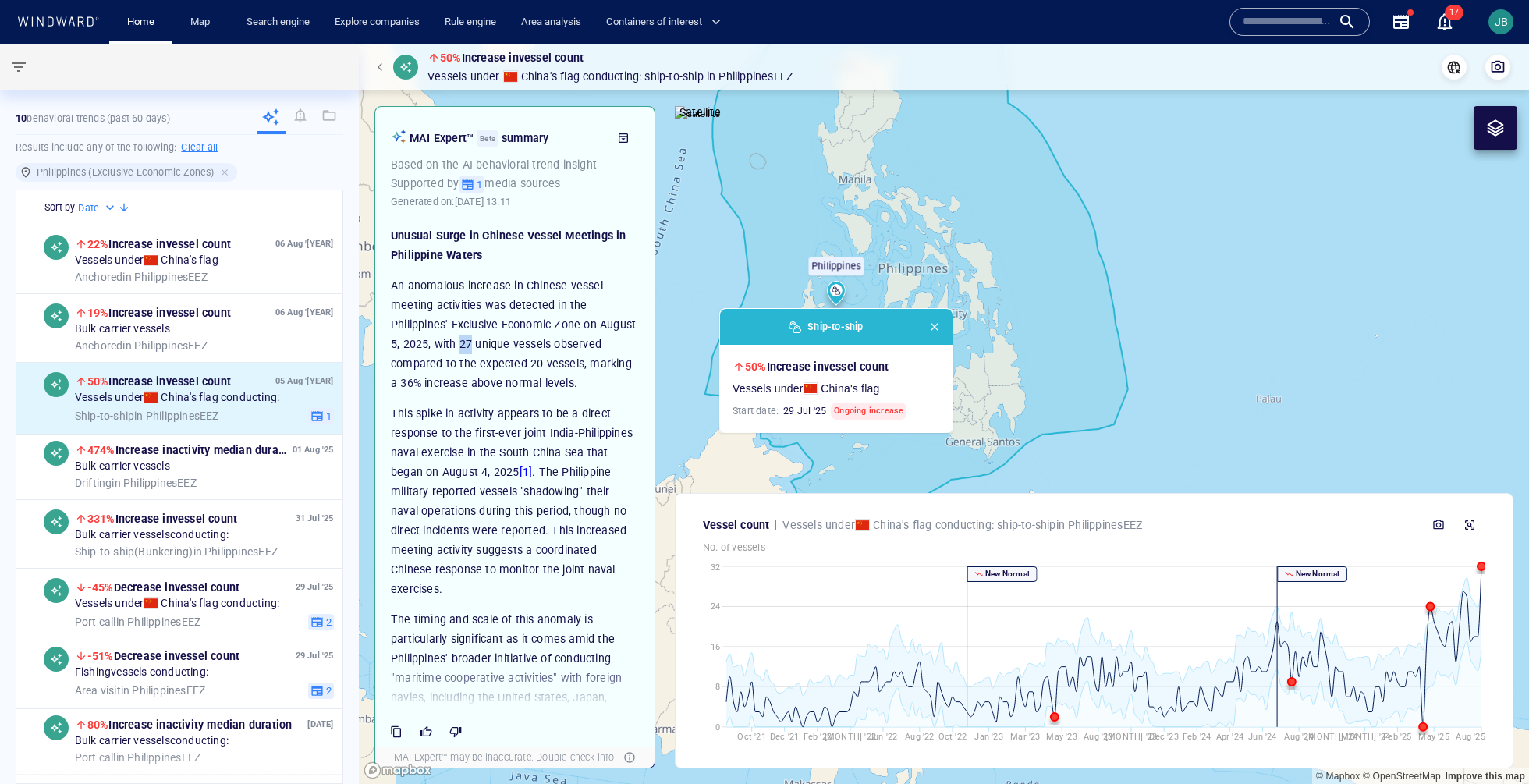 scroll, scrollTop: 0, scrollLeft: 0, axis: both 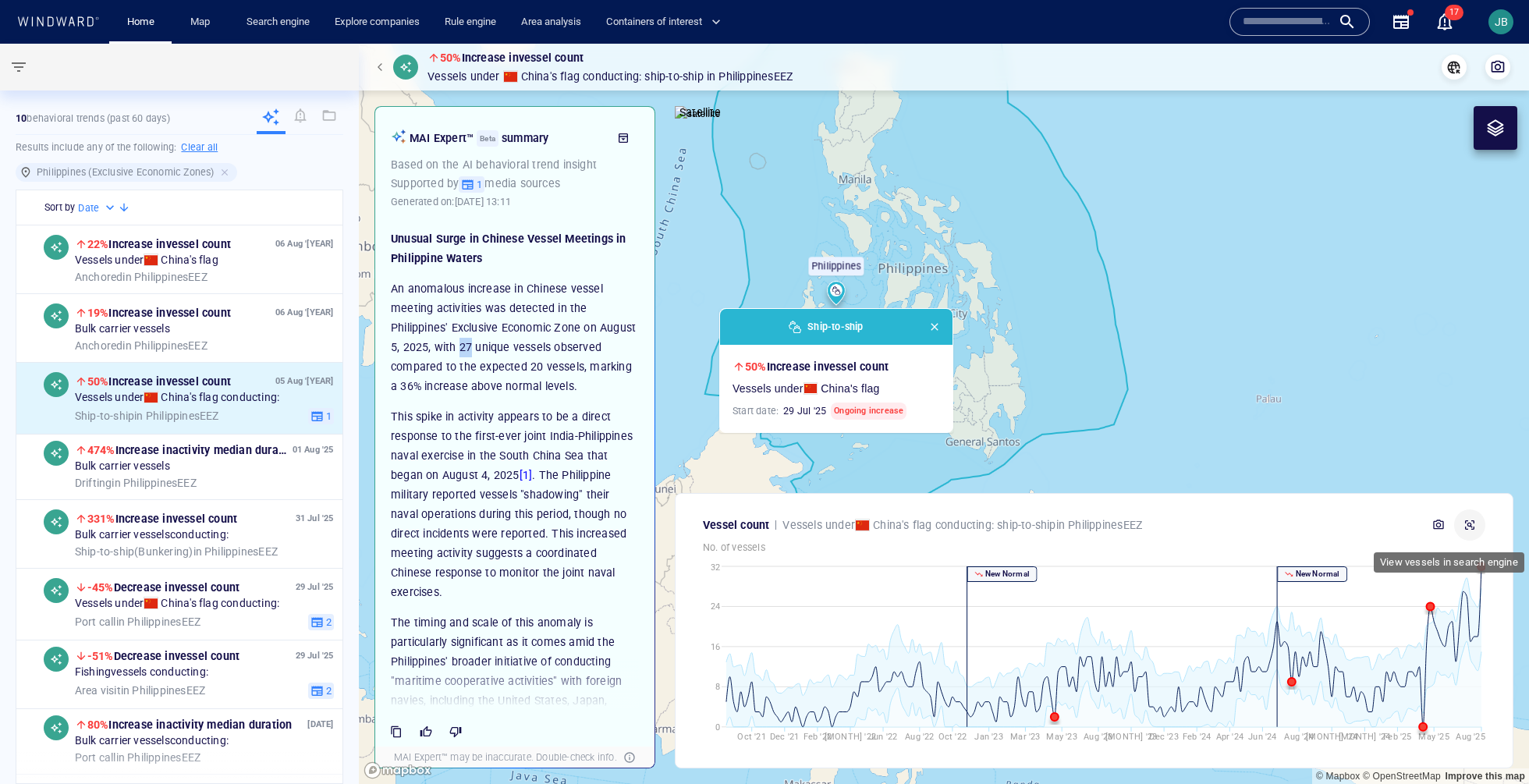 click 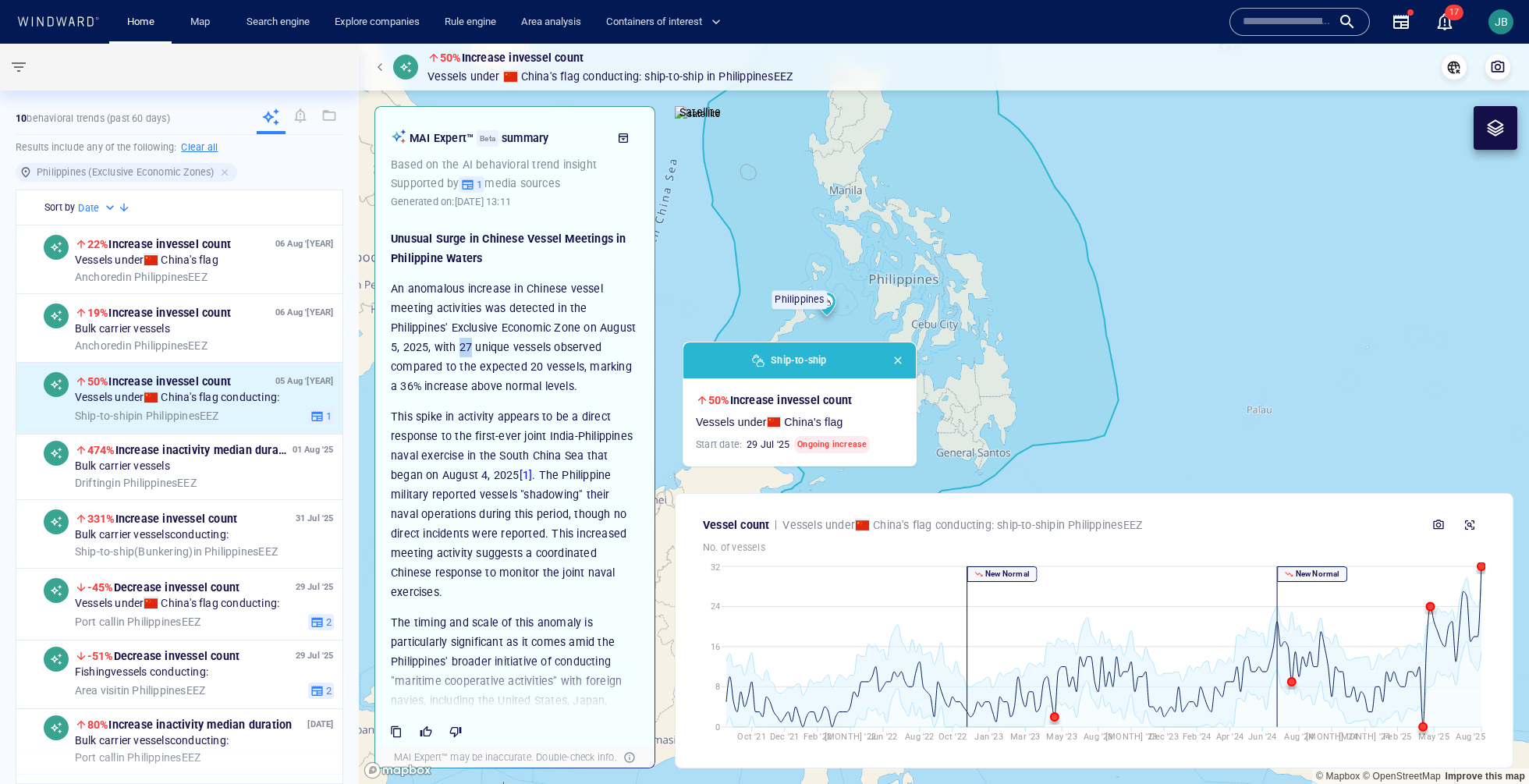 drag, startPoint x: 1034, startPoint y: 351, endPoint x: 996, endPoint y: 385, distance: 50.9902 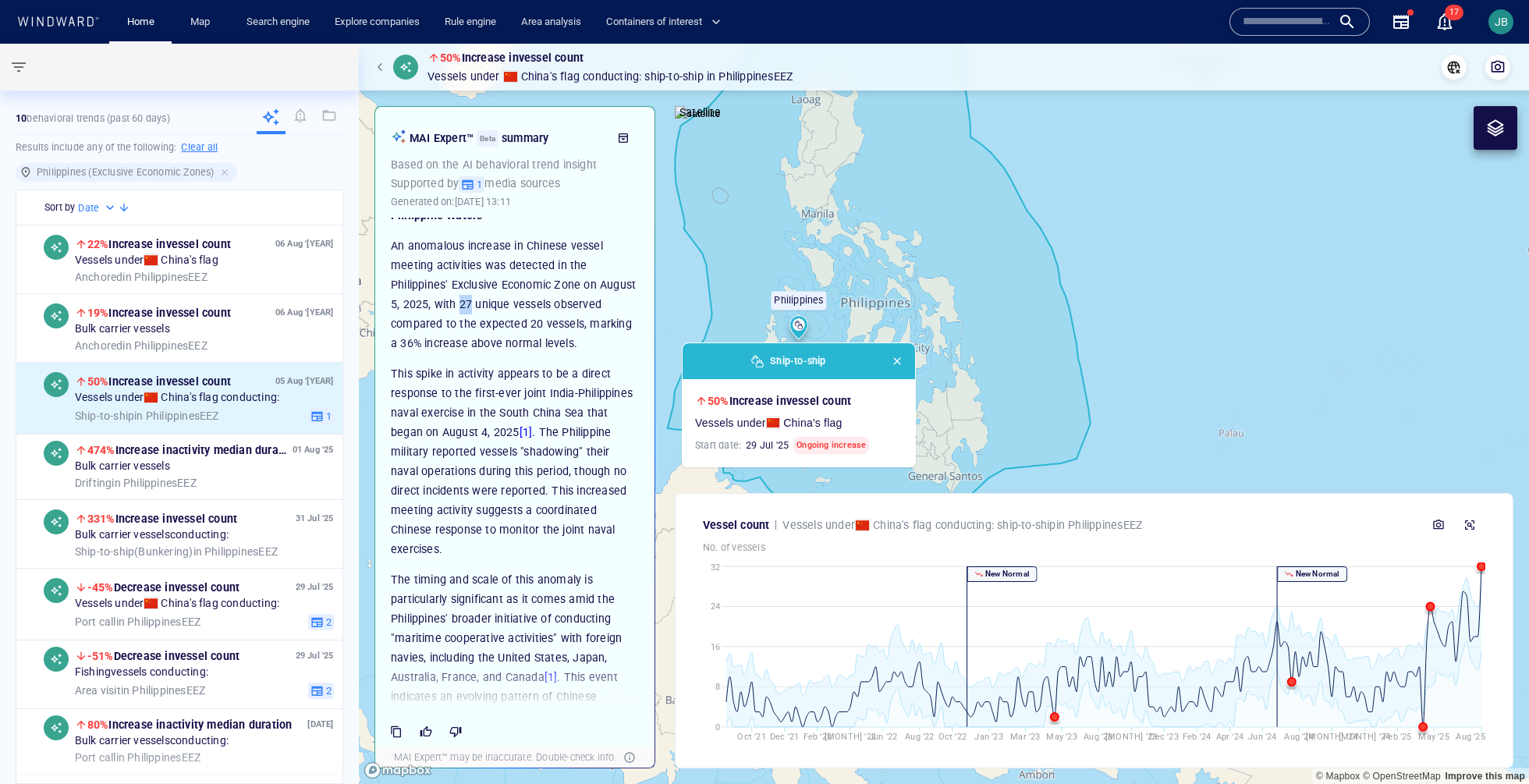 scroll, scrollTop: 0, scrollLeft: 0, axis: both 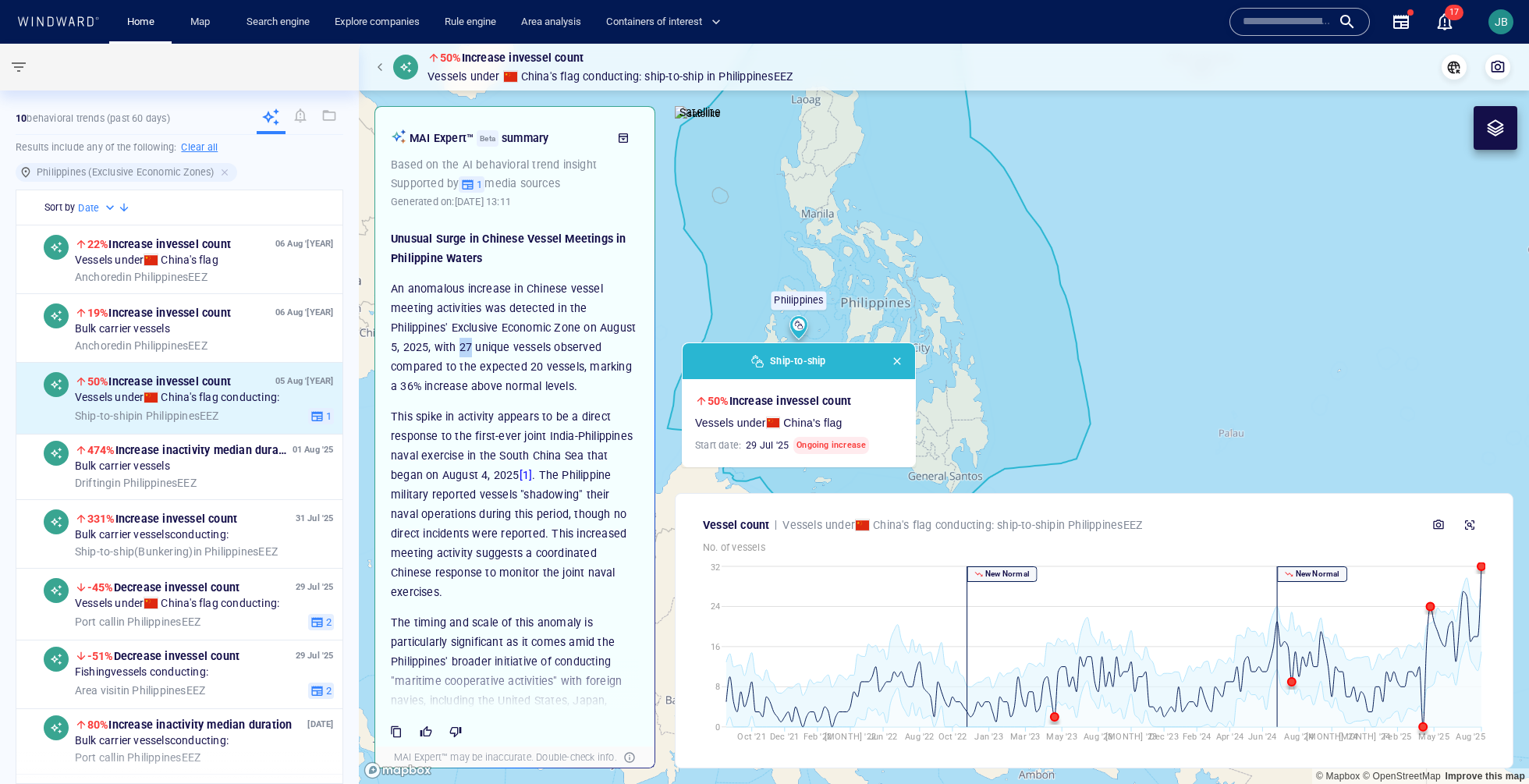 click on "[1]" at bounding box center [526, 475] 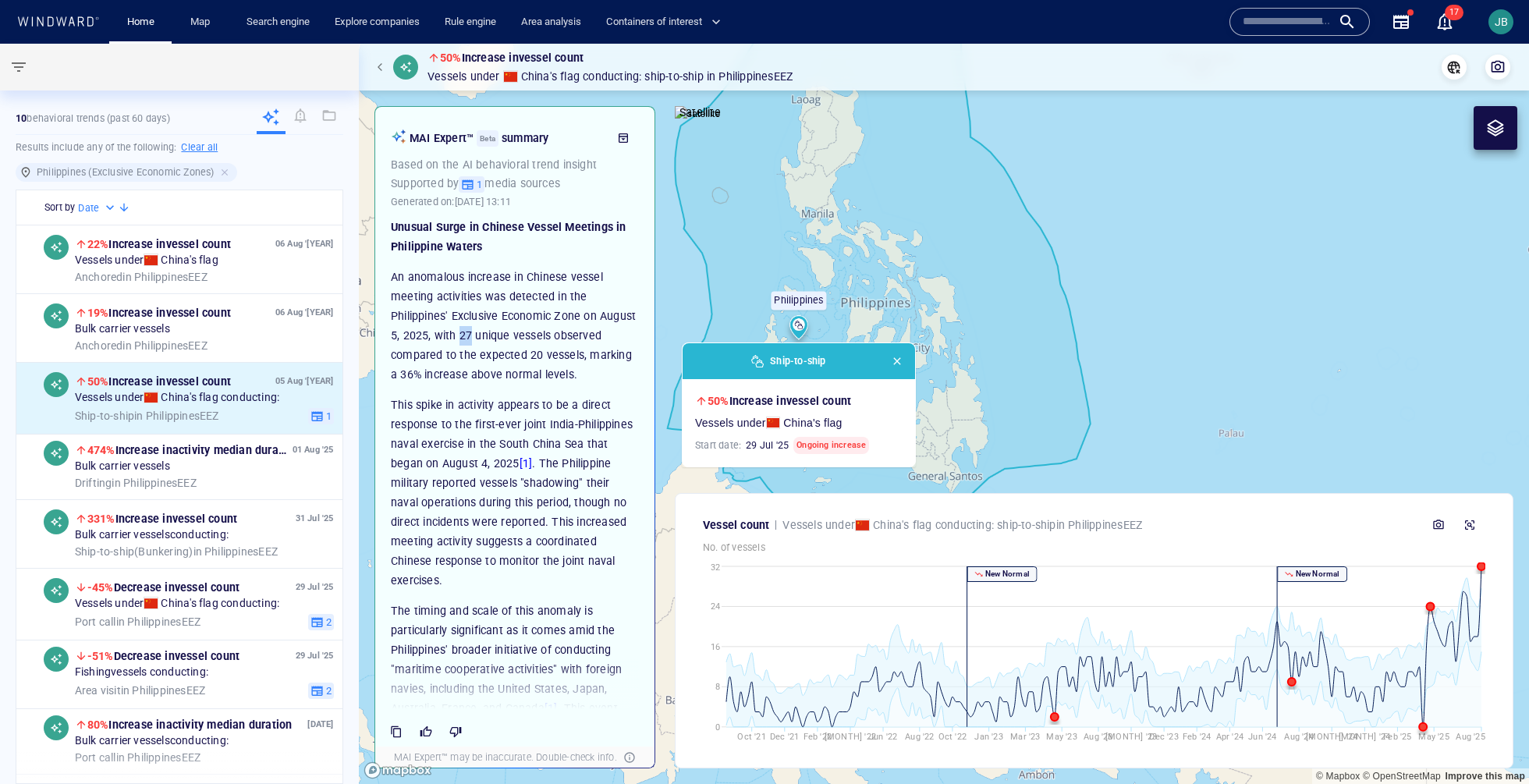 scroll, scrollTop: 0, scrollLeft: 0, axis: both 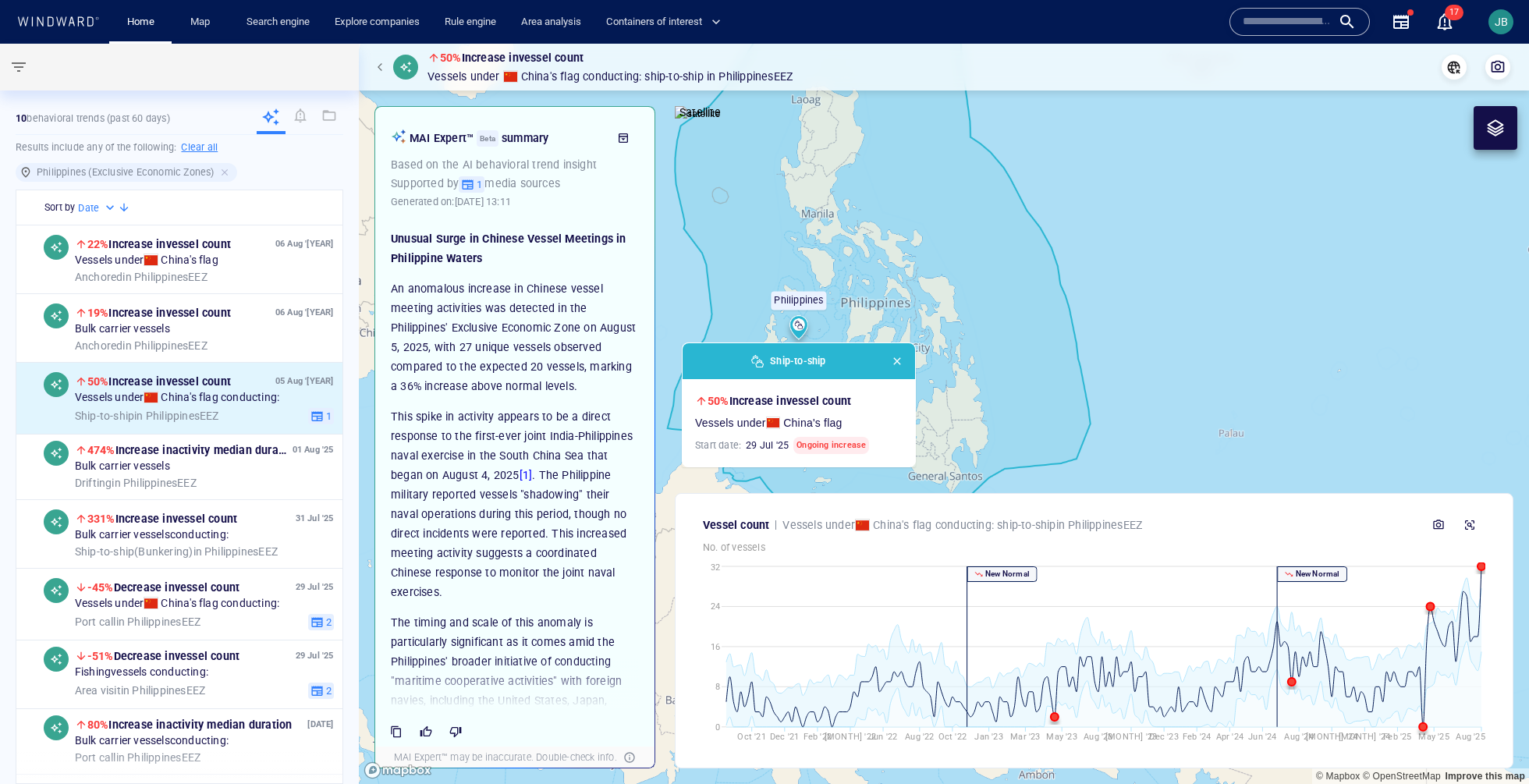 click on "An anomalous increase in Chinese vessel meeting activities was detected in the Philippines' Exclusive Economic Zone on August 5, 2025, with 27 unique vessels observed compared to the expected 20 vessels, marking a 36% increase above normal levels." at bounding box center (515, 338) 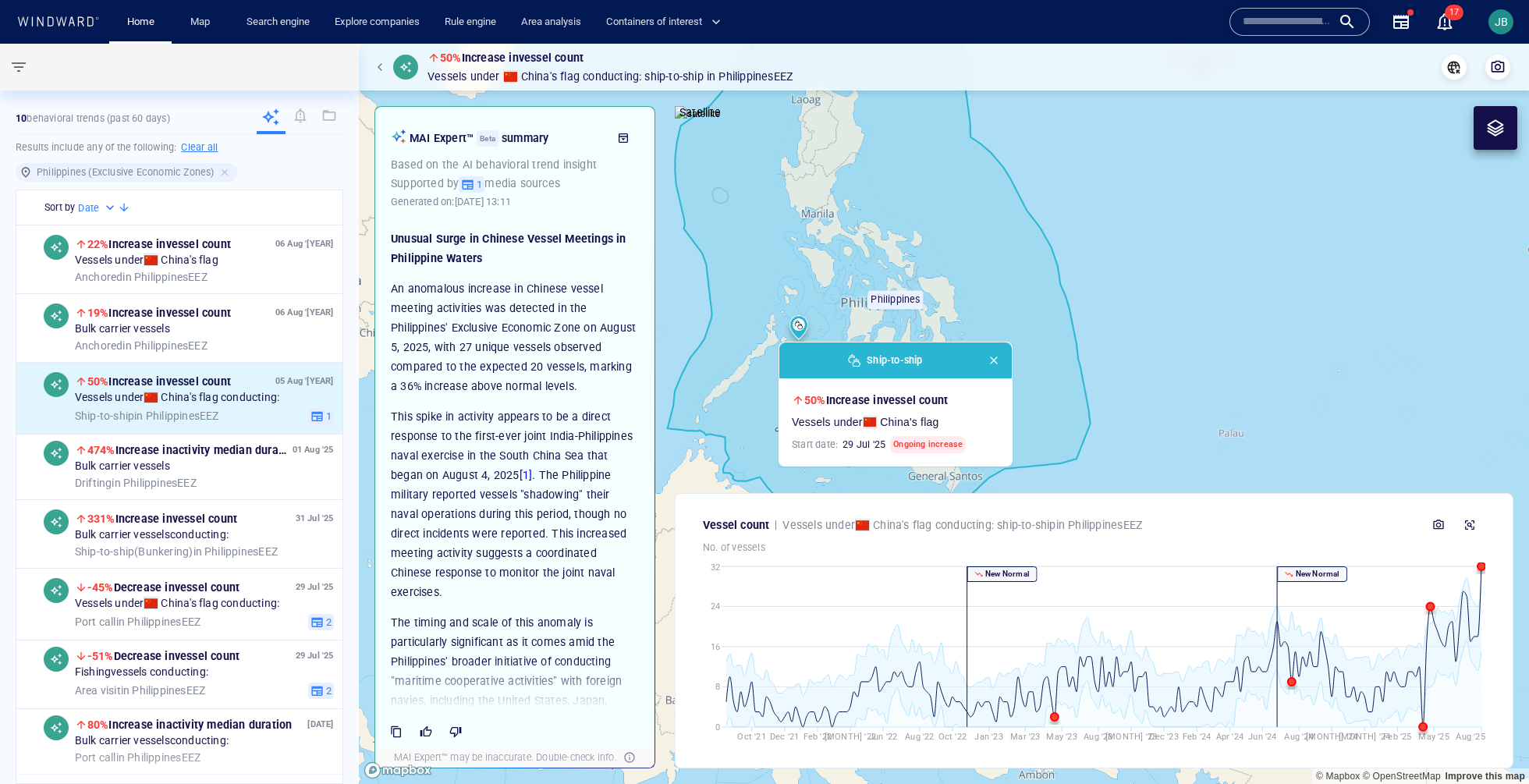 drag, startPoint x: 759, startPoint y: 276, endPoint x: 856, endPoint y: 275, distance: 97.005155 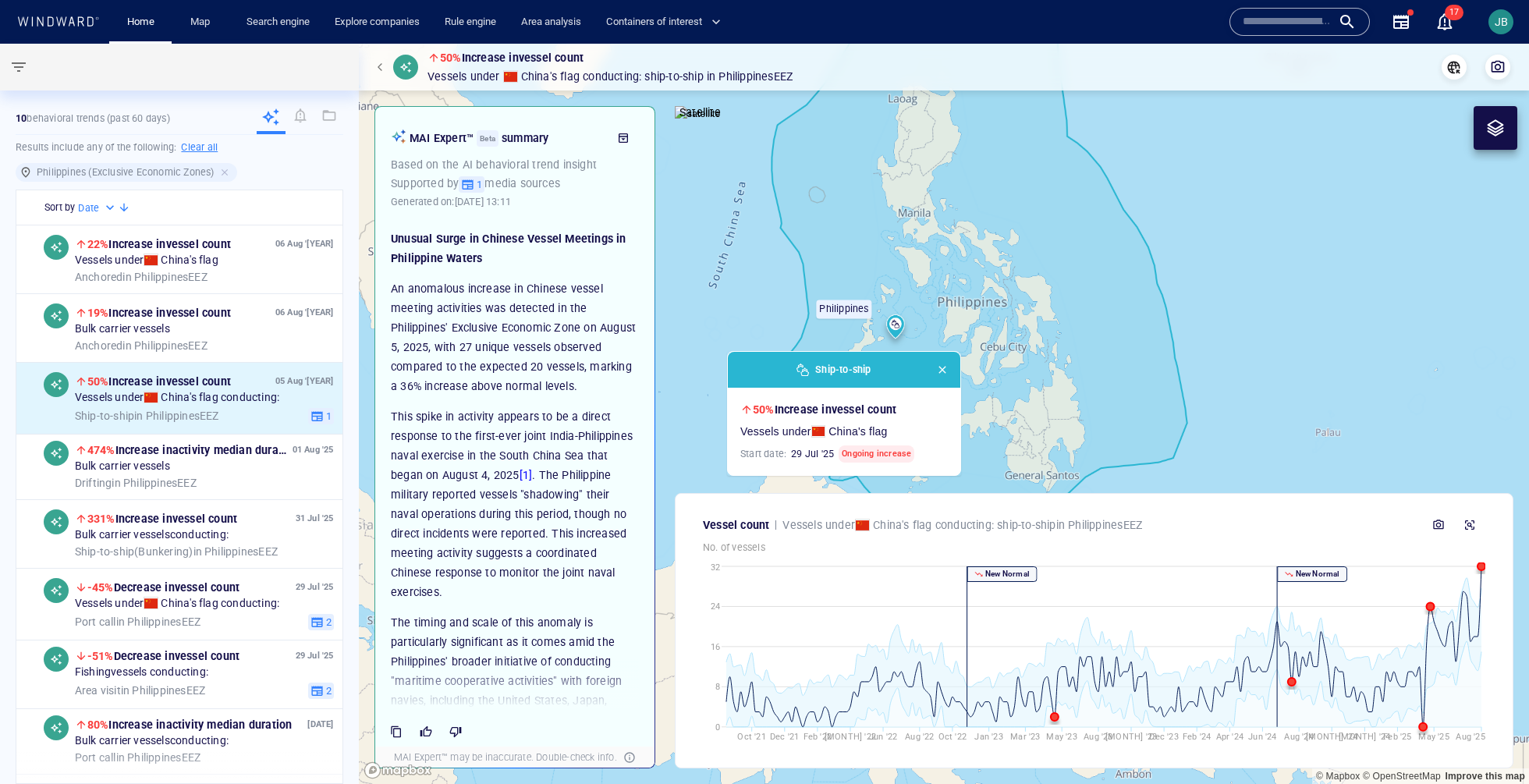 drag, startPoint x: 856, startPoint y: 275, endPoint x: 807, endPoint y: 285, distance: 50.009999 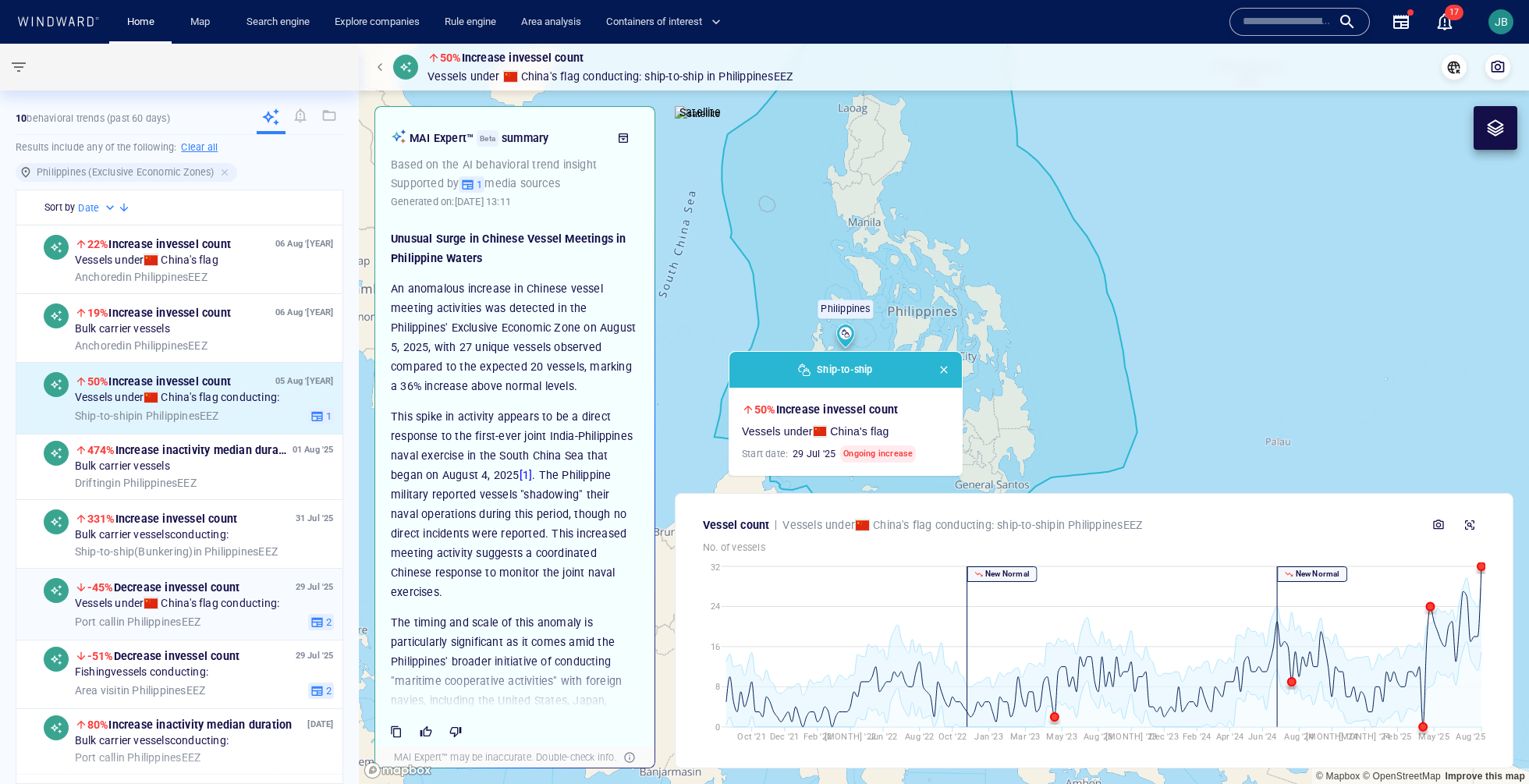 click on "Port call  in Philippines  EEZ" at bounding box center [188, 623] 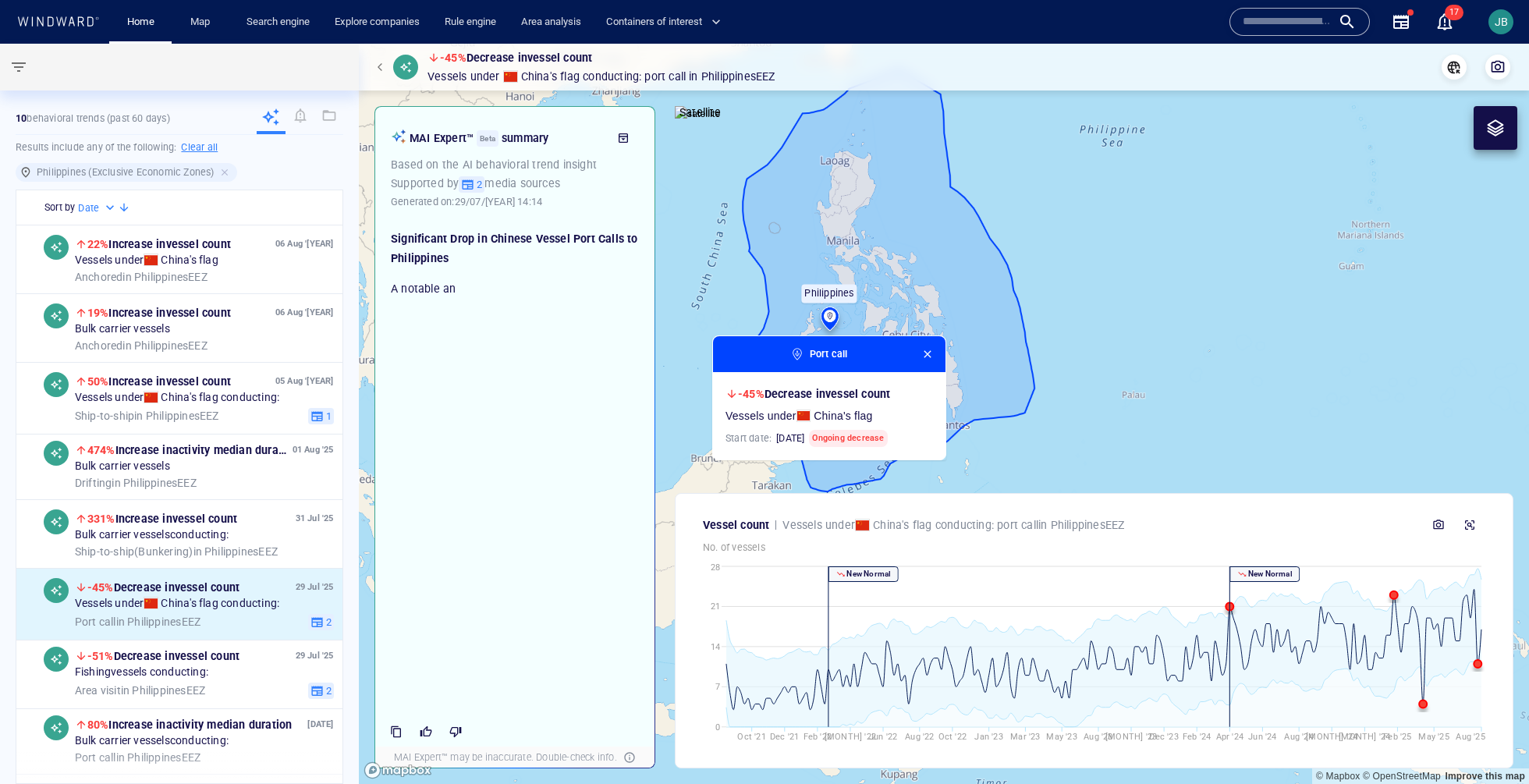 drag, startPoint x: 837, startPoint y: 286, endPoint x: 634, endPoint y: 315, distance: 205.061 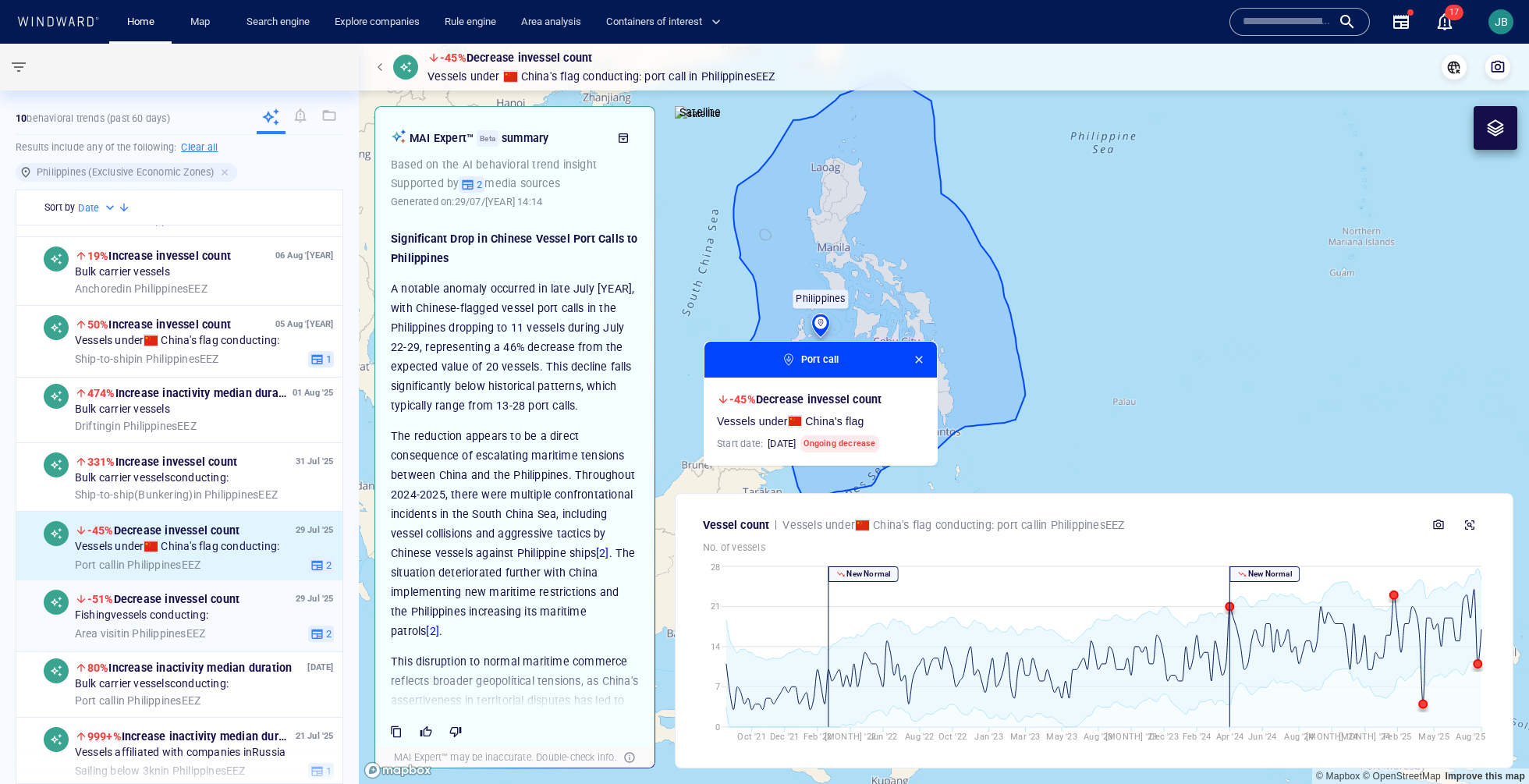 scroll, scrollTop: 61, scrollLeft: 0, axis: vertical 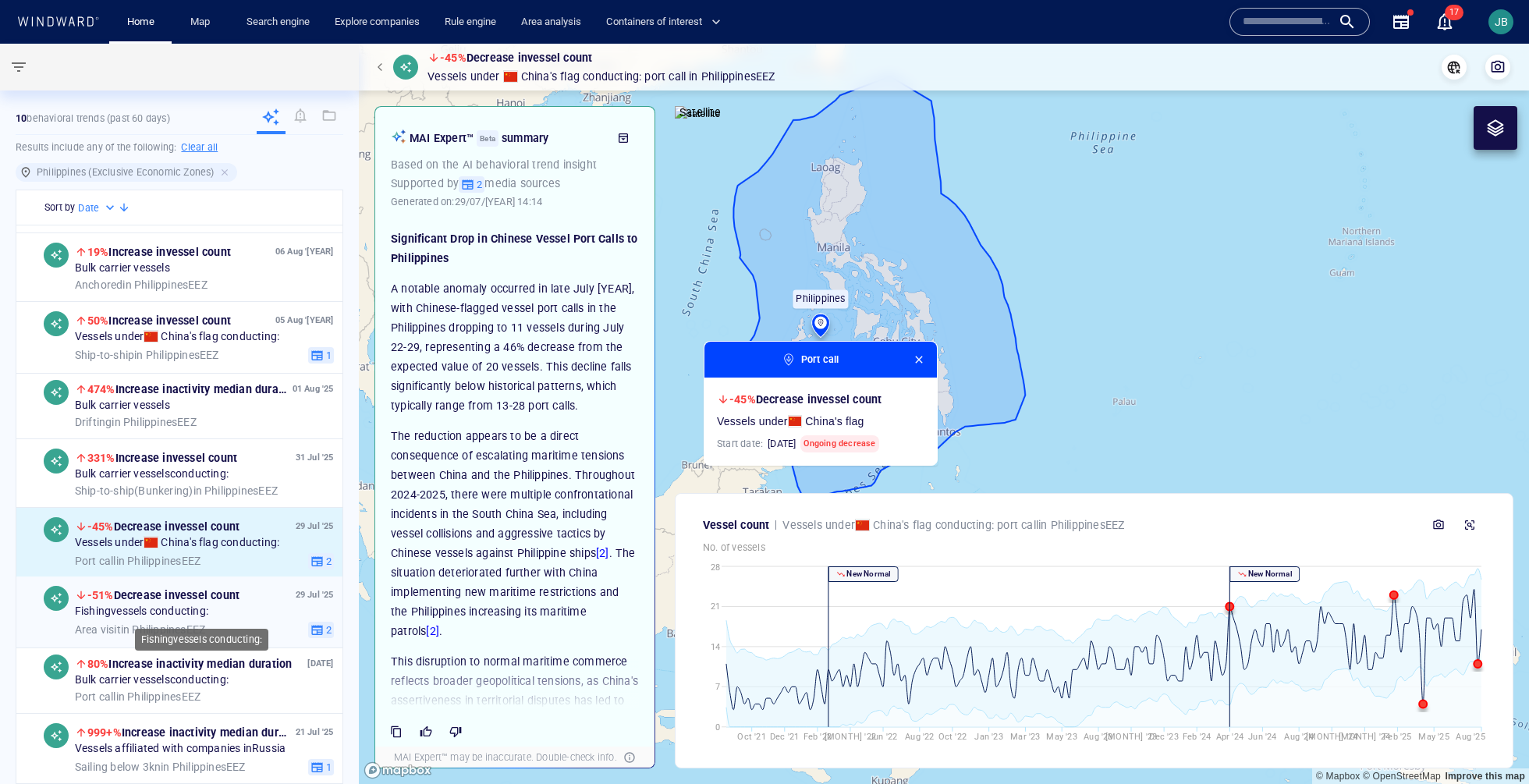 click on "Fishing  vessels conducting:" at bounding box center [204, 612] 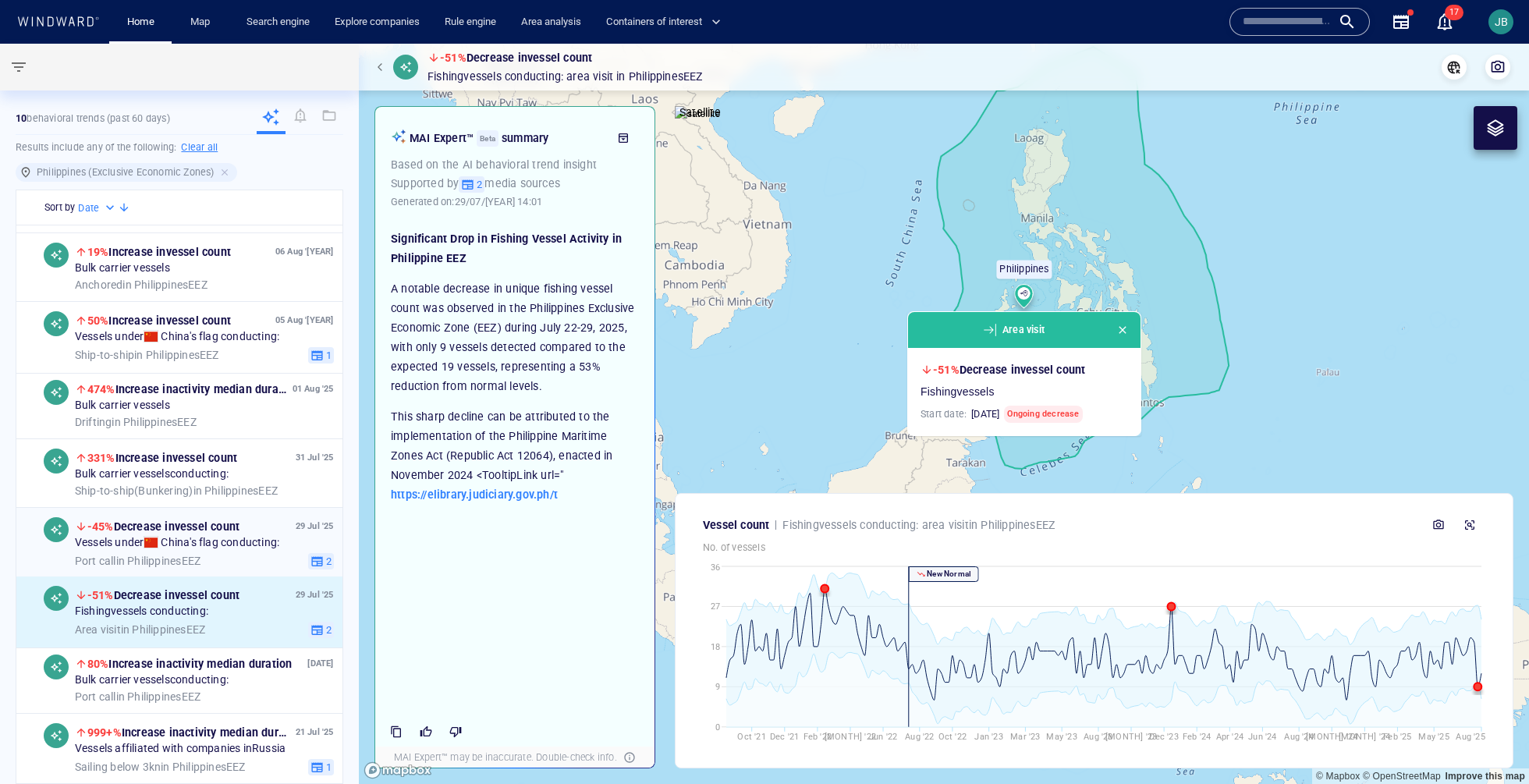 click on "29 Jul '25 -45%  Decrease in  vessel count Vessels under    China 's flag conducting: Port call  in Philippines  EEZ 2" at bounding box center [204, 543] 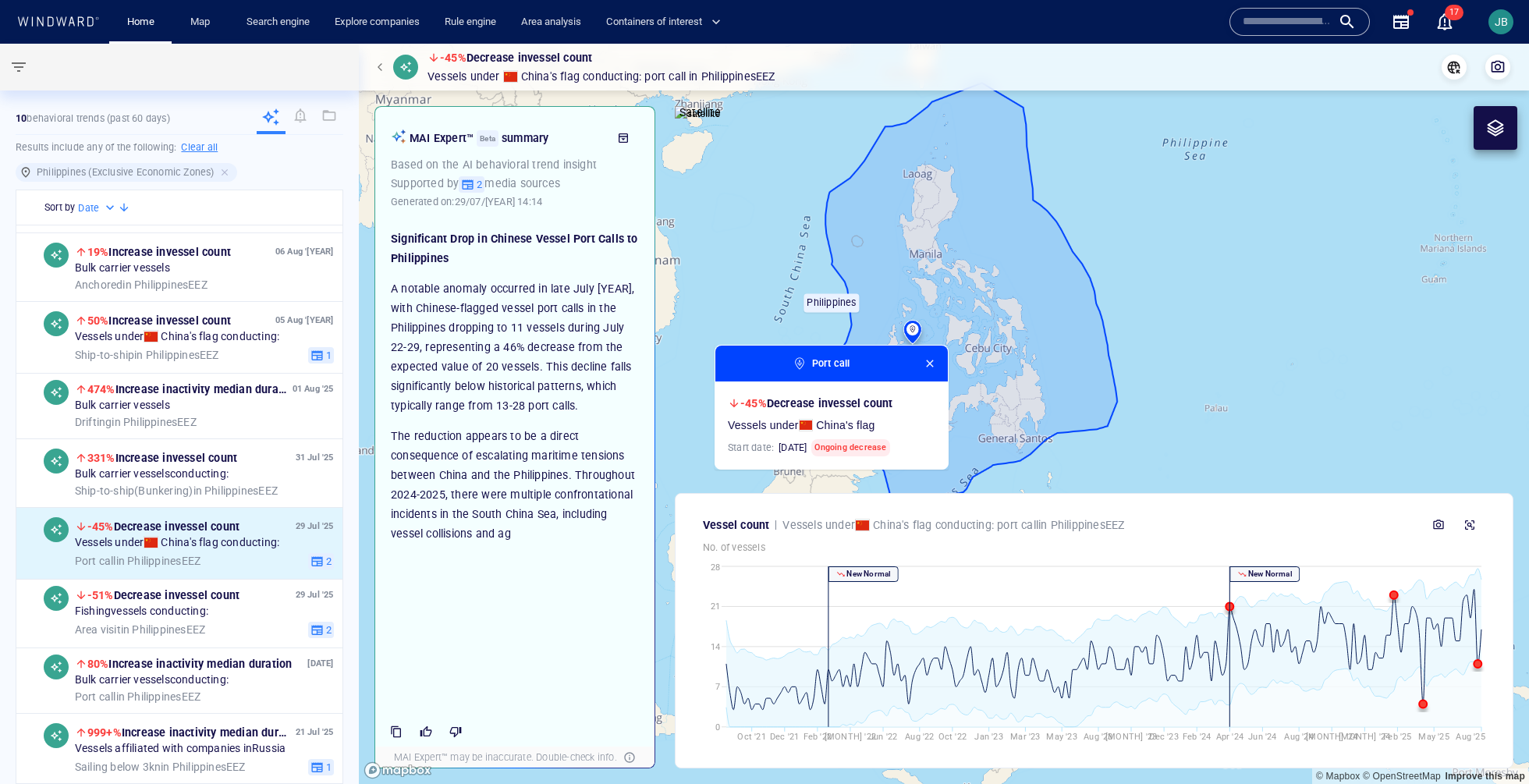 drag, startPoint x: 807, startPoint y: 330, endPoint x: 611, endPoint y: 366, distance: 199.279 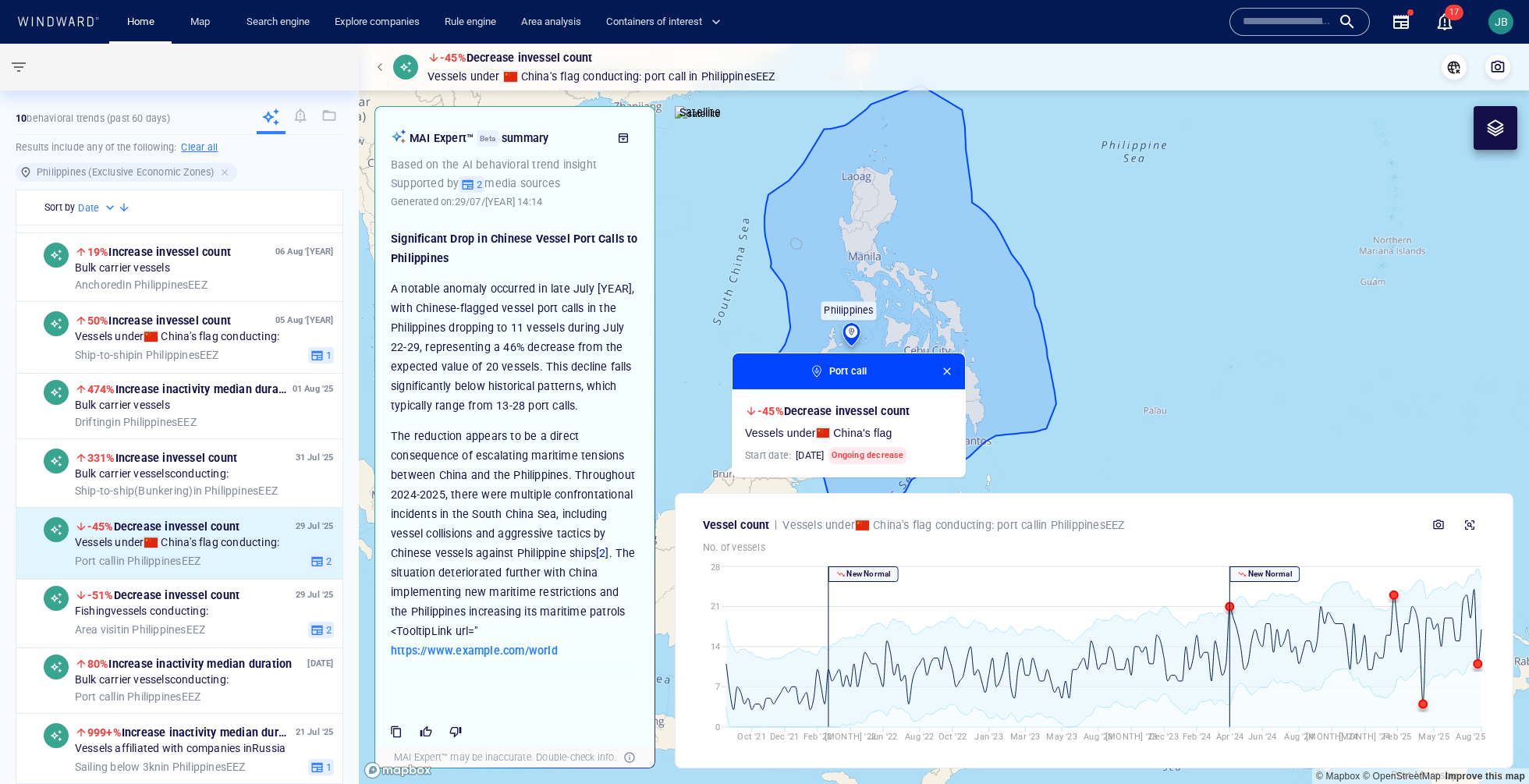 drag, startPoint x: 761, startPoint y: 293, endPoint x: 783, endPoint y: 298, distance: 22.561028 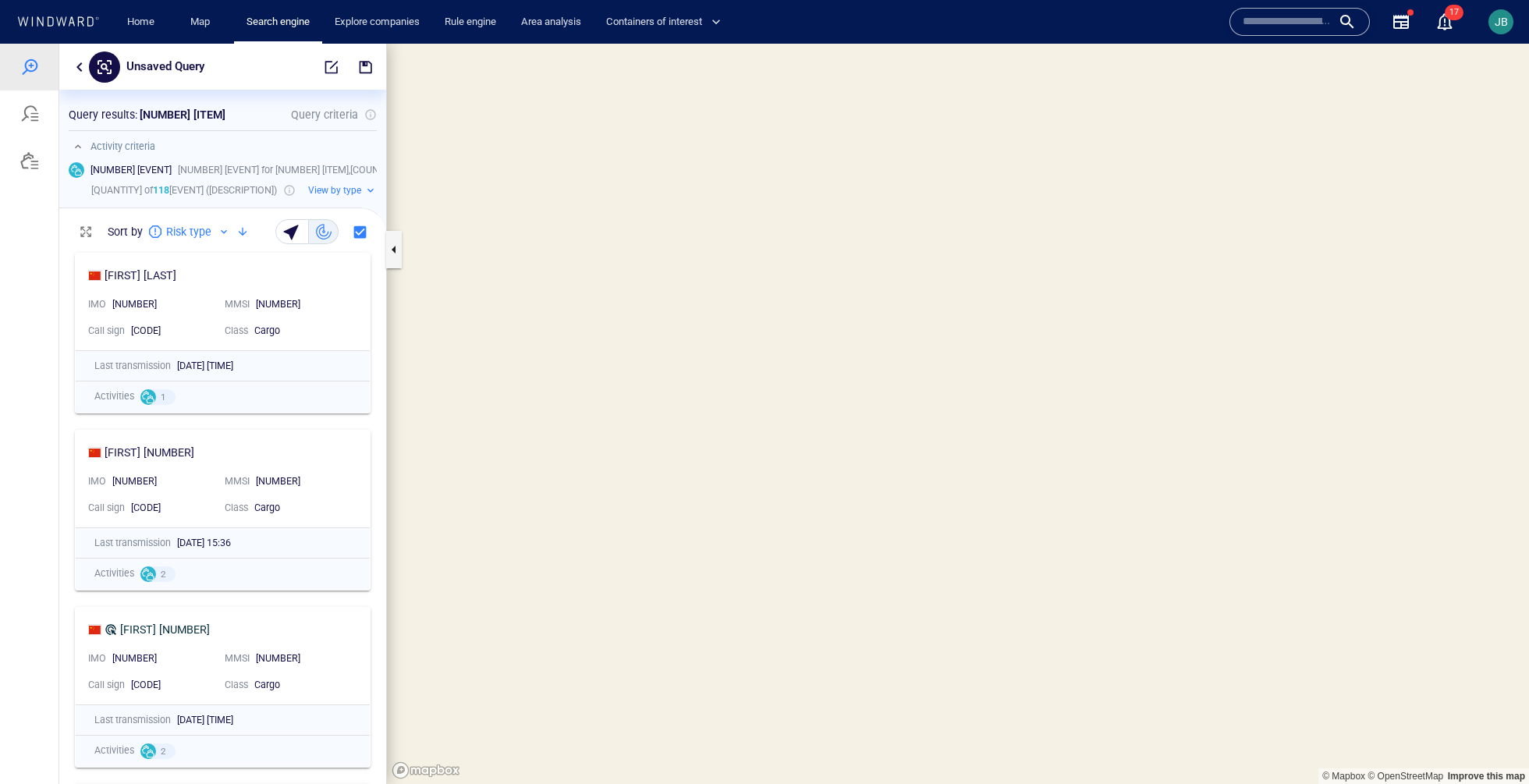 scroll, scrollTop: 0, scrollLeft: 0, axis: both 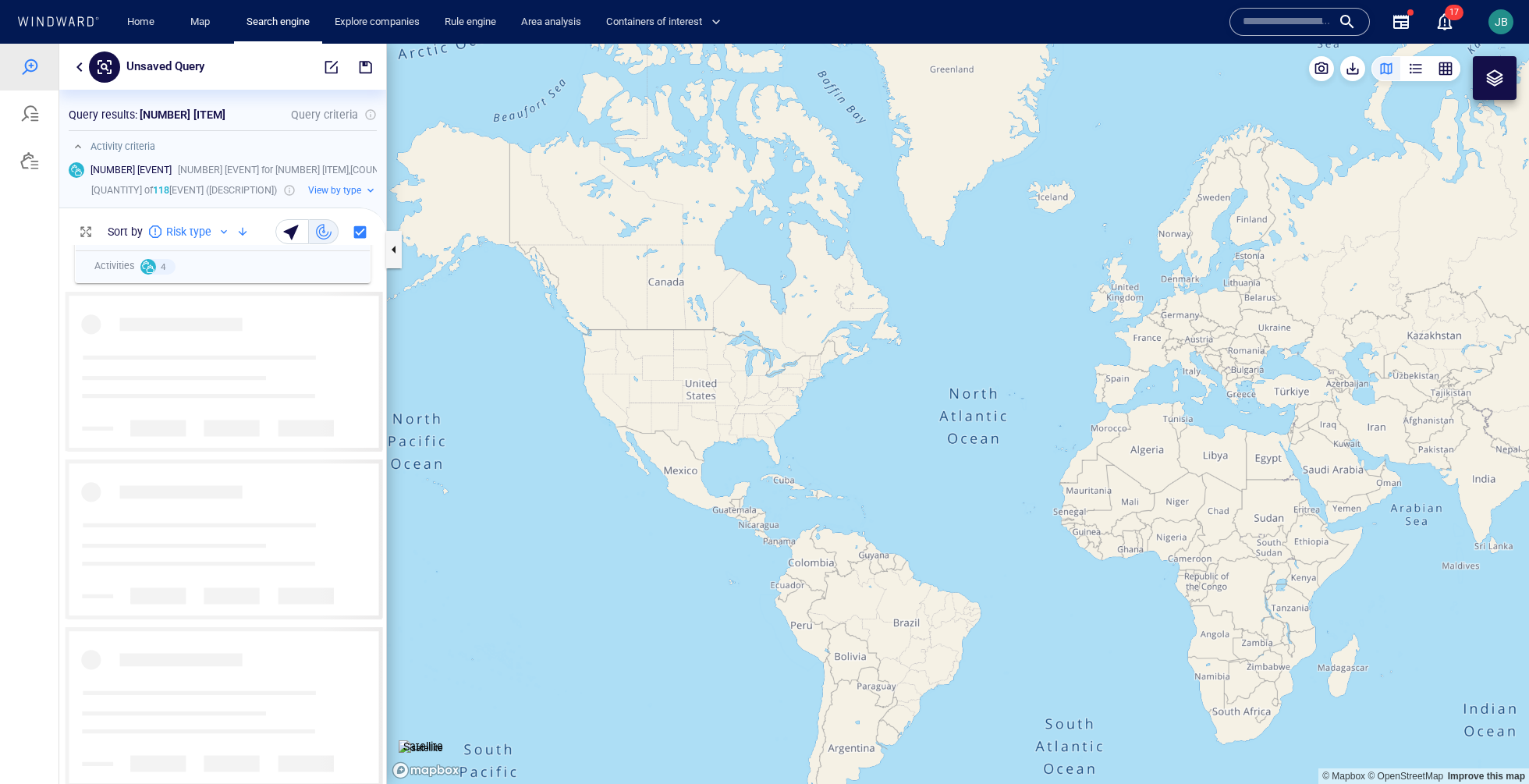 drag, startPoint x: 1130, startPoint y: 502, endPoint x: 417, endPoint y: 495, distance: 713.0344 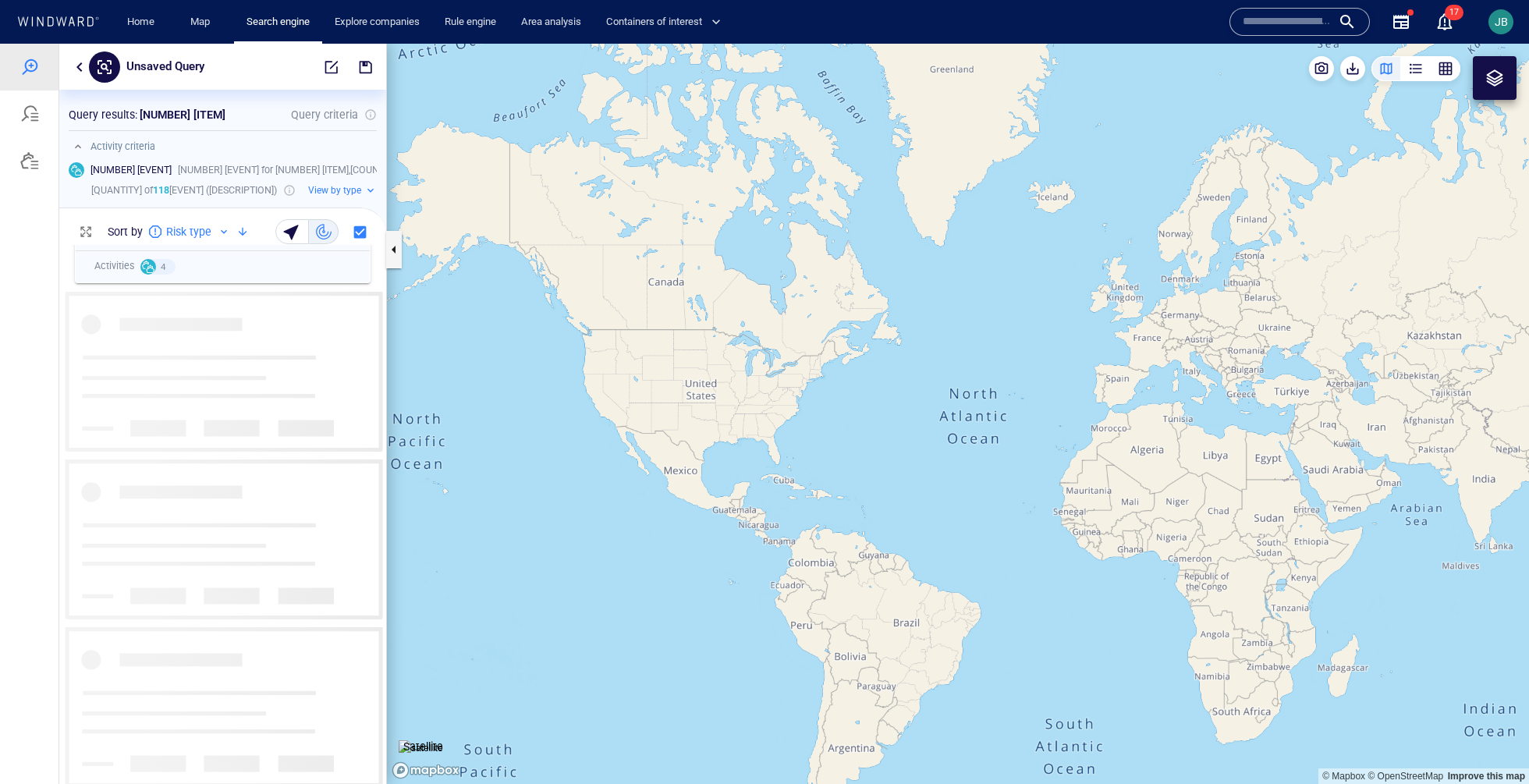 click at bounding box center (958, 413) 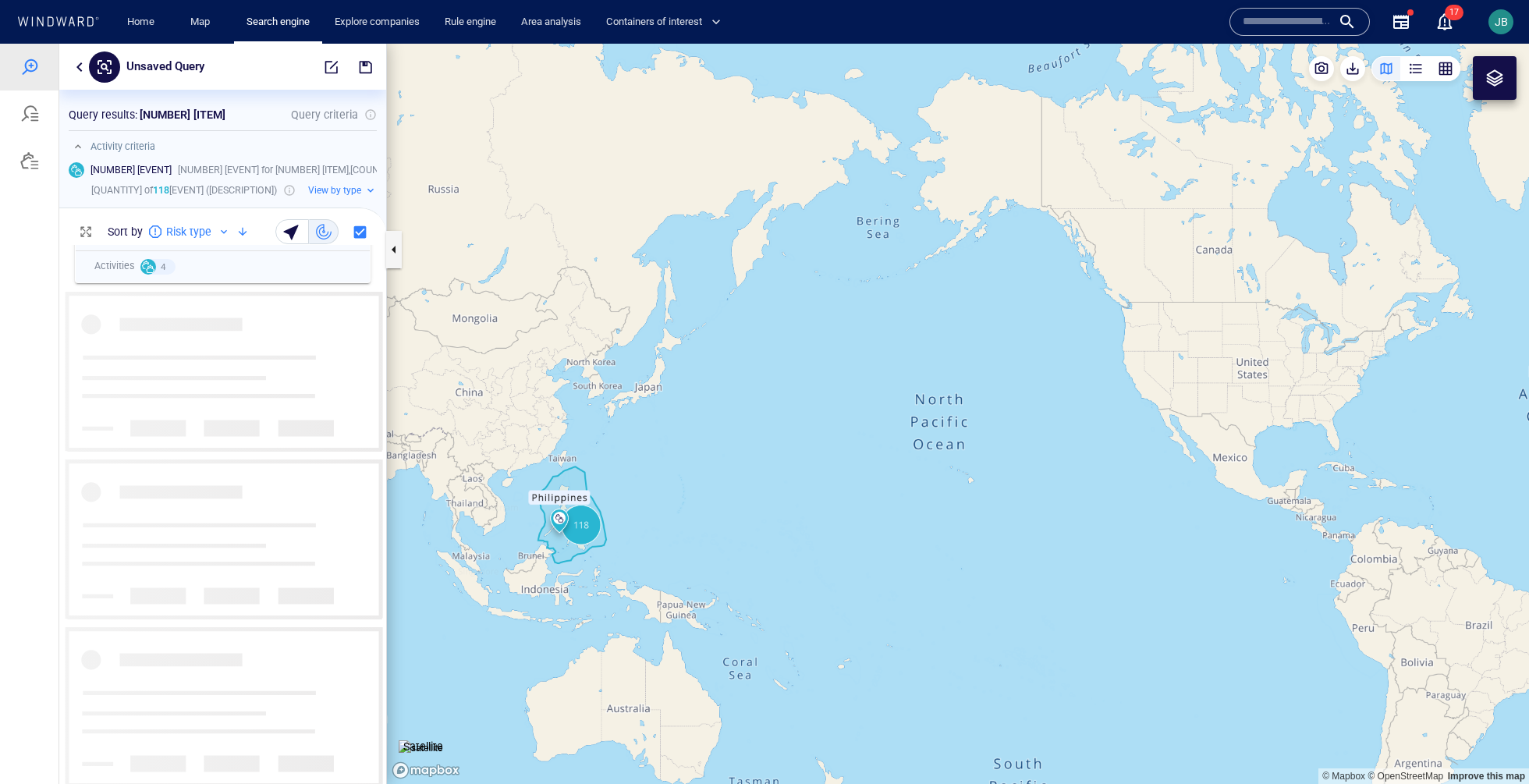 drag, startPoint x: 463, startPoint y: 532, endPoint x: 776, endPoint y: 527, distance: 313.0399 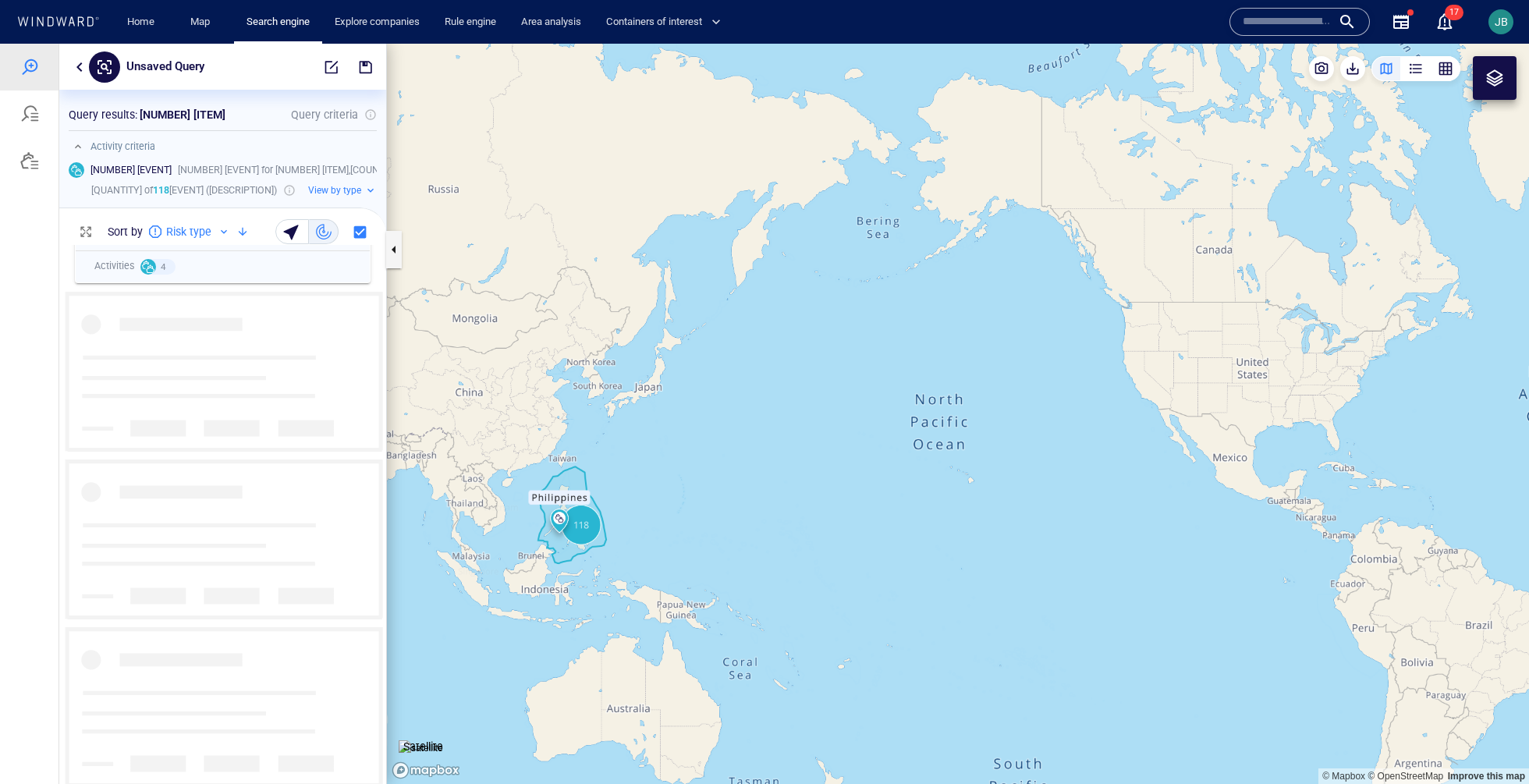 click at bounding box center (958, 413) 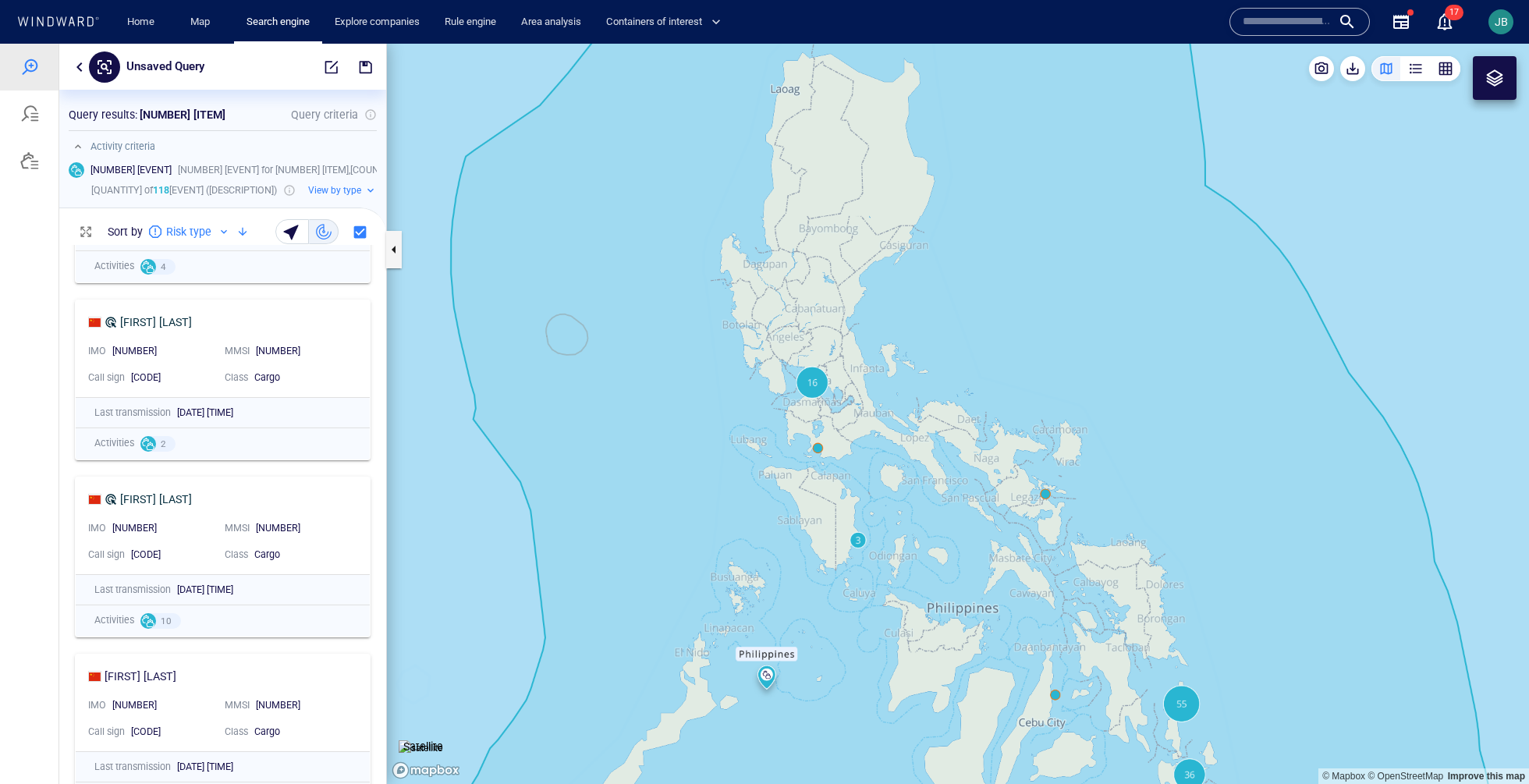 drag, startPoint x: 778, startPoint y: 524, endPoint x: 763, endPoint y: 235, distance: 289.389 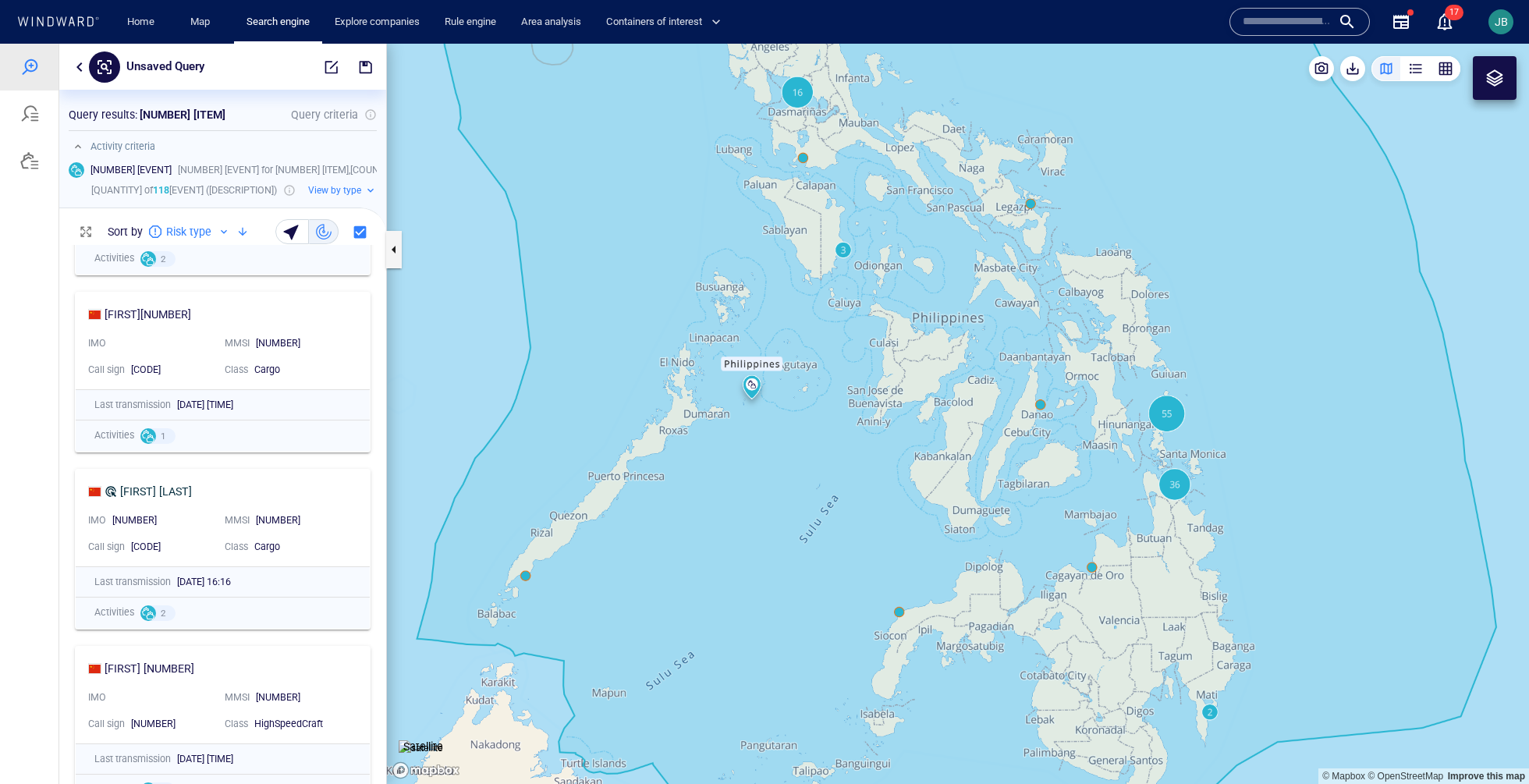 scroll, scrollTop: 6127, scrollLeft: 0, axis: vertical 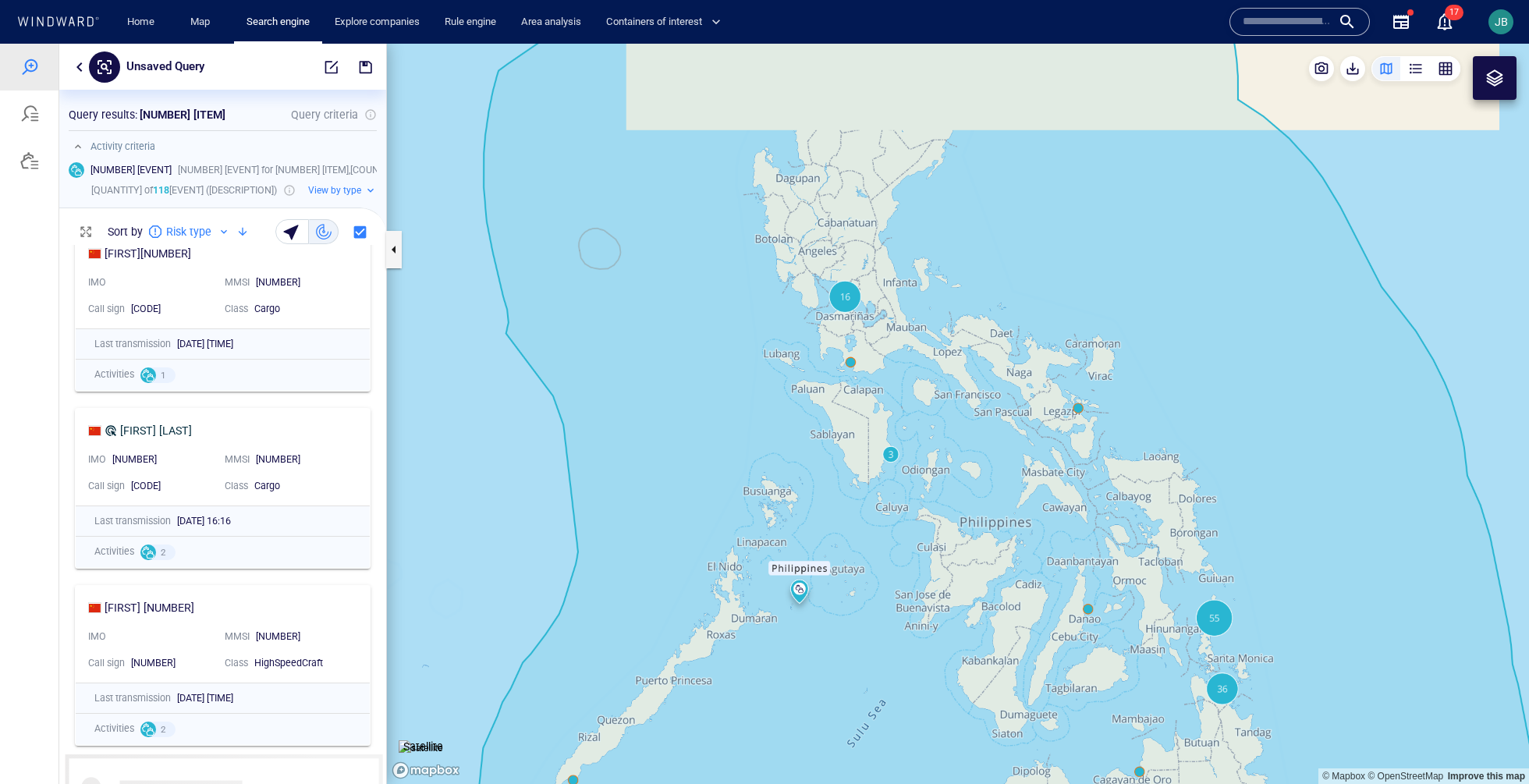 drag, startPoint x: 562, startPoint y: 264, endPoint x: 607, endPoint y: 469, distance: 209.88092 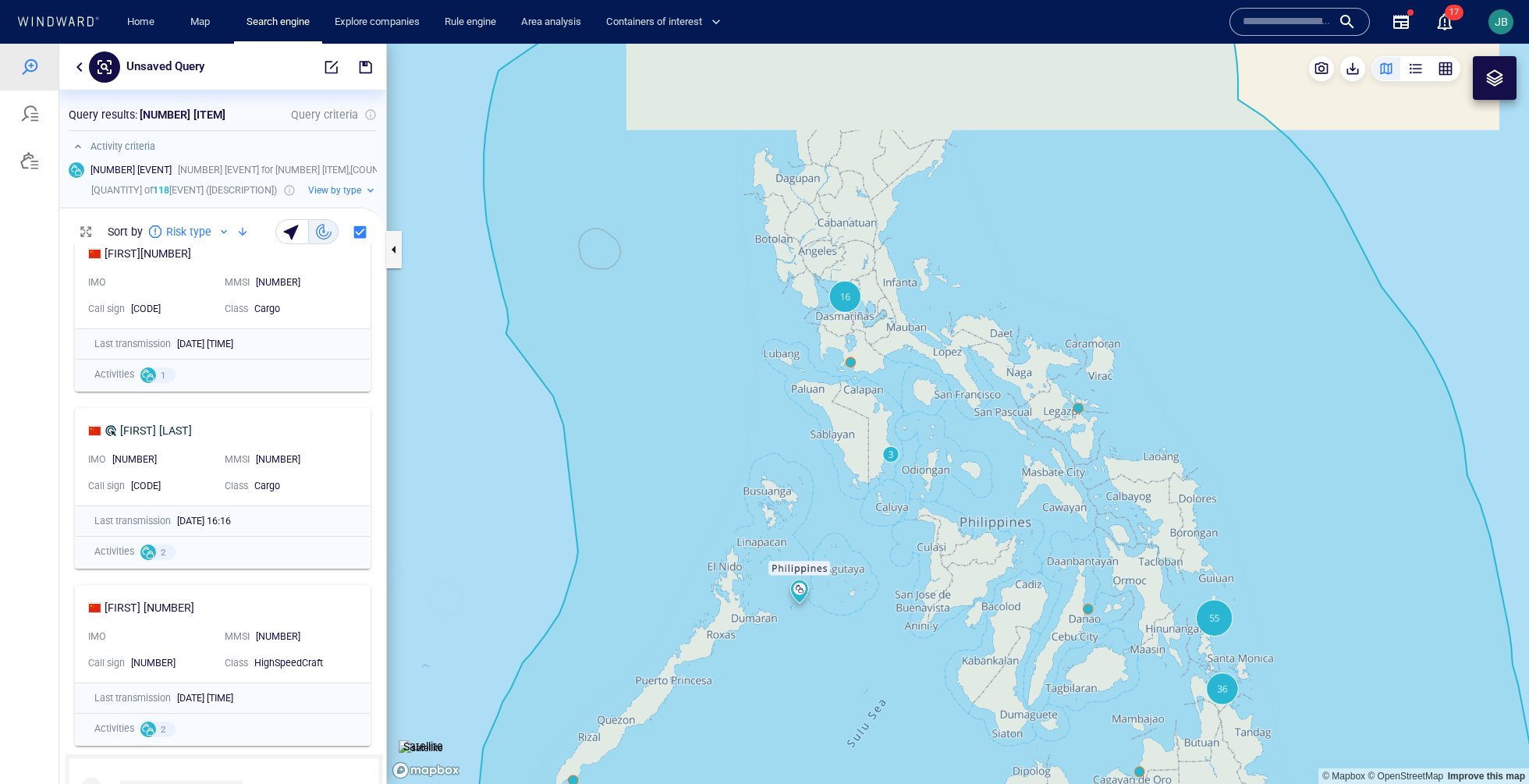 click at bounding box center [958, 413] 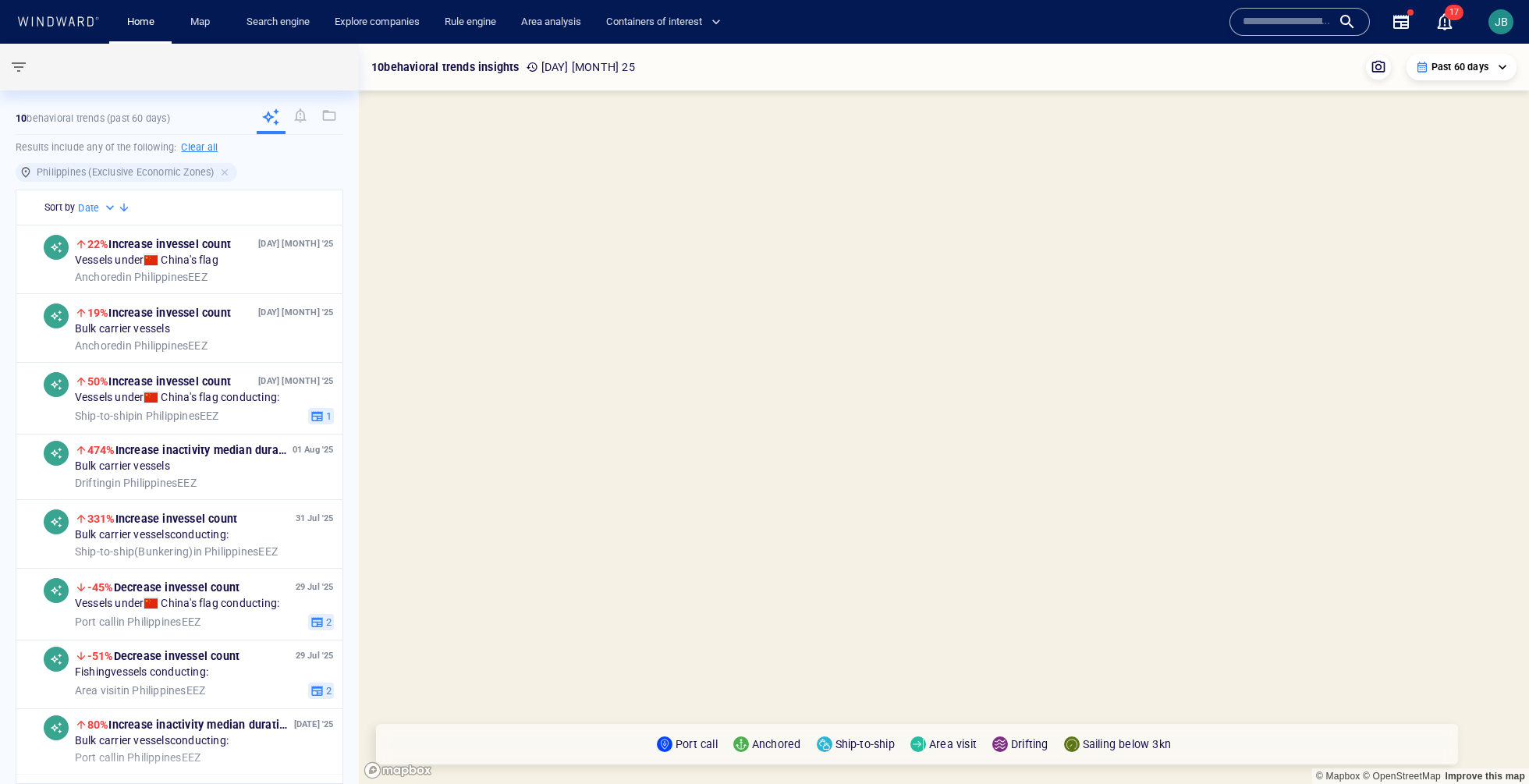 scroll, scrollTop: 0, scrollLeft: 0, axis: both 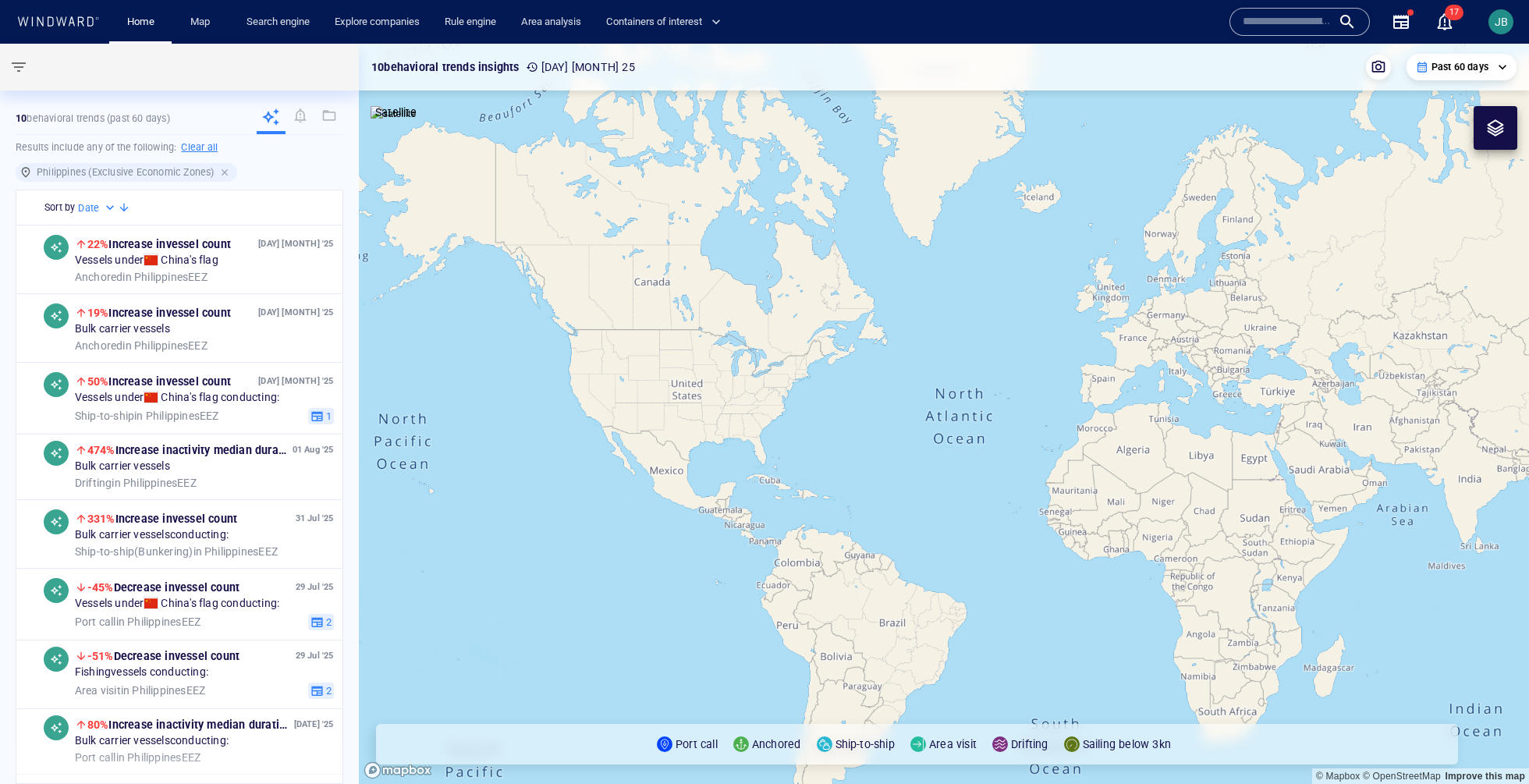 click at bounding box center (226, 172) 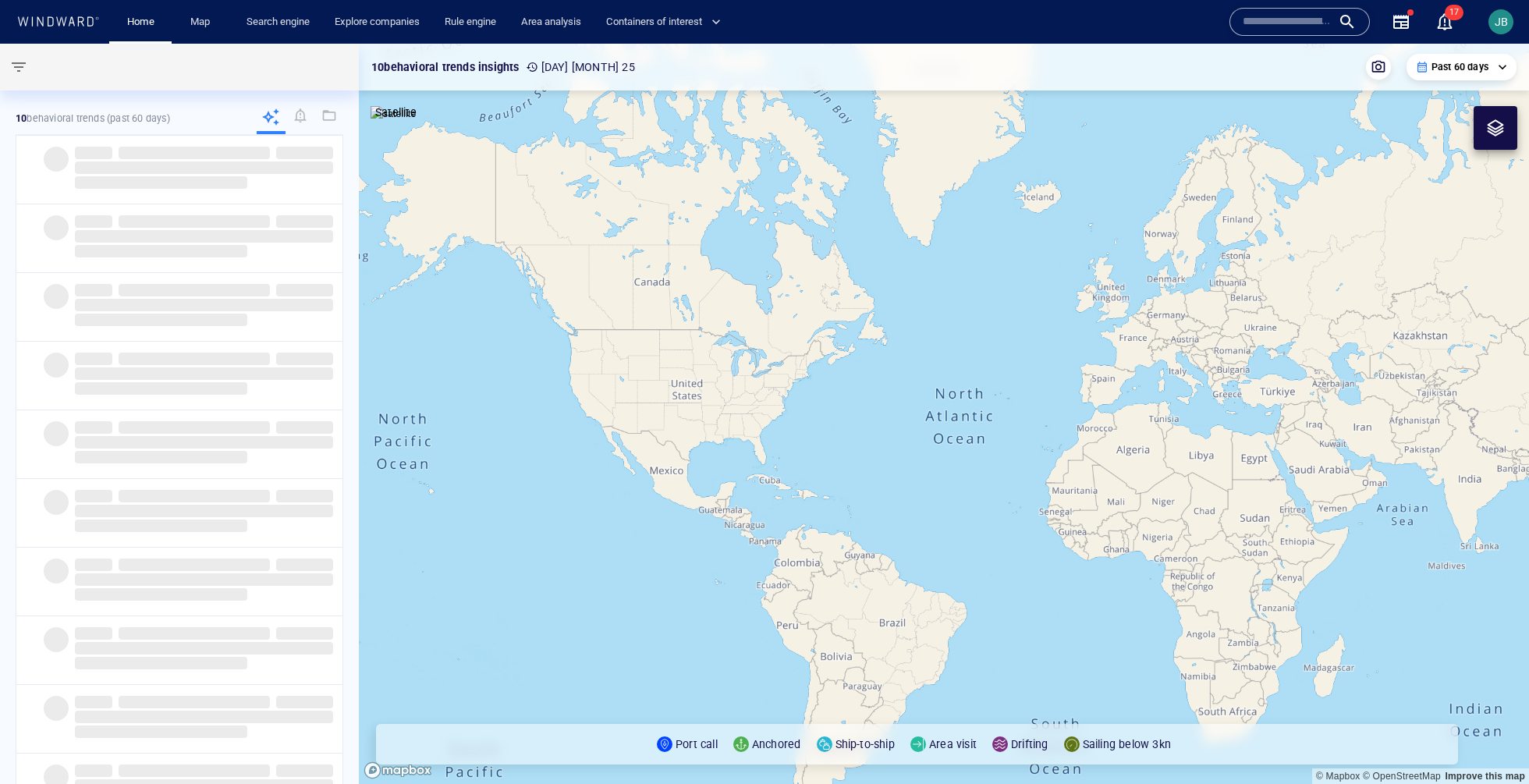 drag, startPoint x: 1059, startPoint y: 481, endPoint x: 527, endPoint y: 443, distance: 533.3554 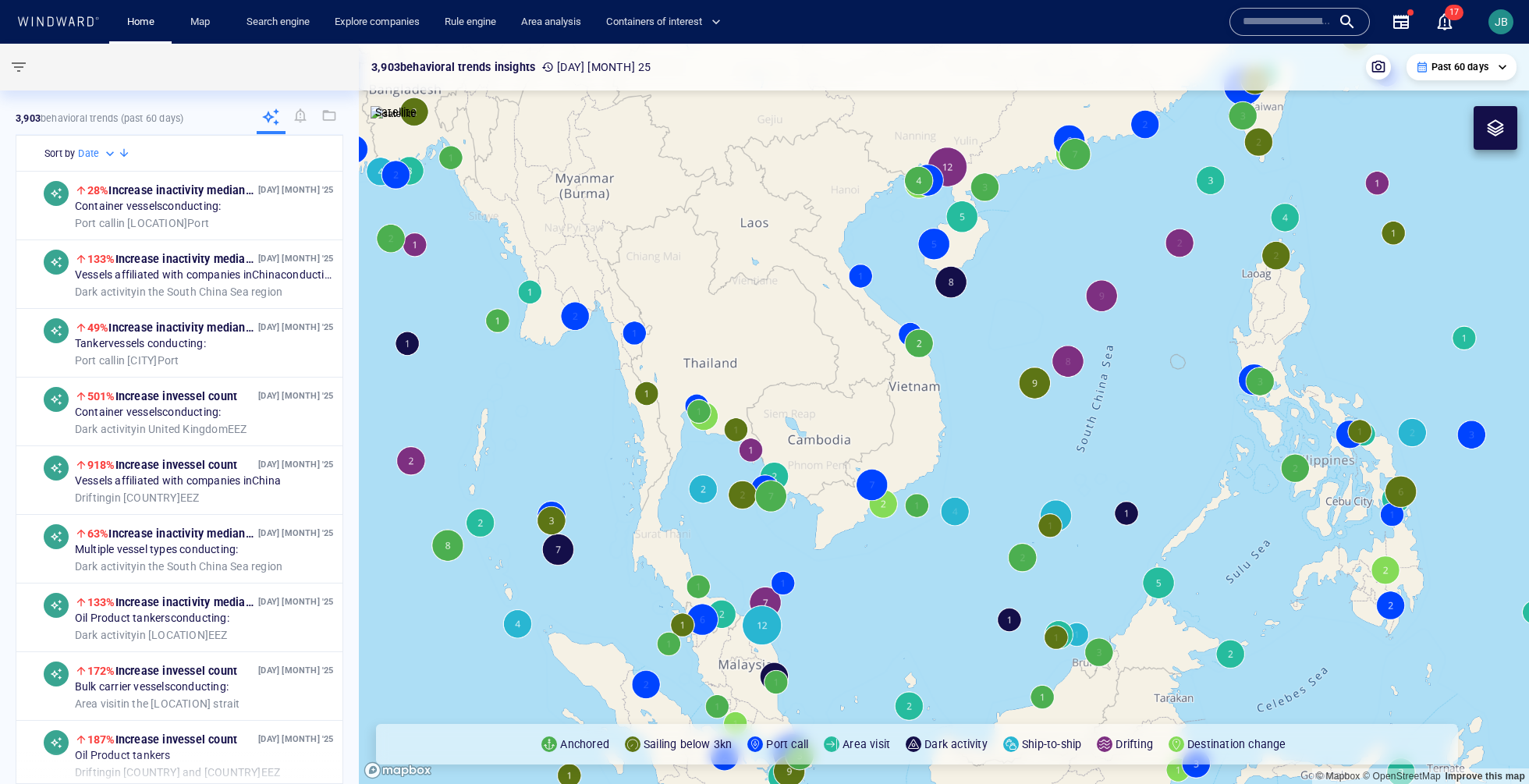 click at bounding box center (944, 413) 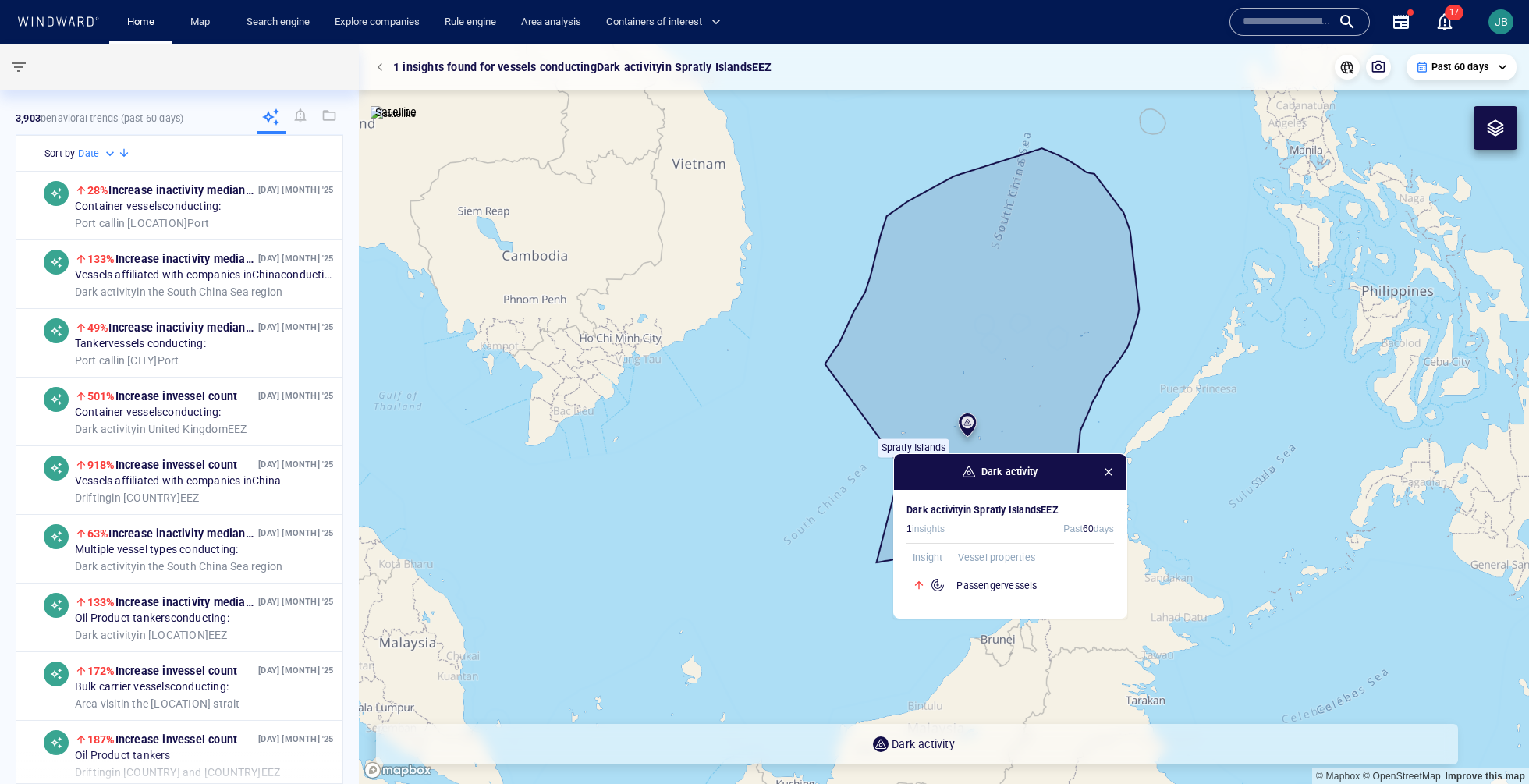 drag, startPoint x: 1127, startPoint y: 299, endPoint x: 976, endPoint y: 445, distance: 210.0405 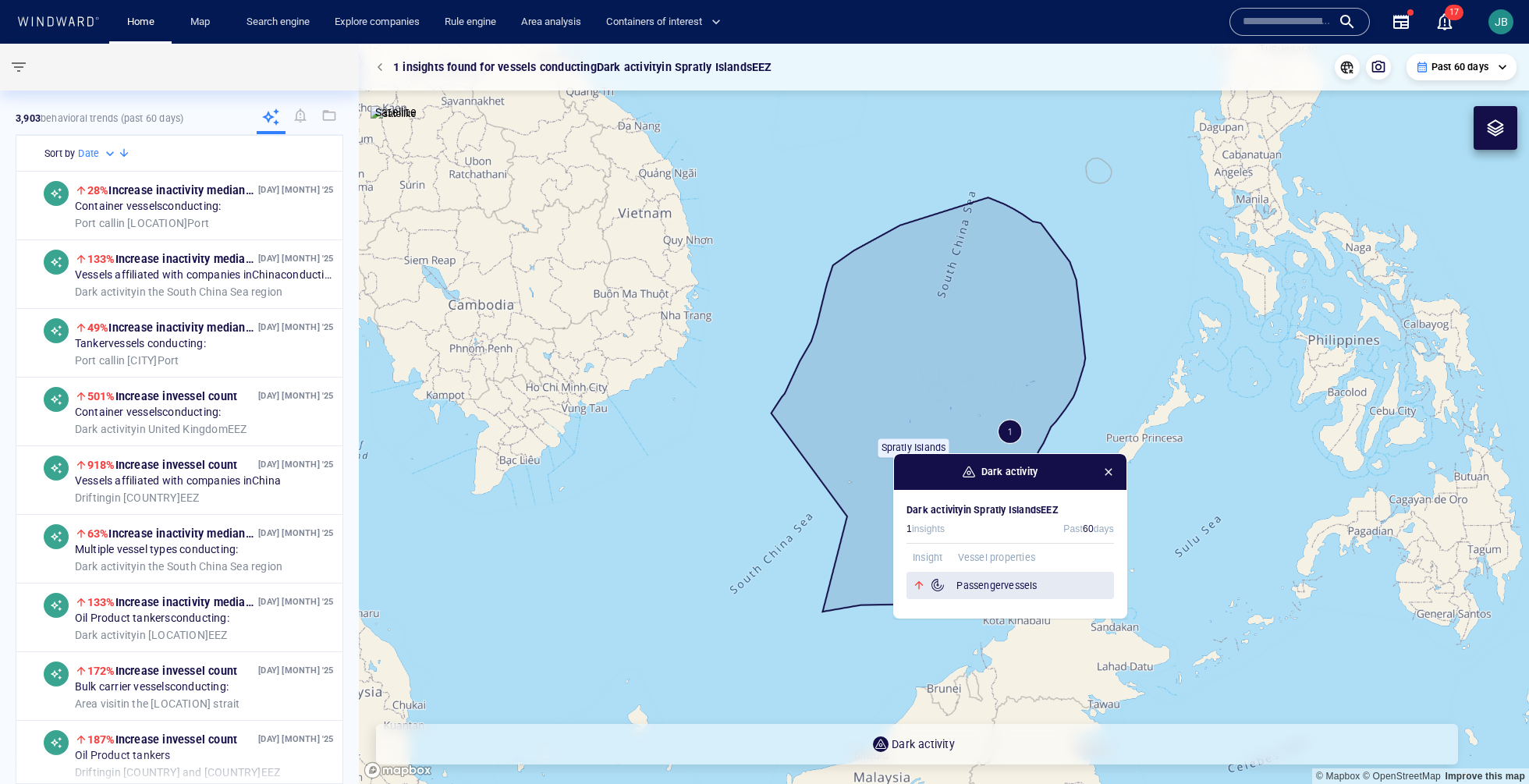click on "Passenger  vessels" at bounding box center (1035, 586) 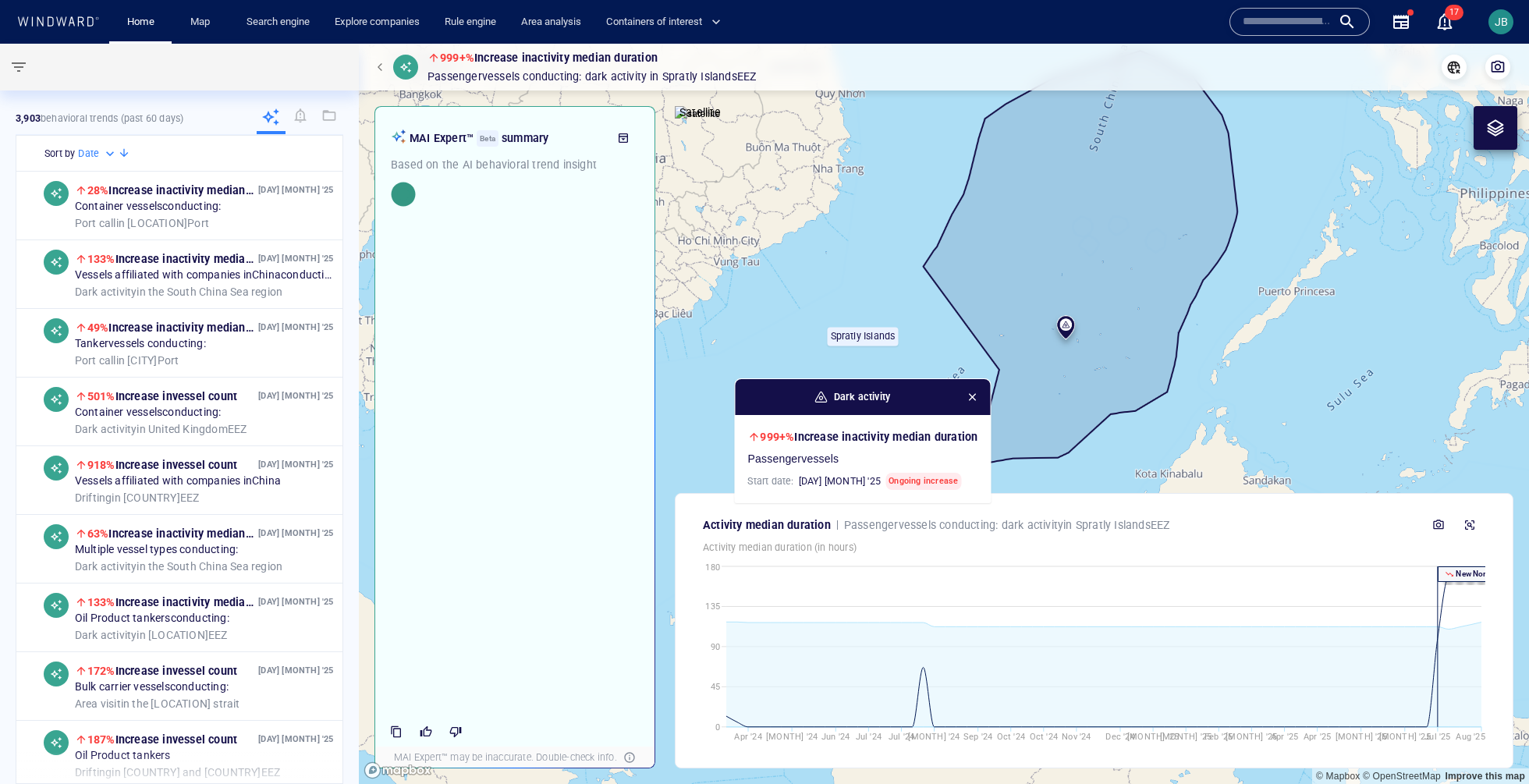 drag, startPoint x: 1380, startPoint y: 404, endPoint x: 1179, endPoint y: 438, distance: 203.85534 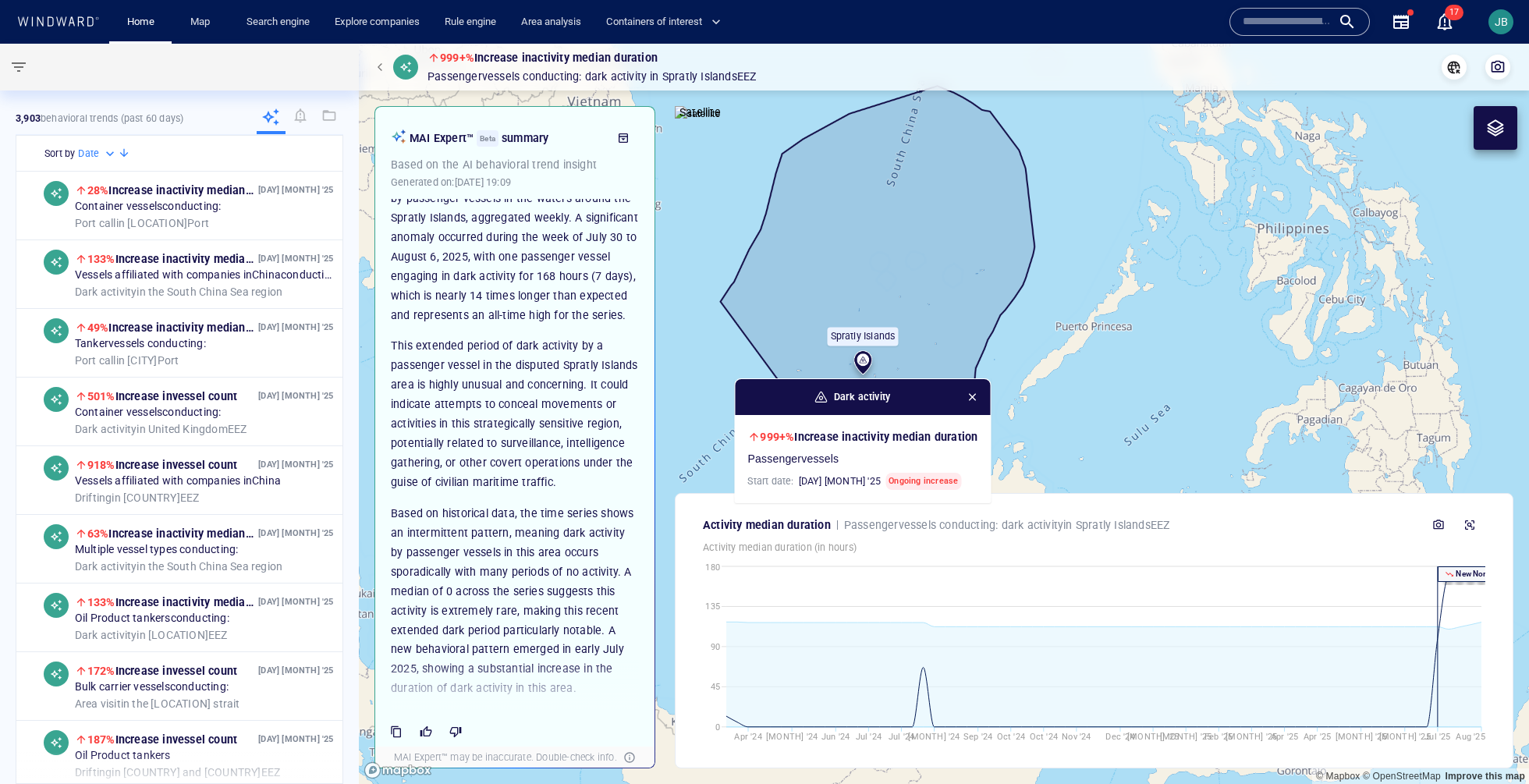 scroll, scrollTop: 0, scrollLeft: 0, axis: both 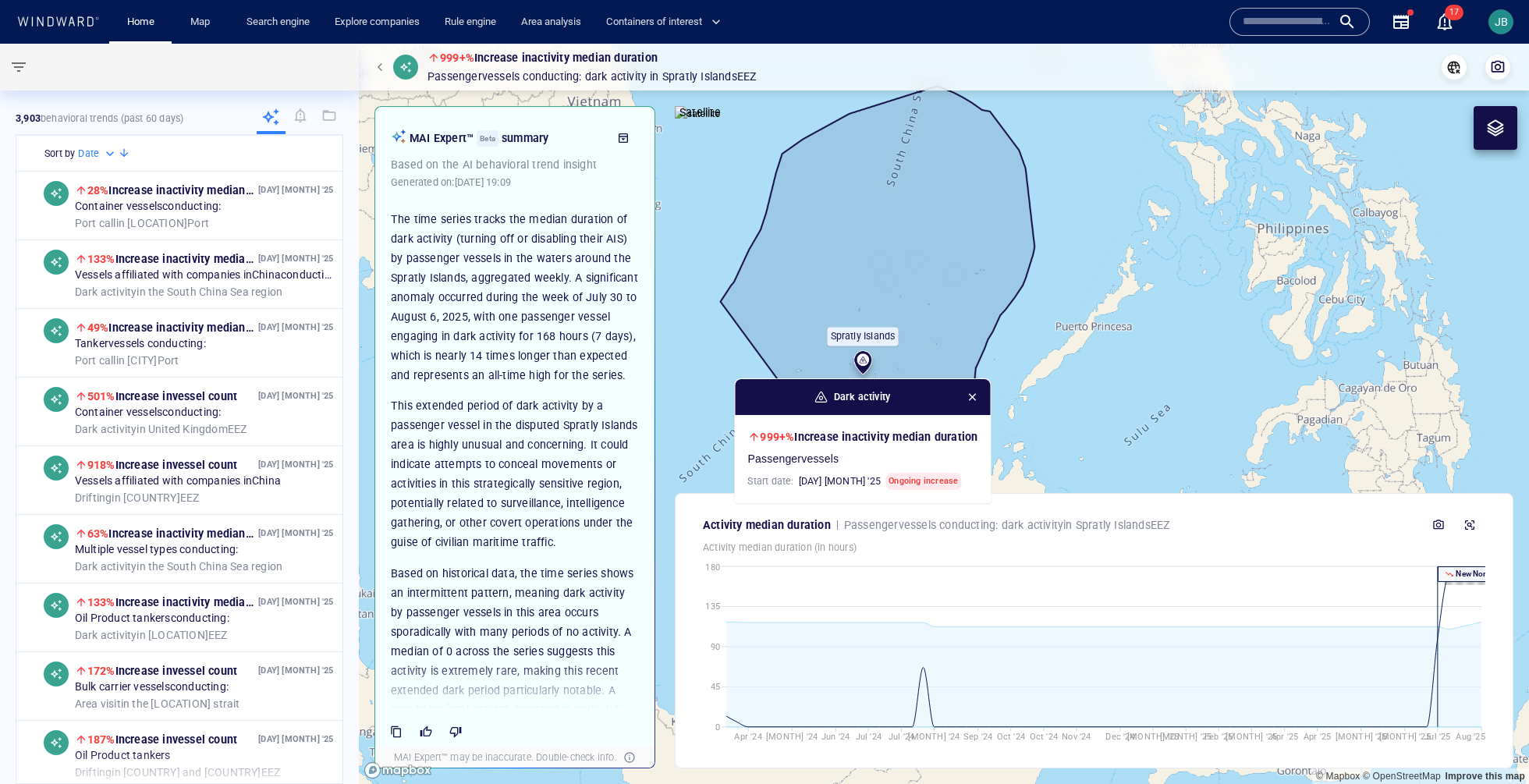 click at bounding box center (382, 67) 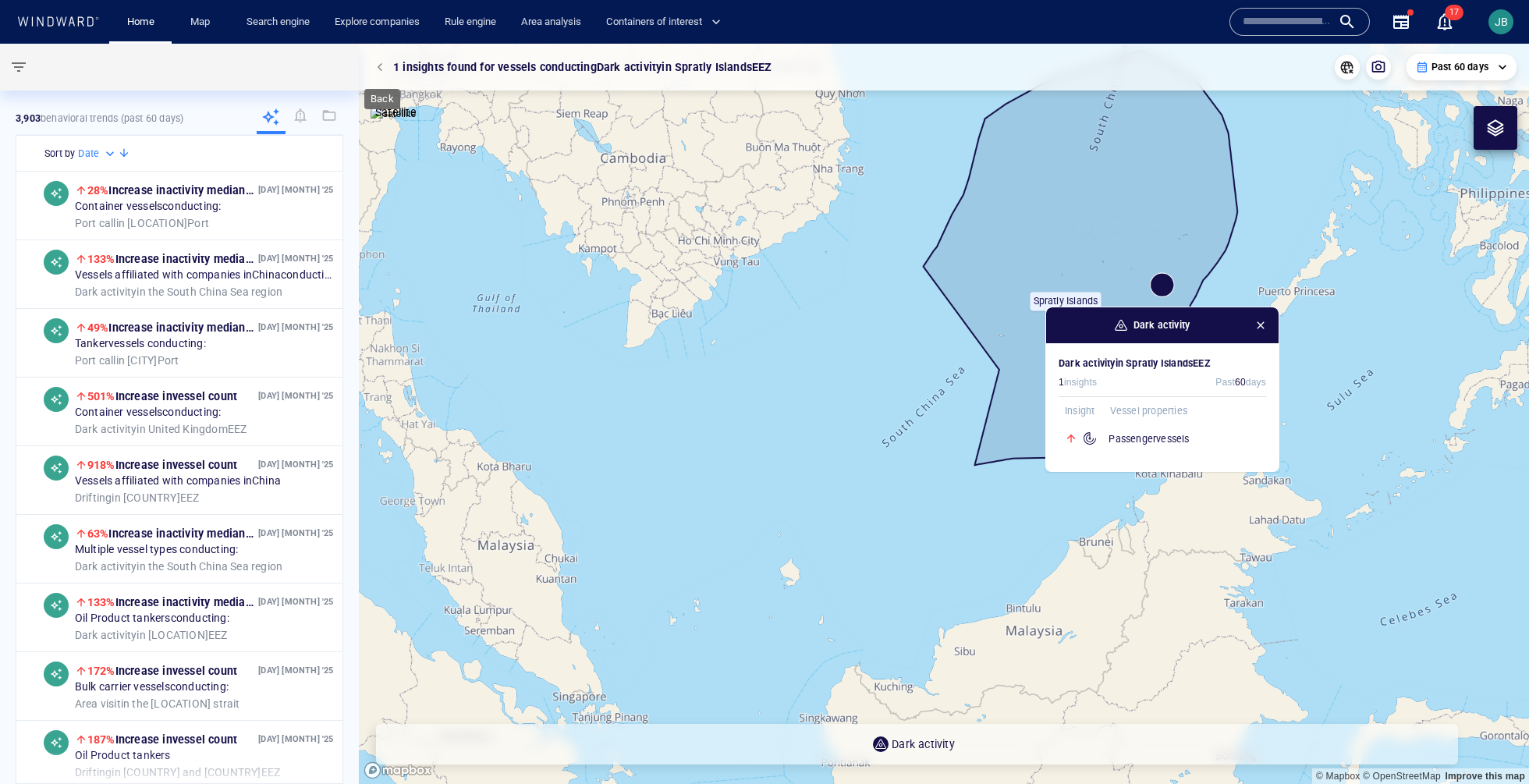click at bounding box center [382, 67] 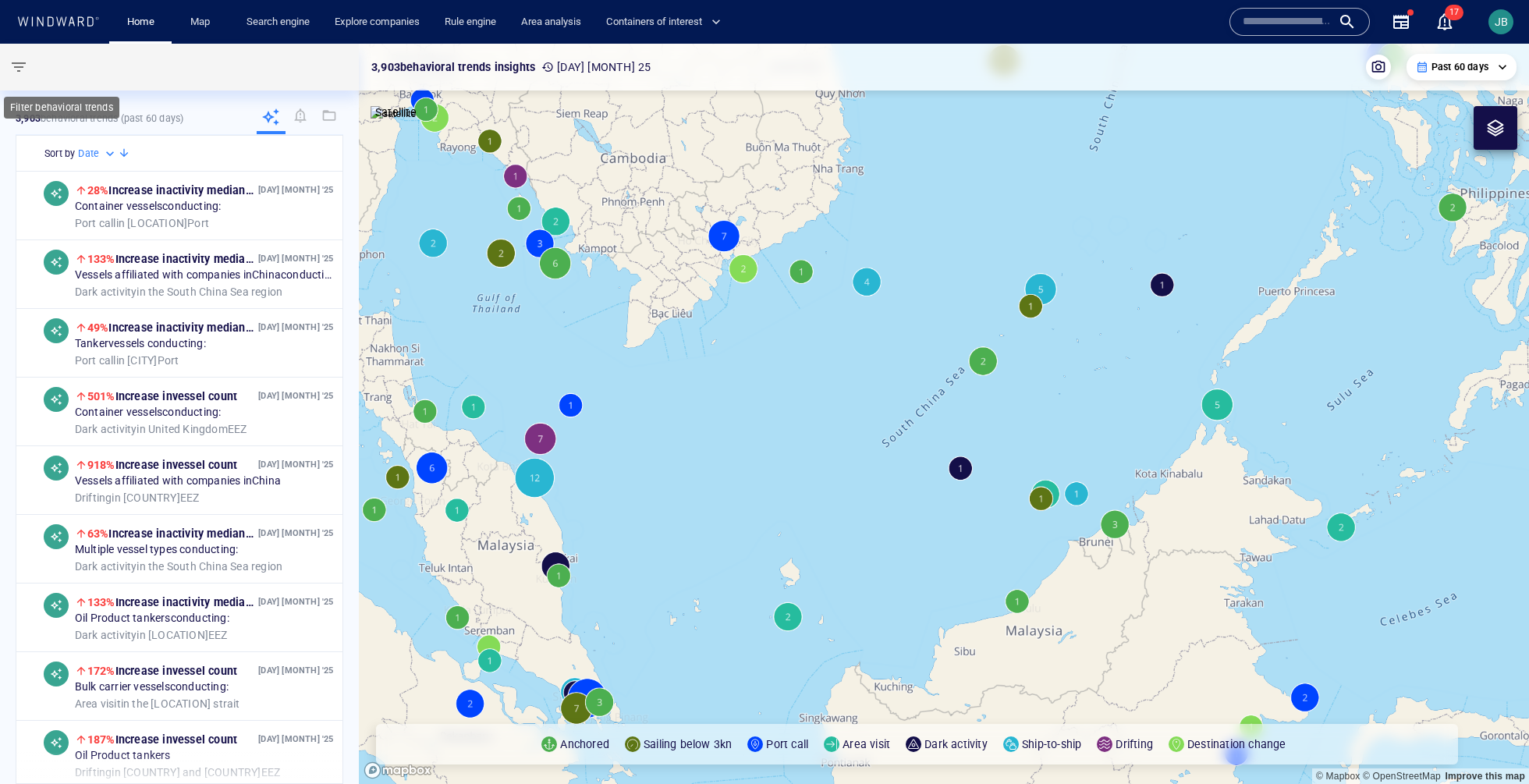 click at bounding box center (19, 67) 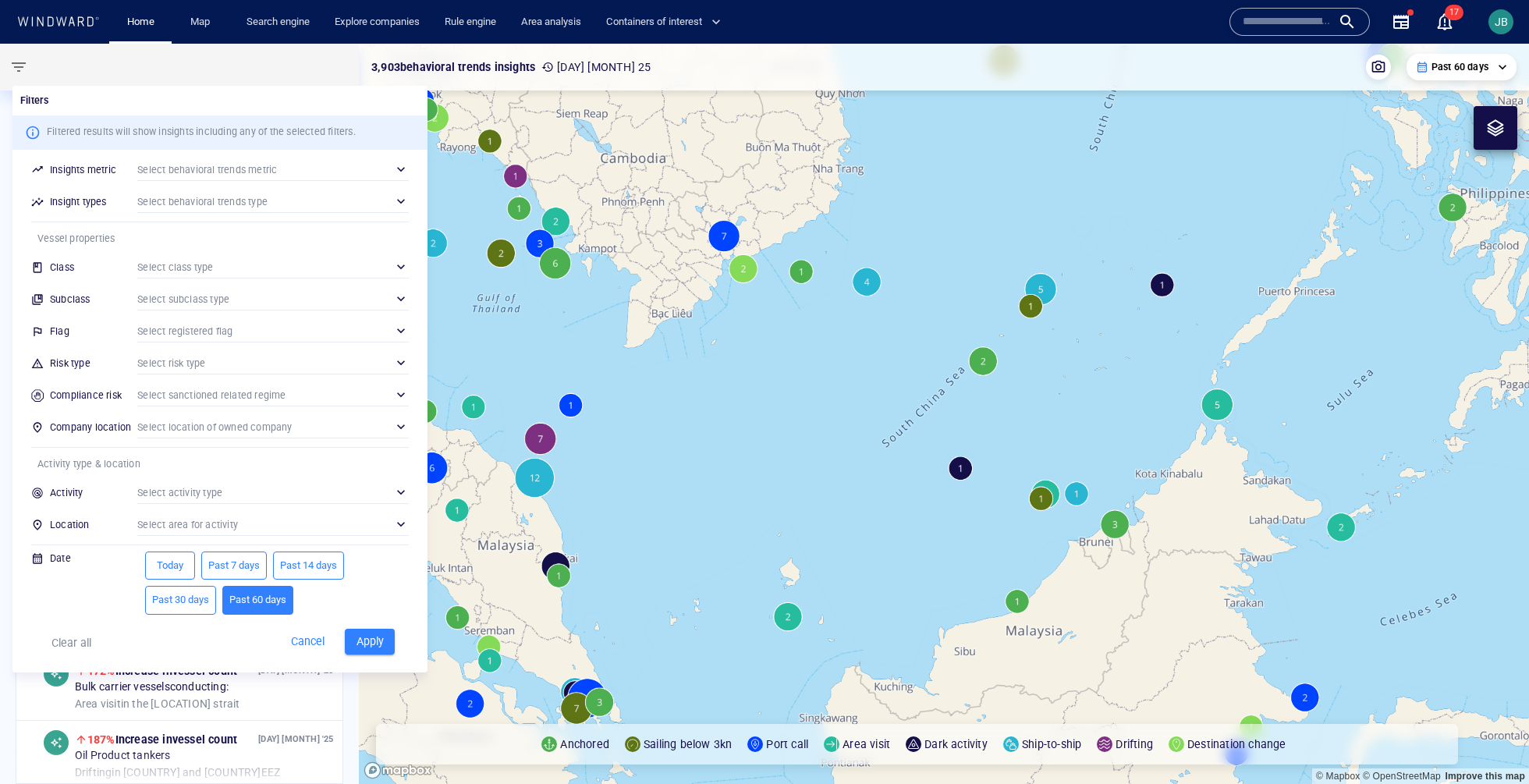 click on "​" at bounding box center (273, 363) 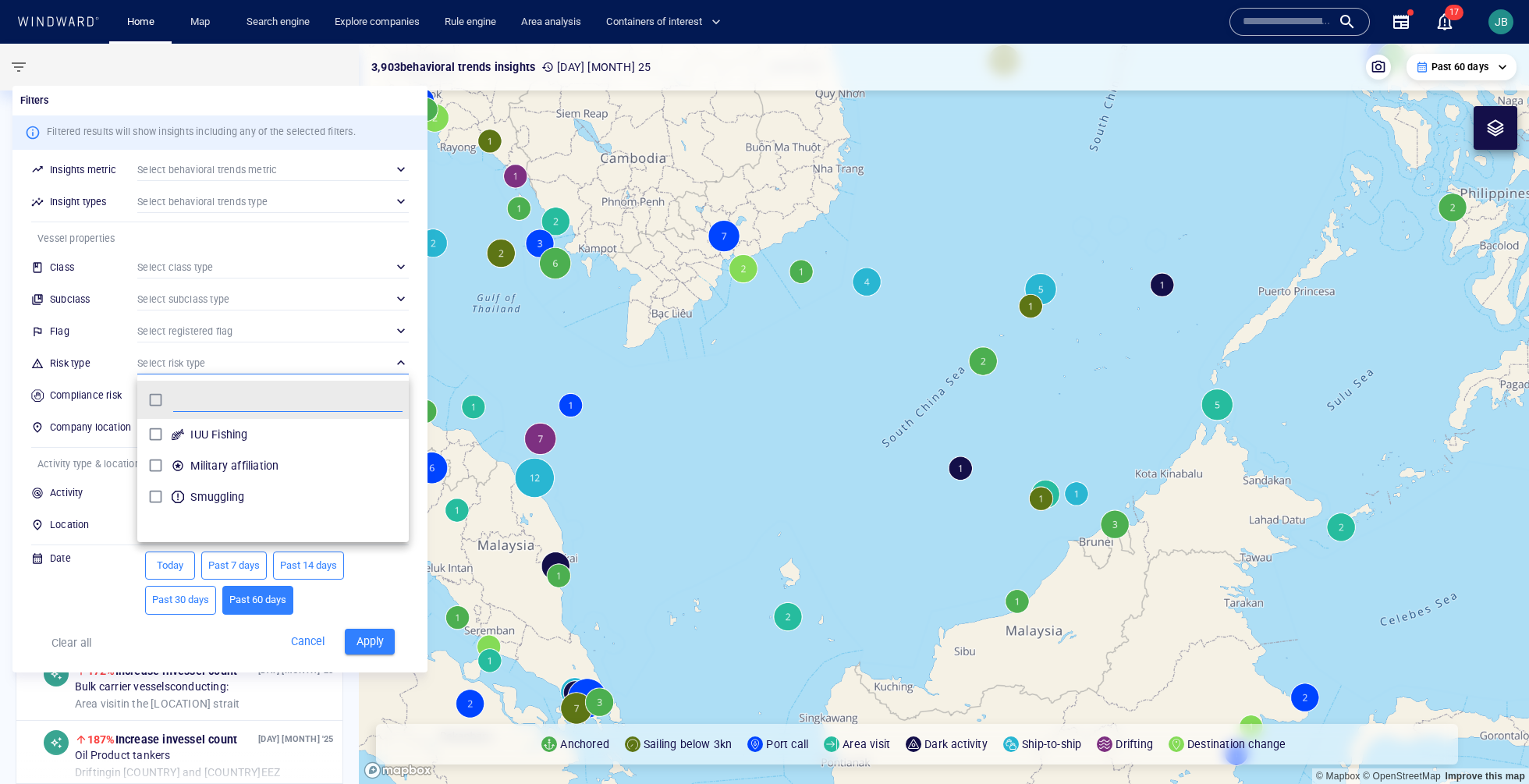 scroll, scrollTop: 0, scrollLeft: 1, axis: horizontal 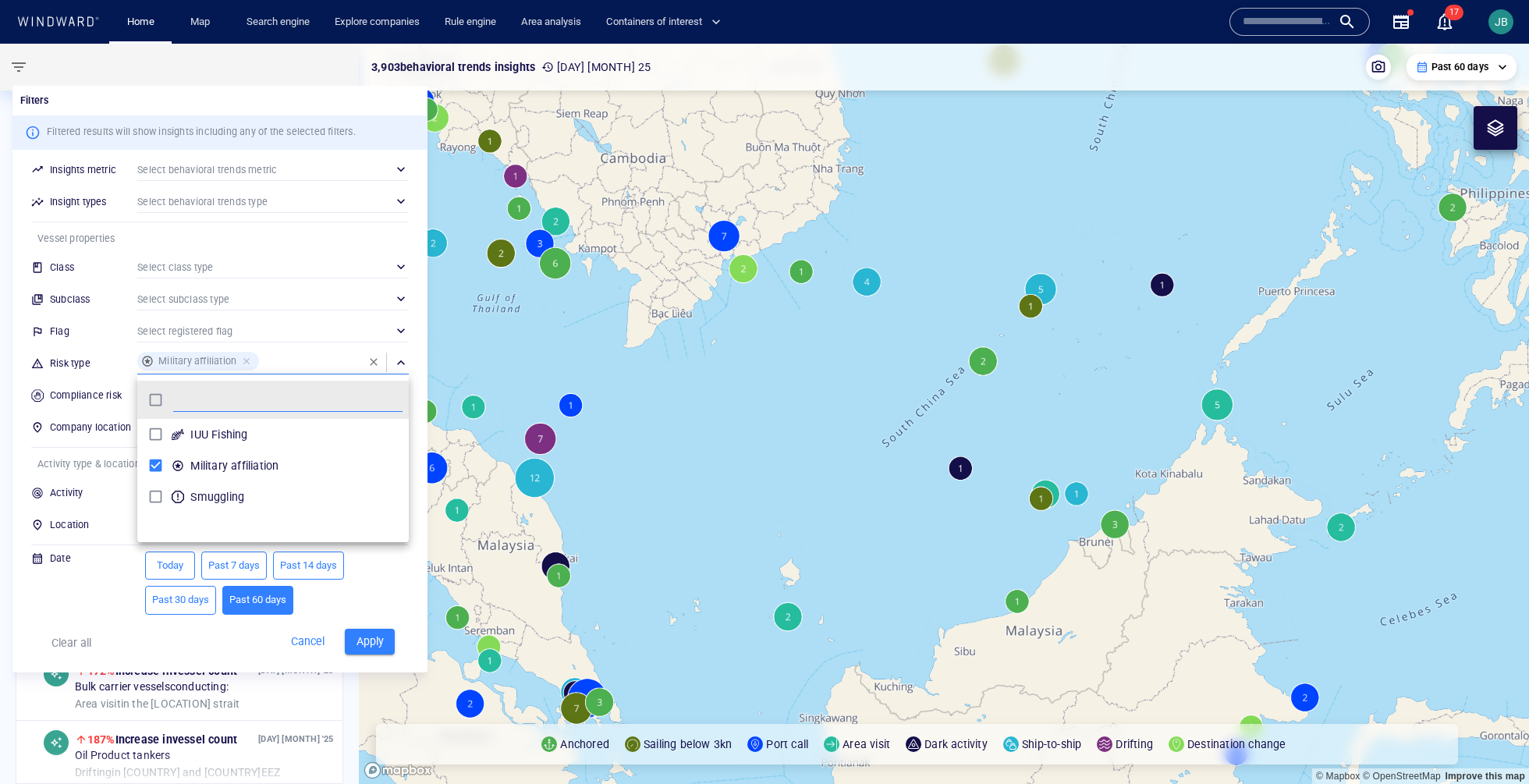 drag, startPoint x: 15, startPoint y: 454, endPoint x: 32, endPoint y: 454, distance: 17 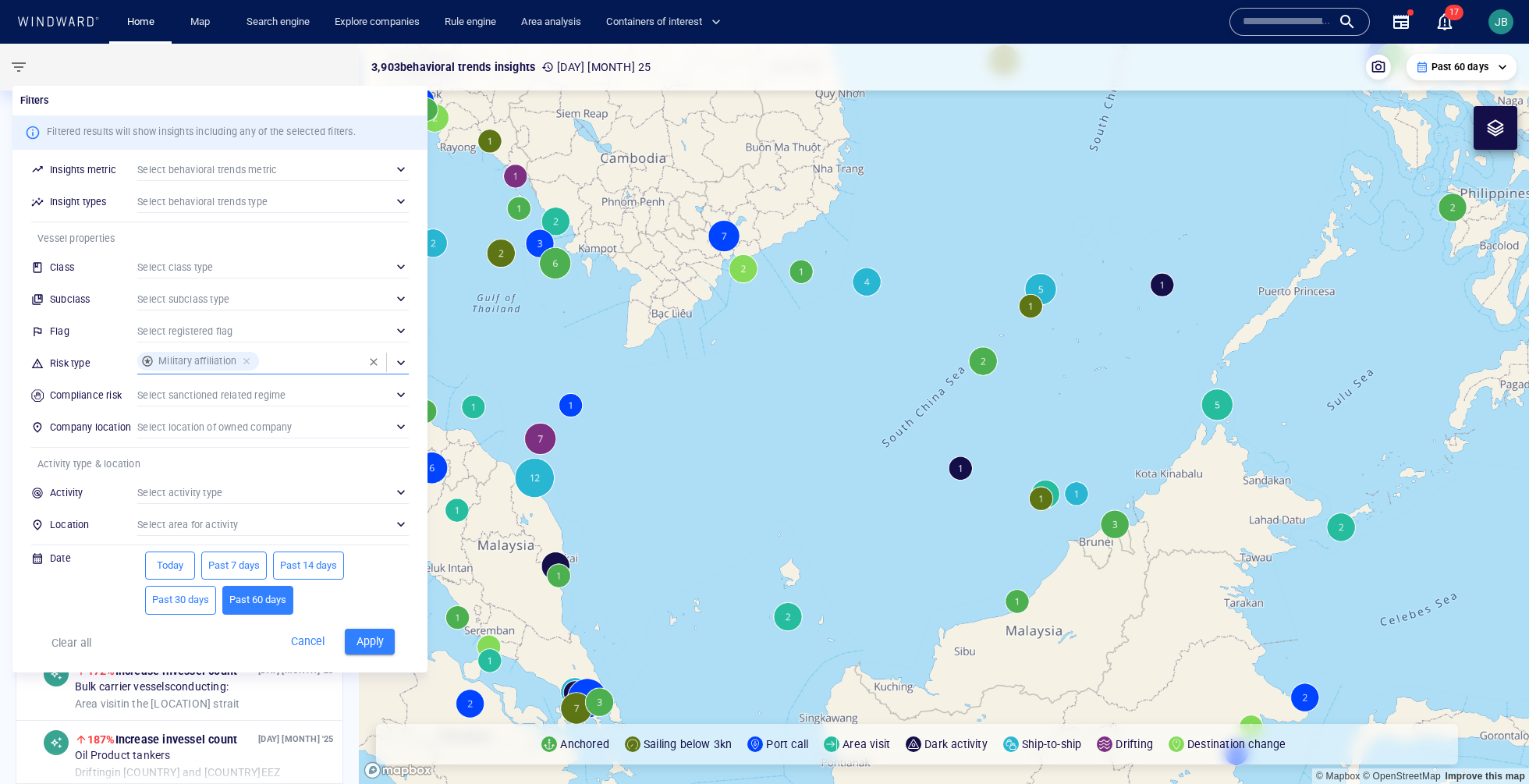 click on "Apply" at bounding box center (370, 641) 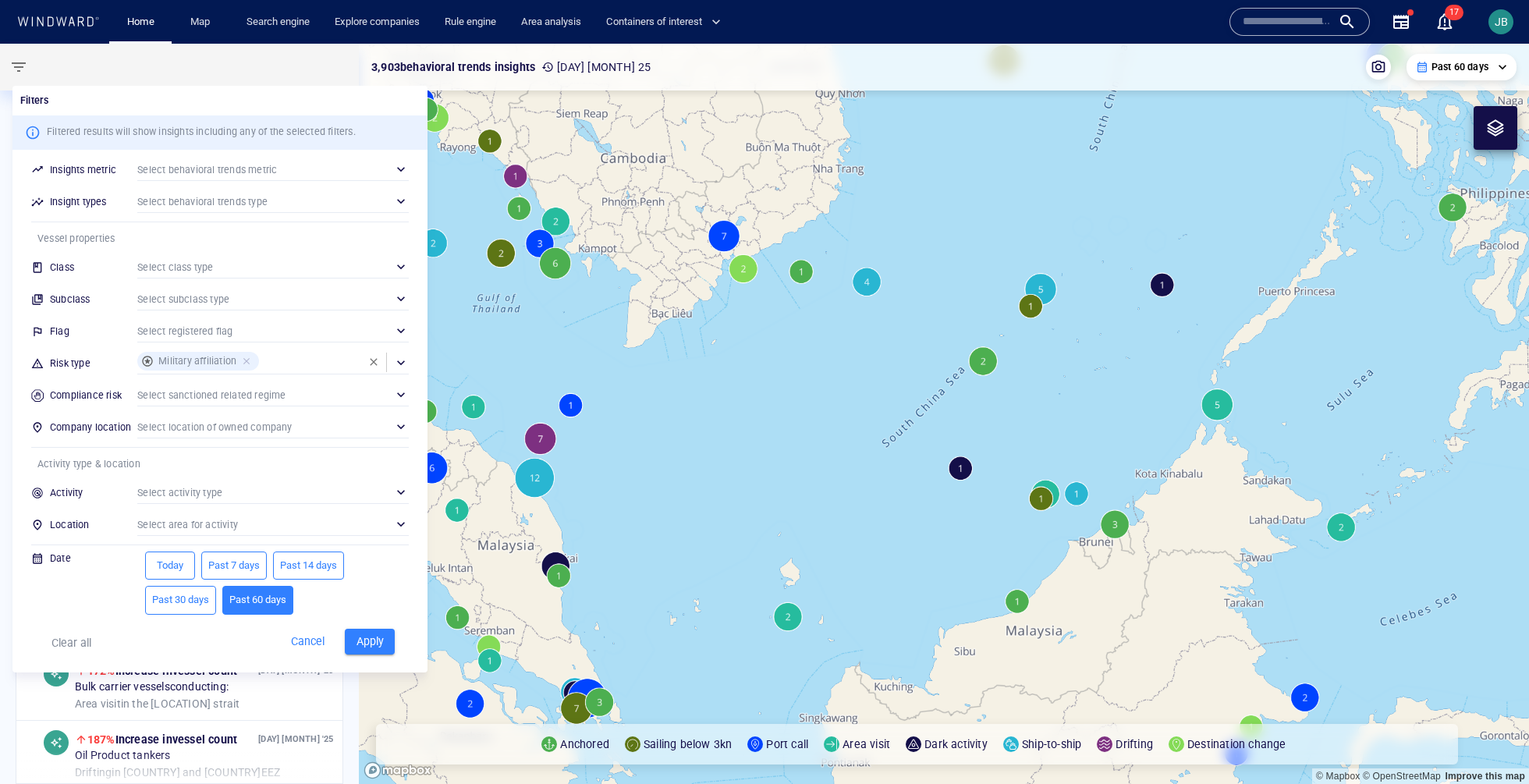 click on "Apply" at bounding box center [370, 641] 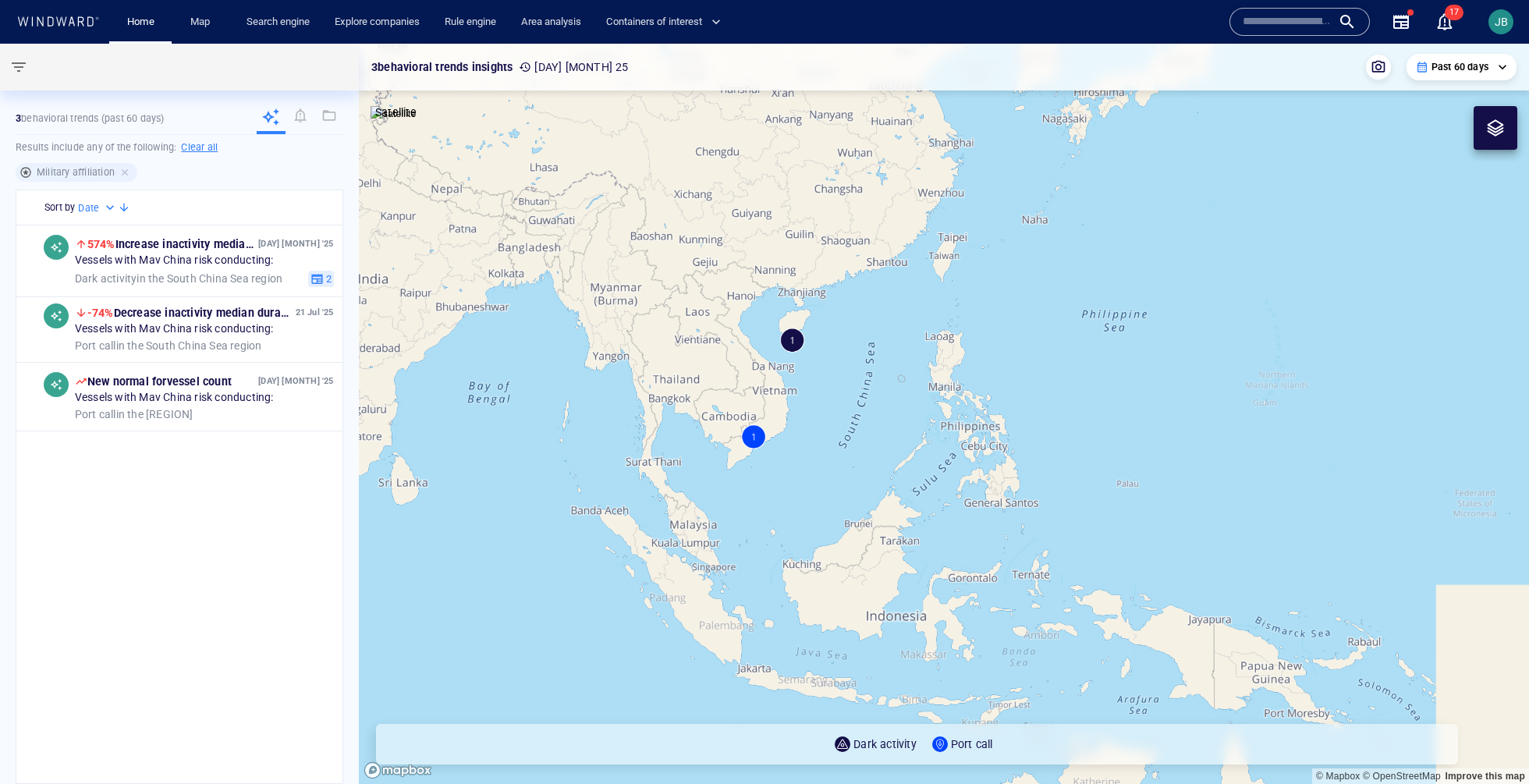 click at bounding box center (944, 413) 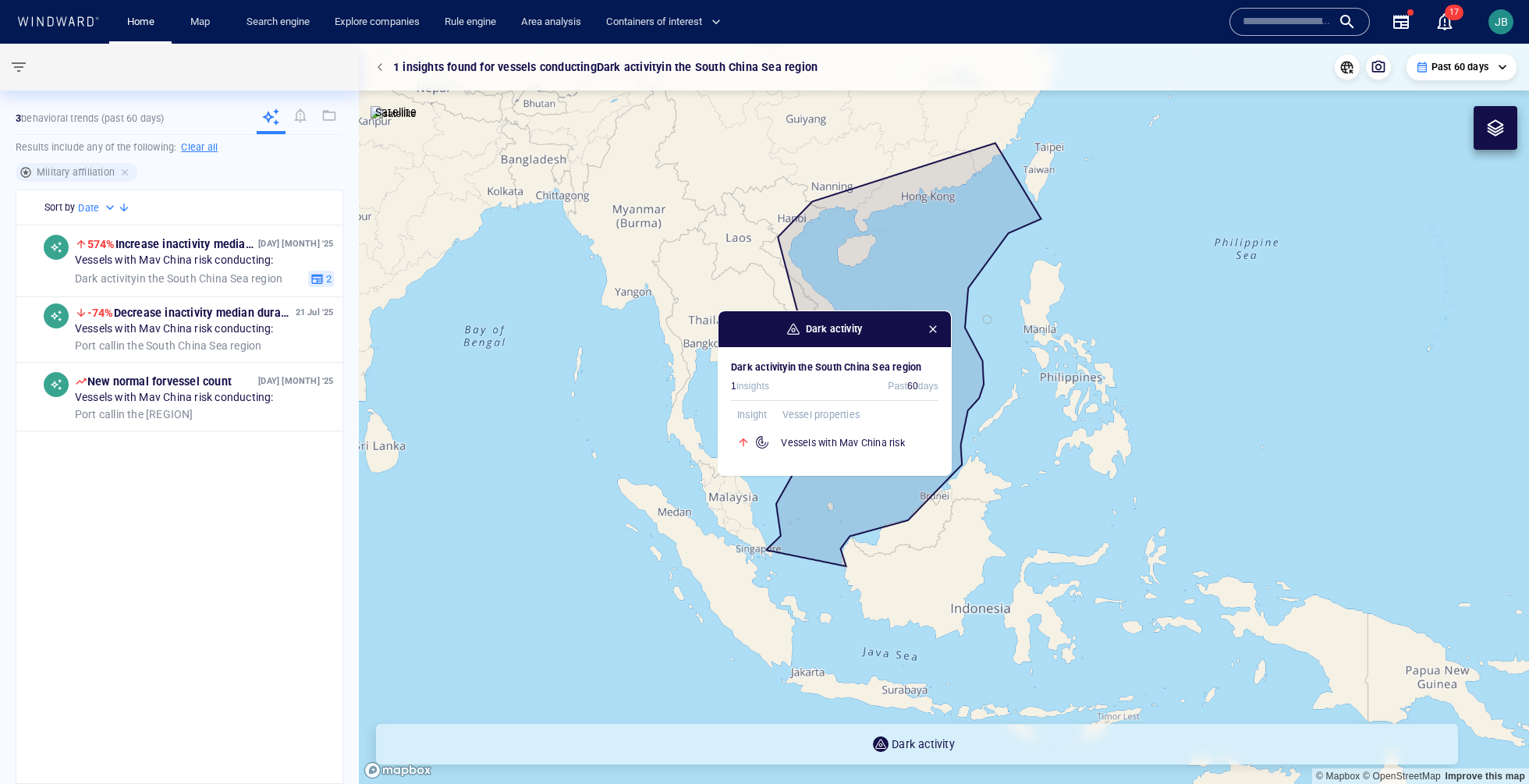 drag, startPoint x: 1179, startPoint y: 339, endPoint x: 966, endPoint y: 450, distance: 240.187 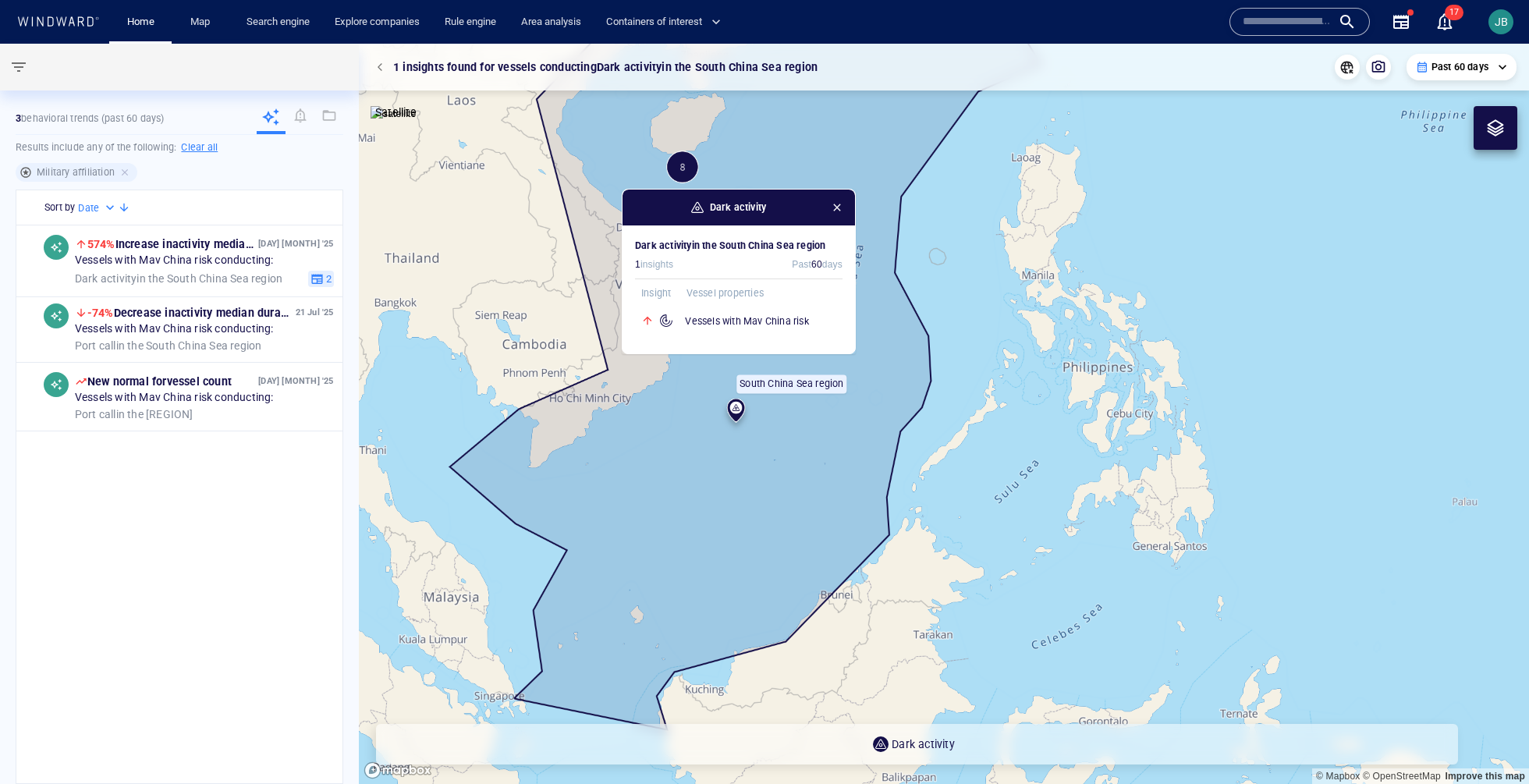 drag, startPoint x: 924, startPoint y: 452, endPoint x: 991, endPoint y: 452, distance: 67 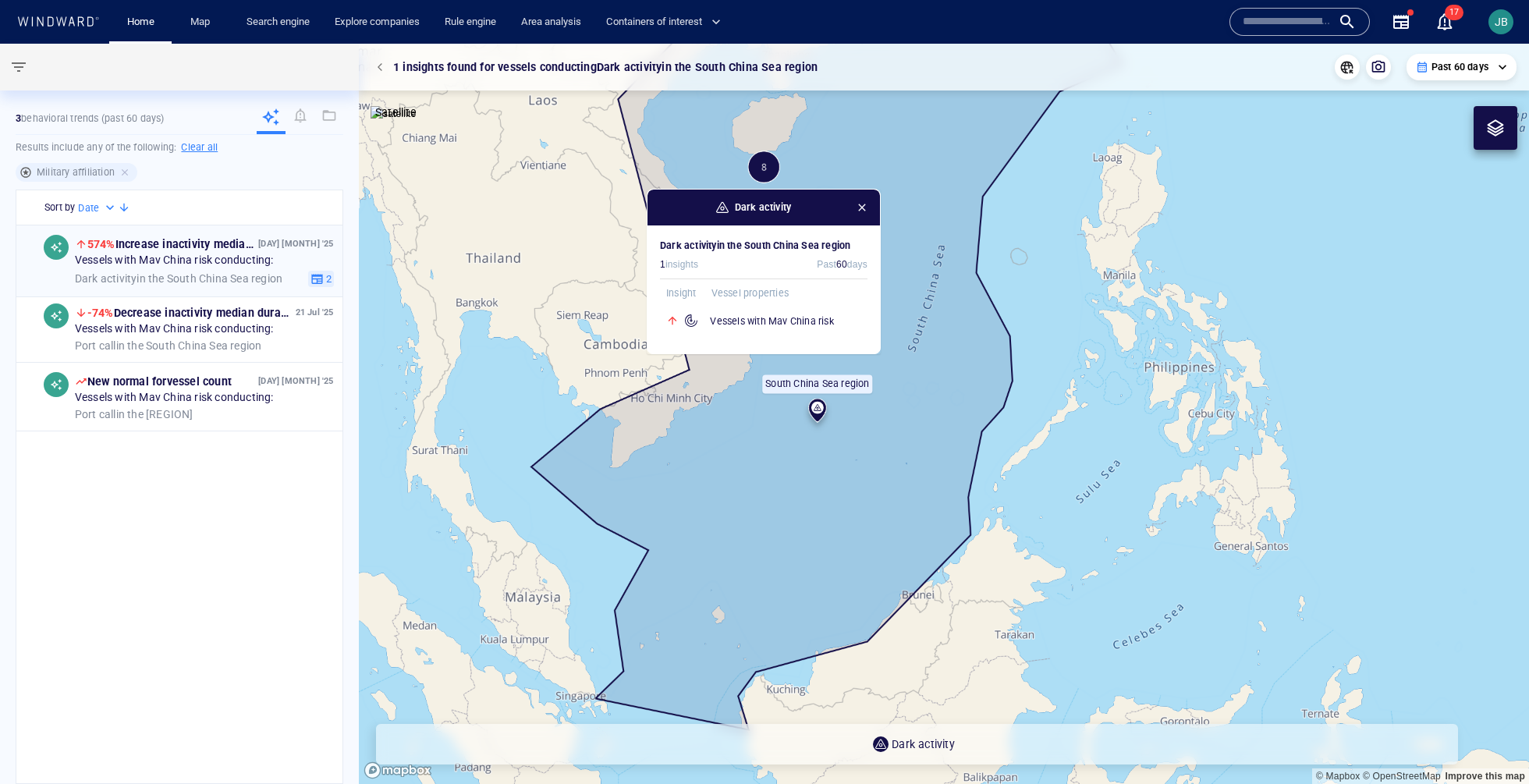 click on "05 Aug '25 574%  Increase in  activity median duration Vessels with Mav China risk conducting: Dark activity  in the South China Sea region  2" at bounding box center [204, 261] 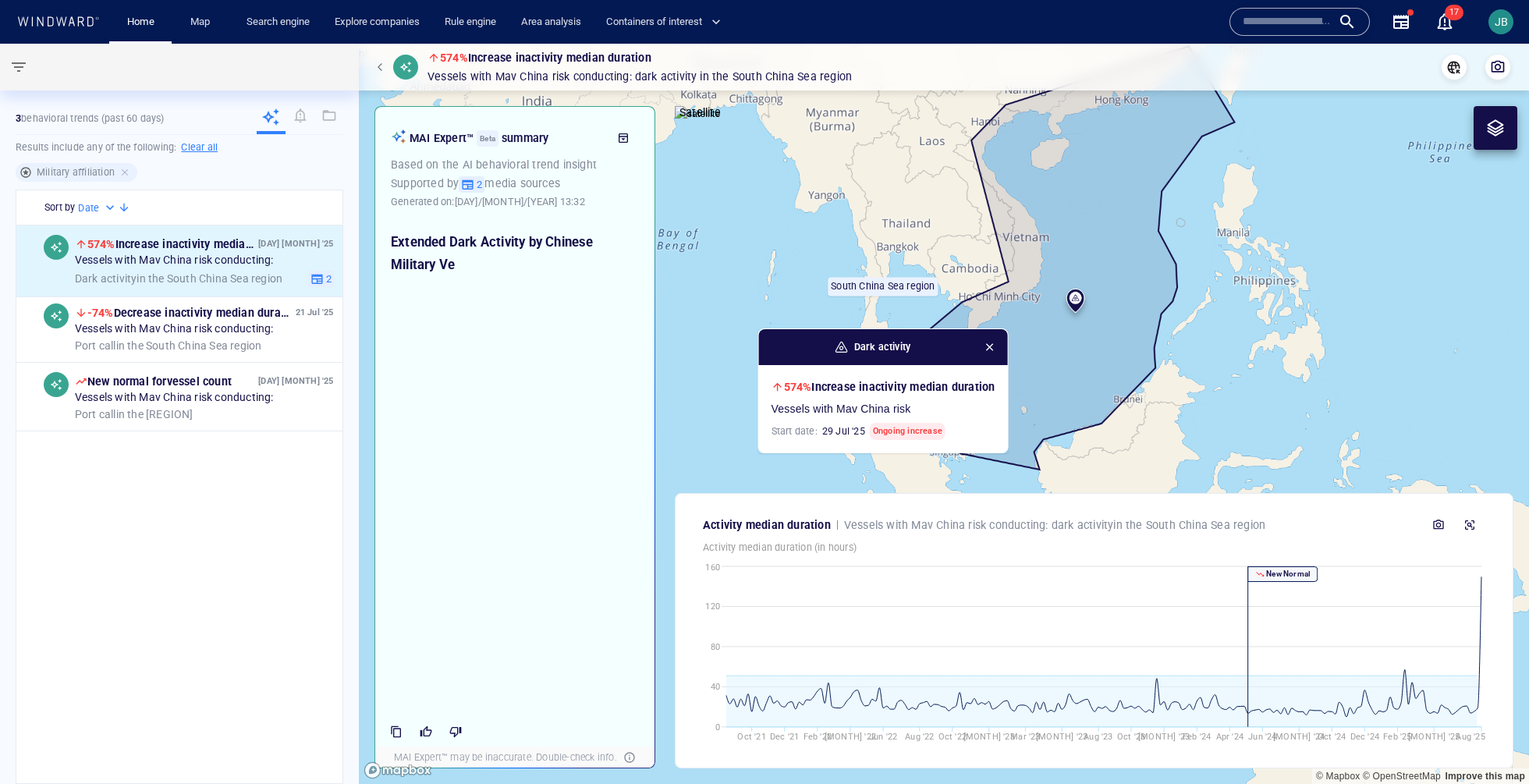 drag, startPoint x: 829, startPoint y: 318, endPoint x: 632, endPoint y: 331, distance: 197.42847 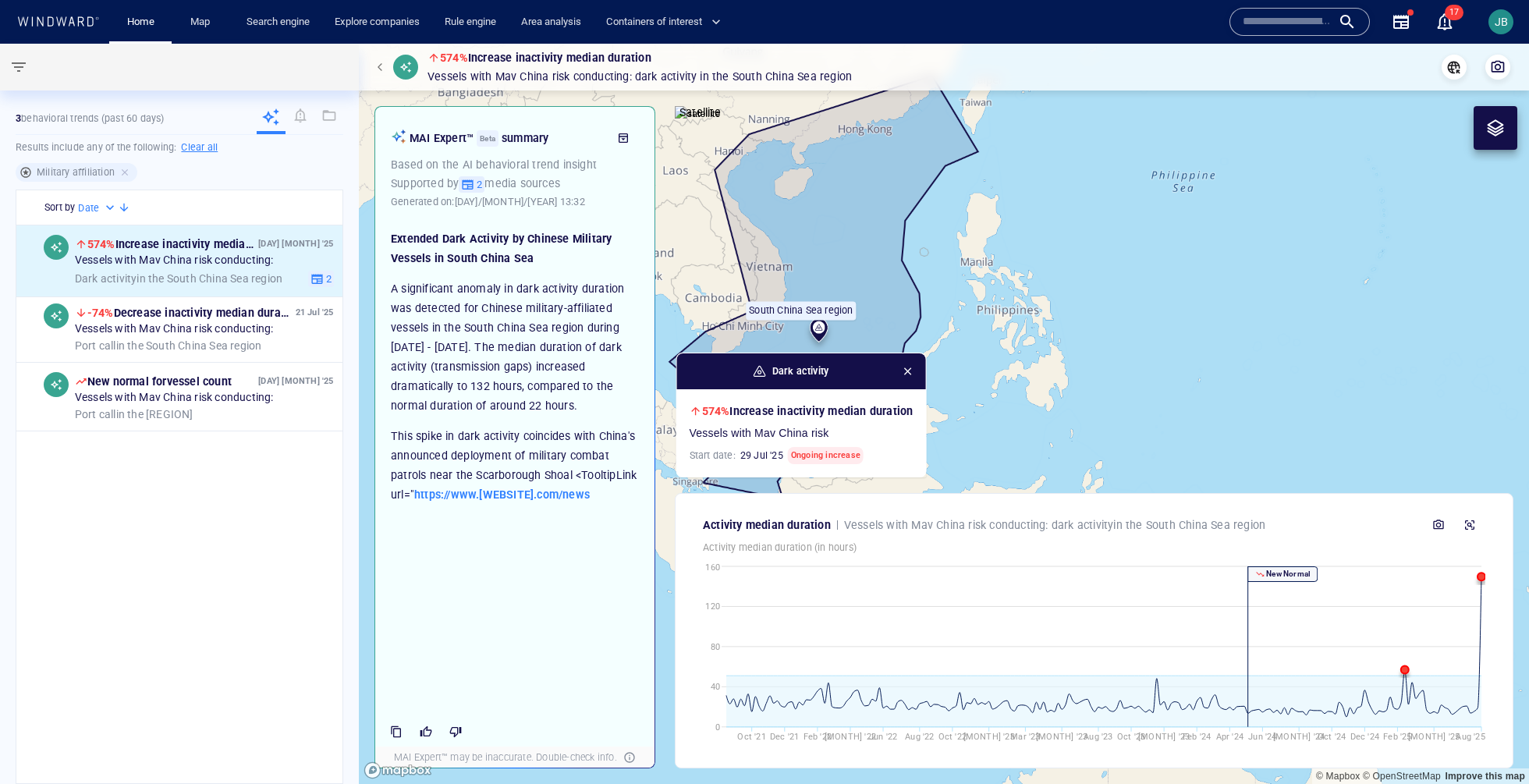 drag, startPoint x: 736, startPoint y: 289, endPoint x: 662, endPoint y: 314, distance: 78.1089 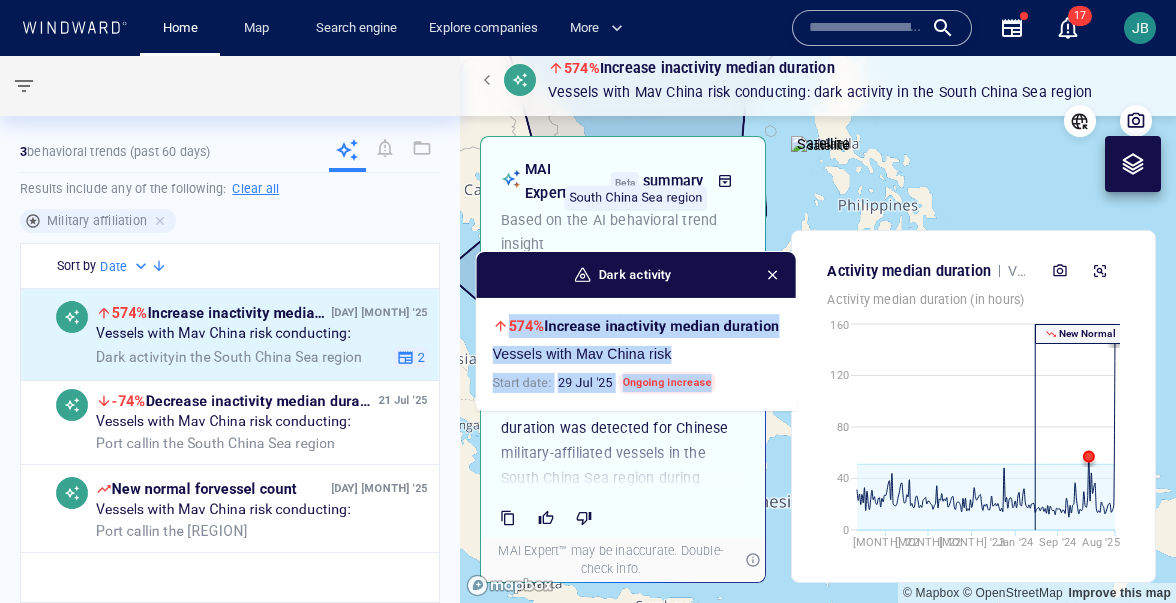 drag, startPoint x: 719, startPoint y: 380, endPoint x: 489, endPoint y: 322, distance: 237.20033 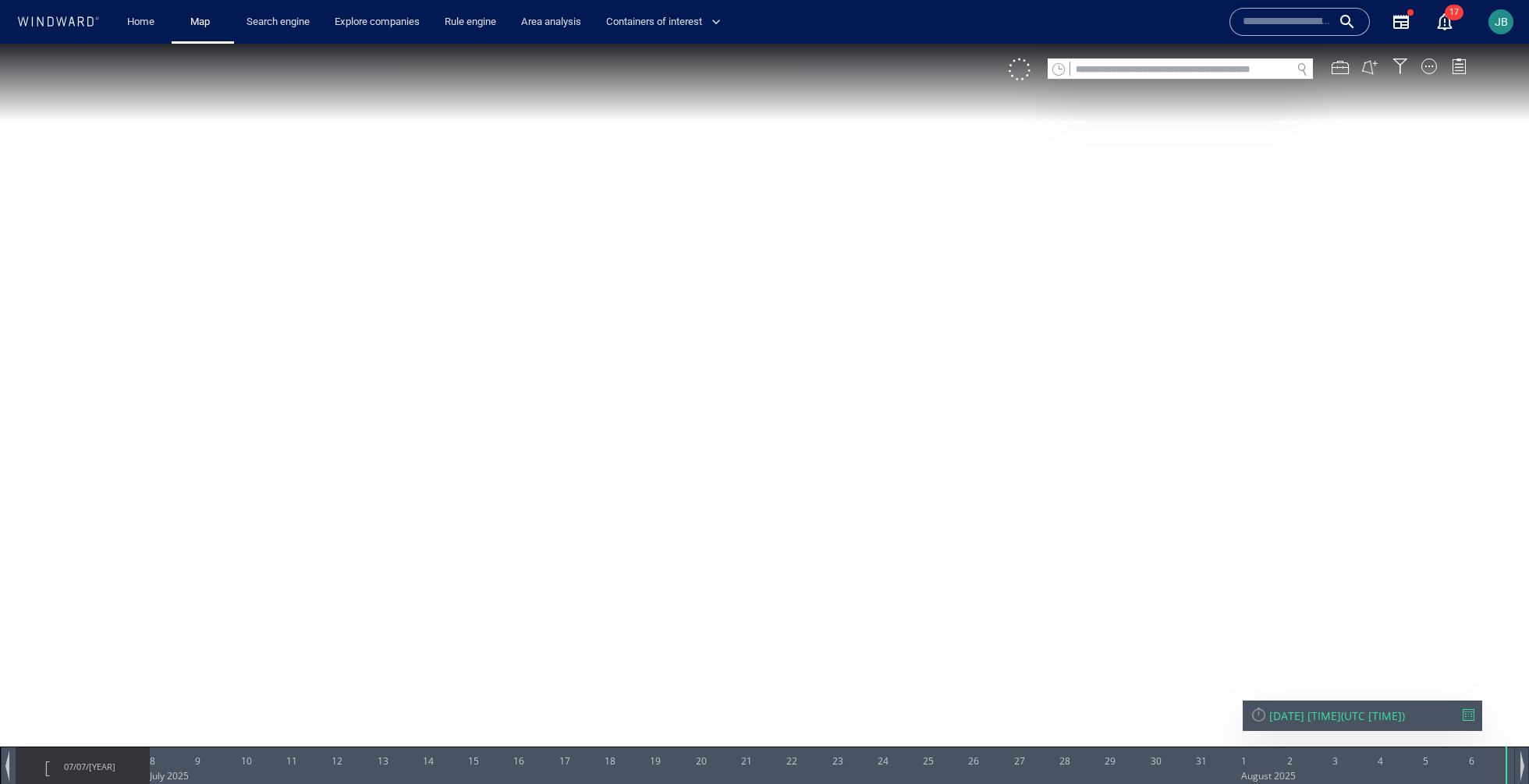 scroll, scrollTop: 0, scrollLeft: 0, axis: both 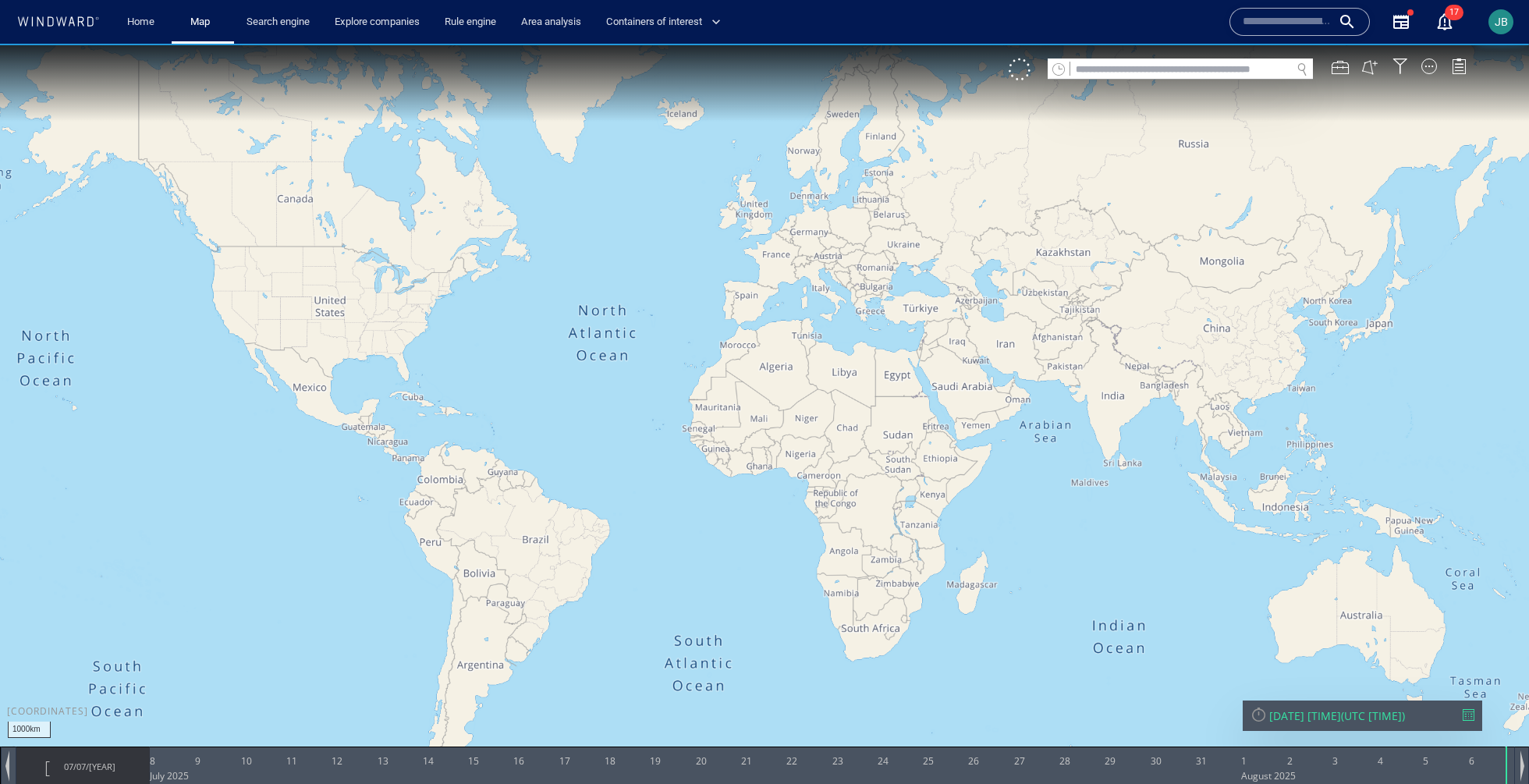 drag, startPoint x: 1187, startPoint y: 350, endPoint x: 913, endPoint y: 352, distance: 274.0073 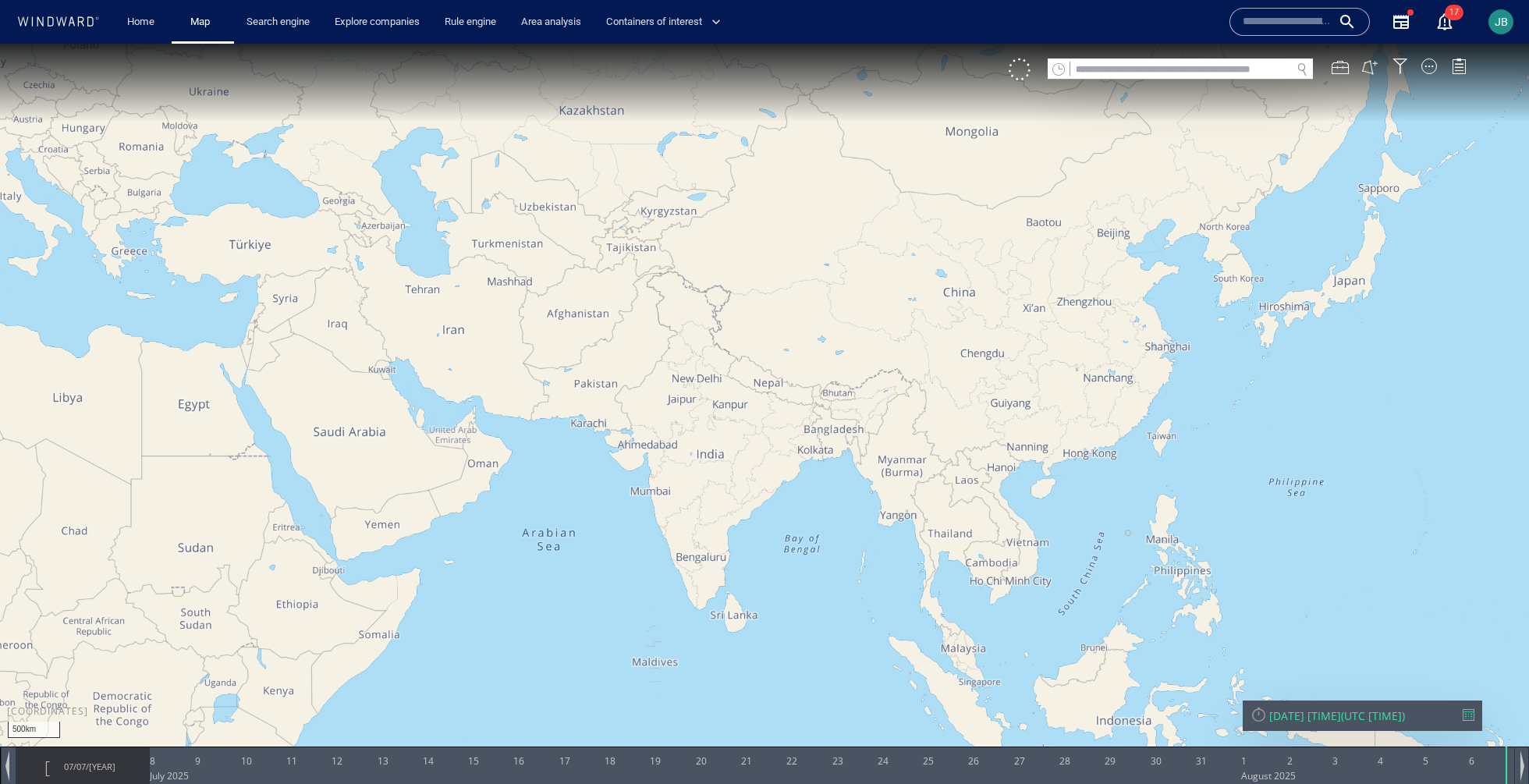 drag, startPoint x: 1145, startPoint y: 506, endPoint x: 1068, endPoint y: 428, distance: 109.60383 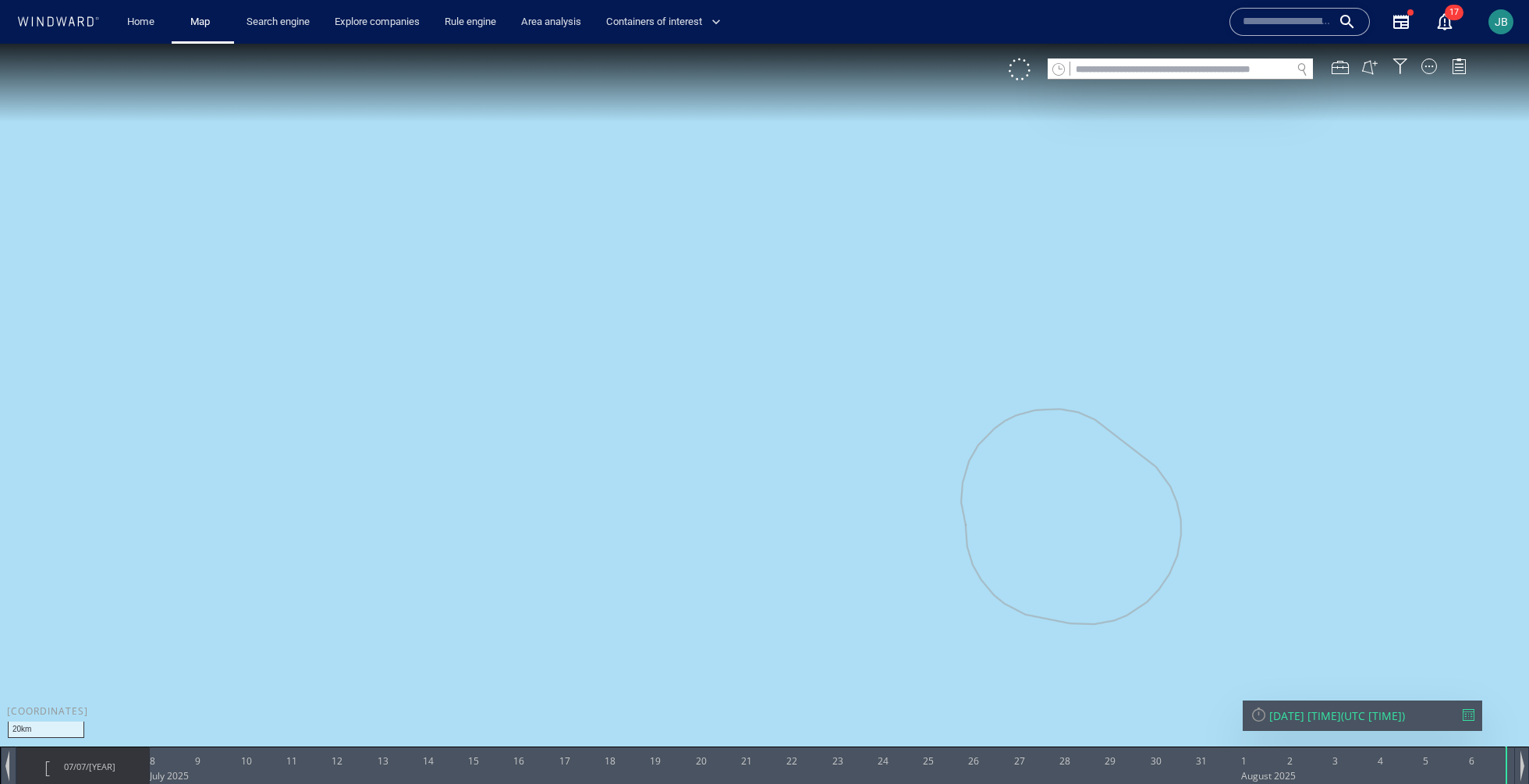 drag, startPoint x: 1065, startPoint y: 481, endPoint x: 961, endPoint y: 392, distance: 136.88316 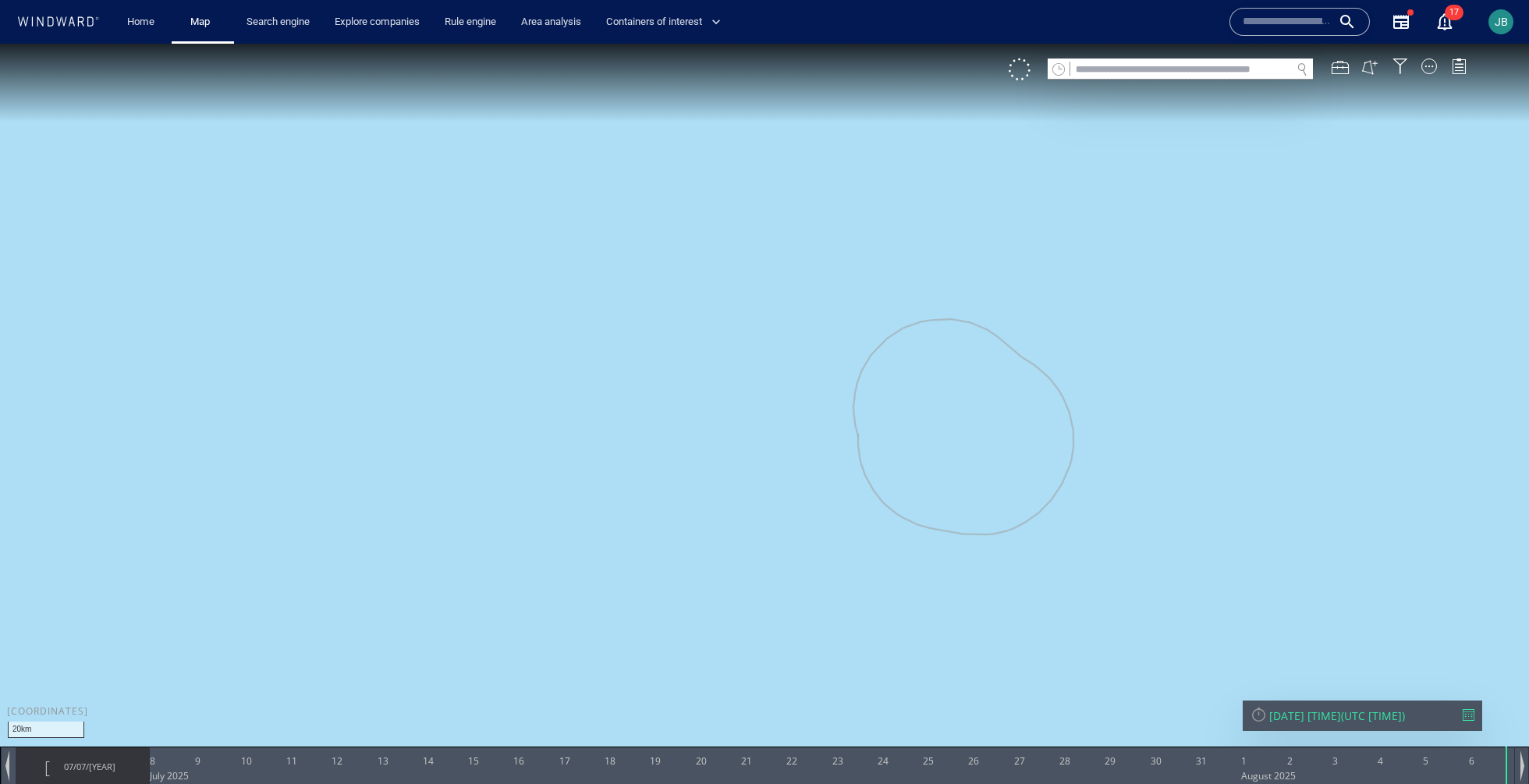click on "VM" at bounding box center (1245, 69) 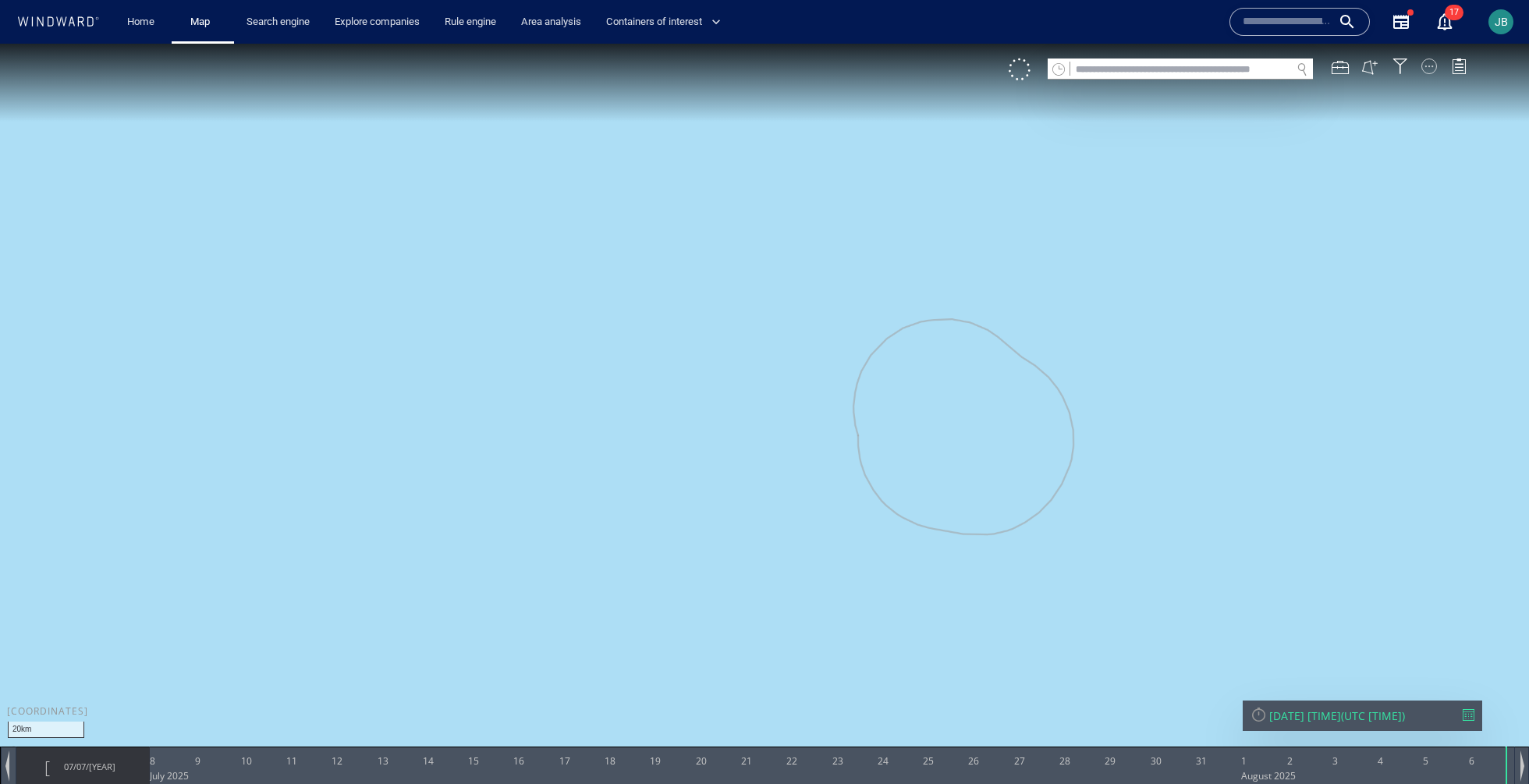 click at bounding box center [1429, 66] 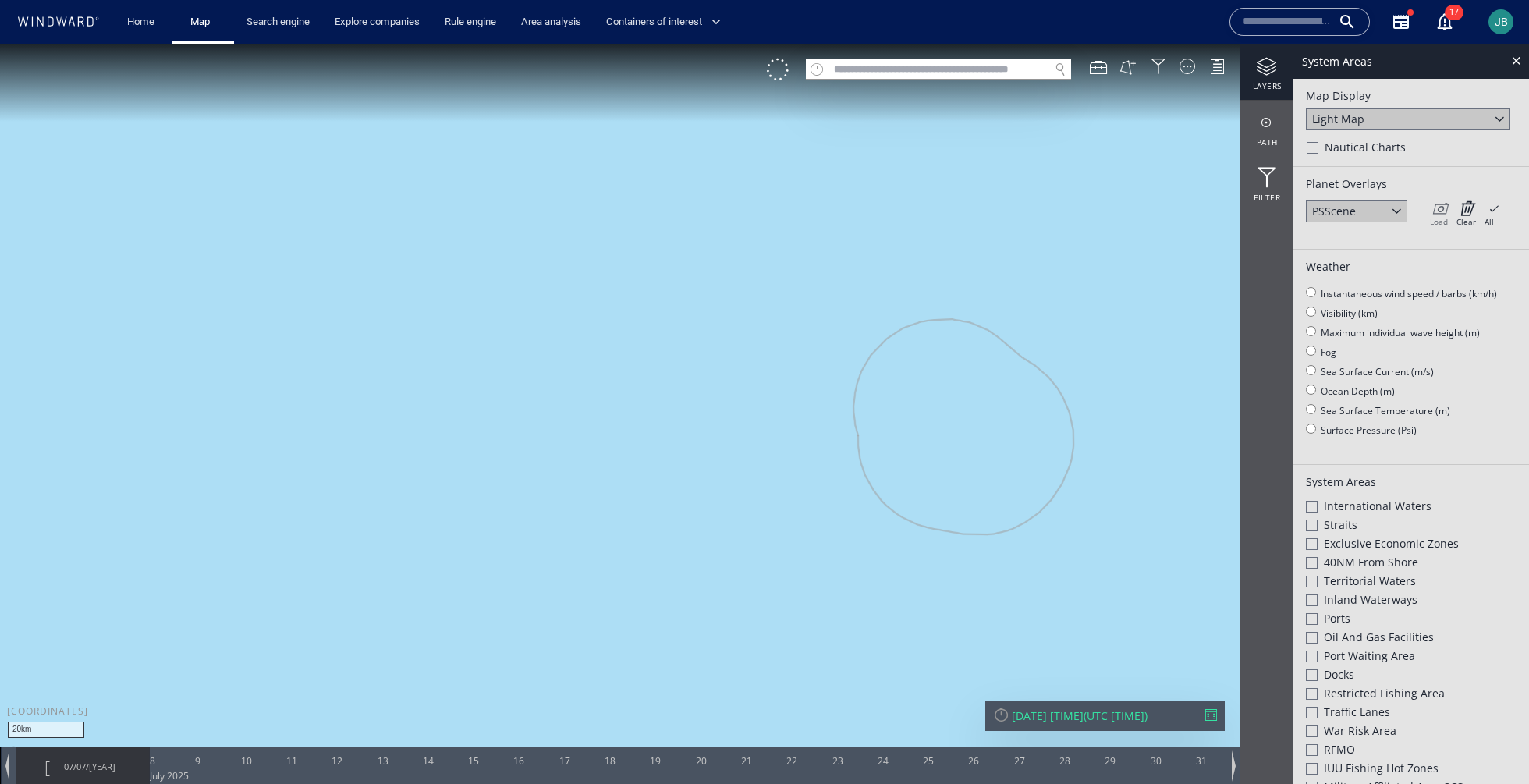 click 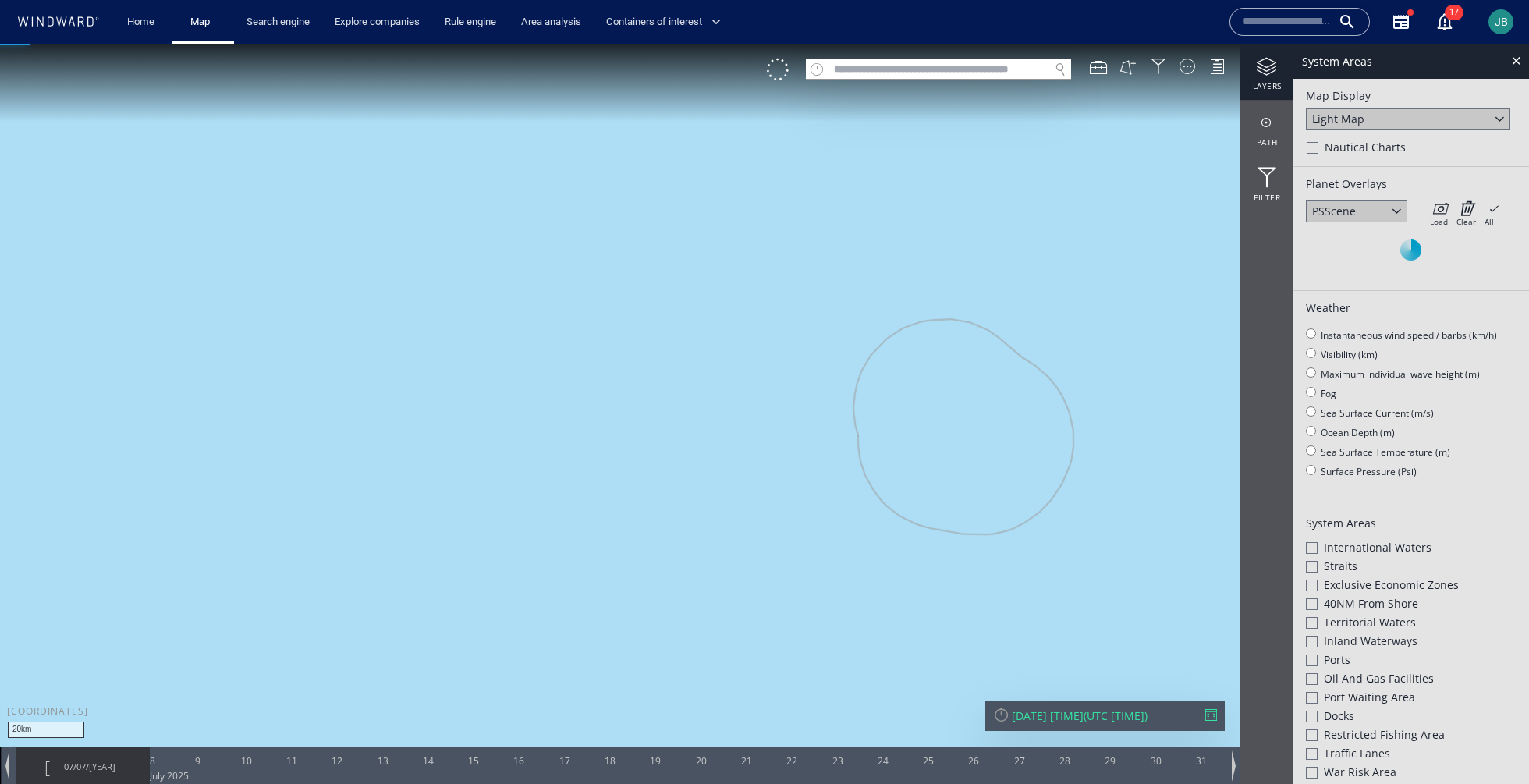 scroll, scrollTop: 644, scrollLeft: 0, axis: vertical 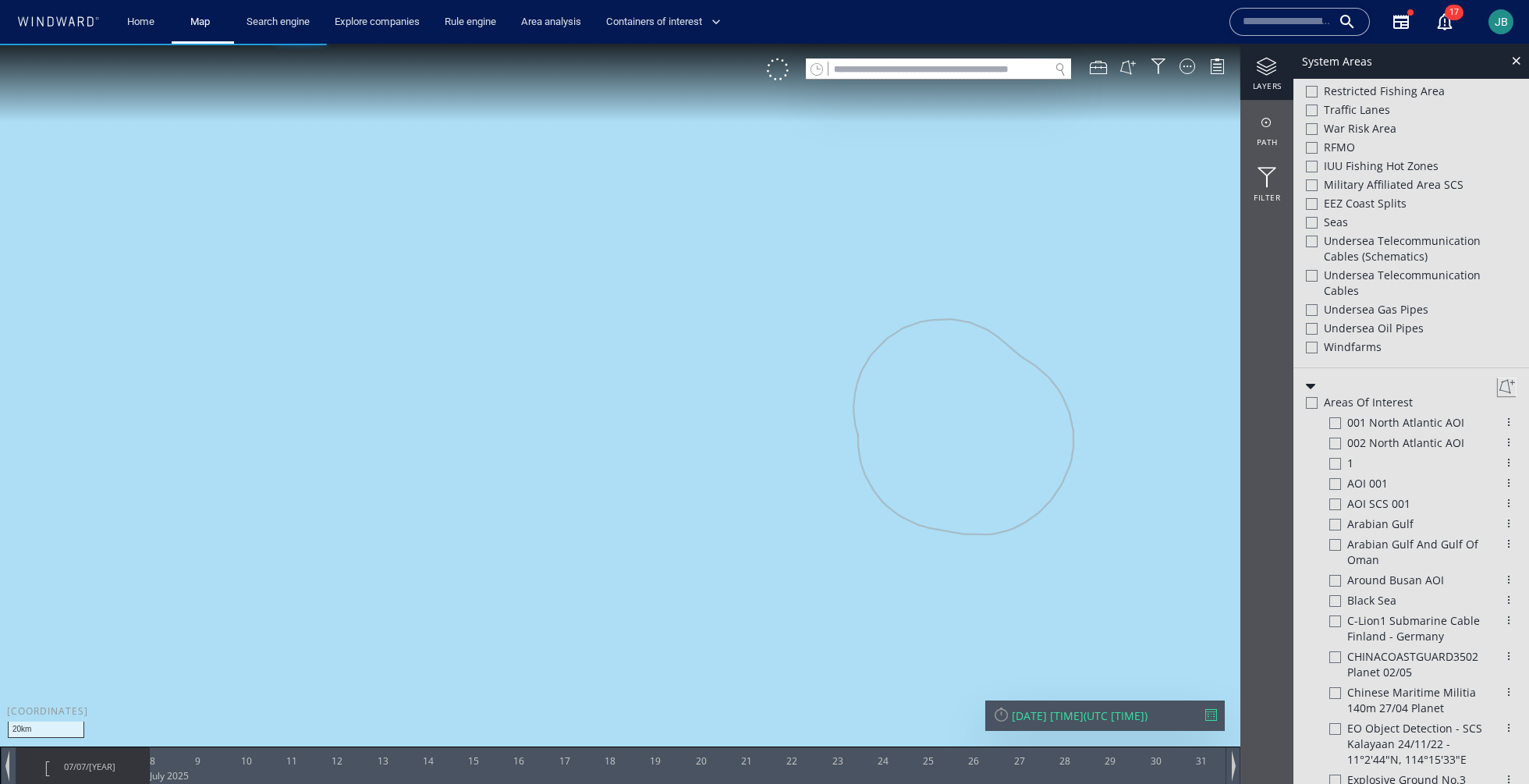 click on "Areas of Interest" 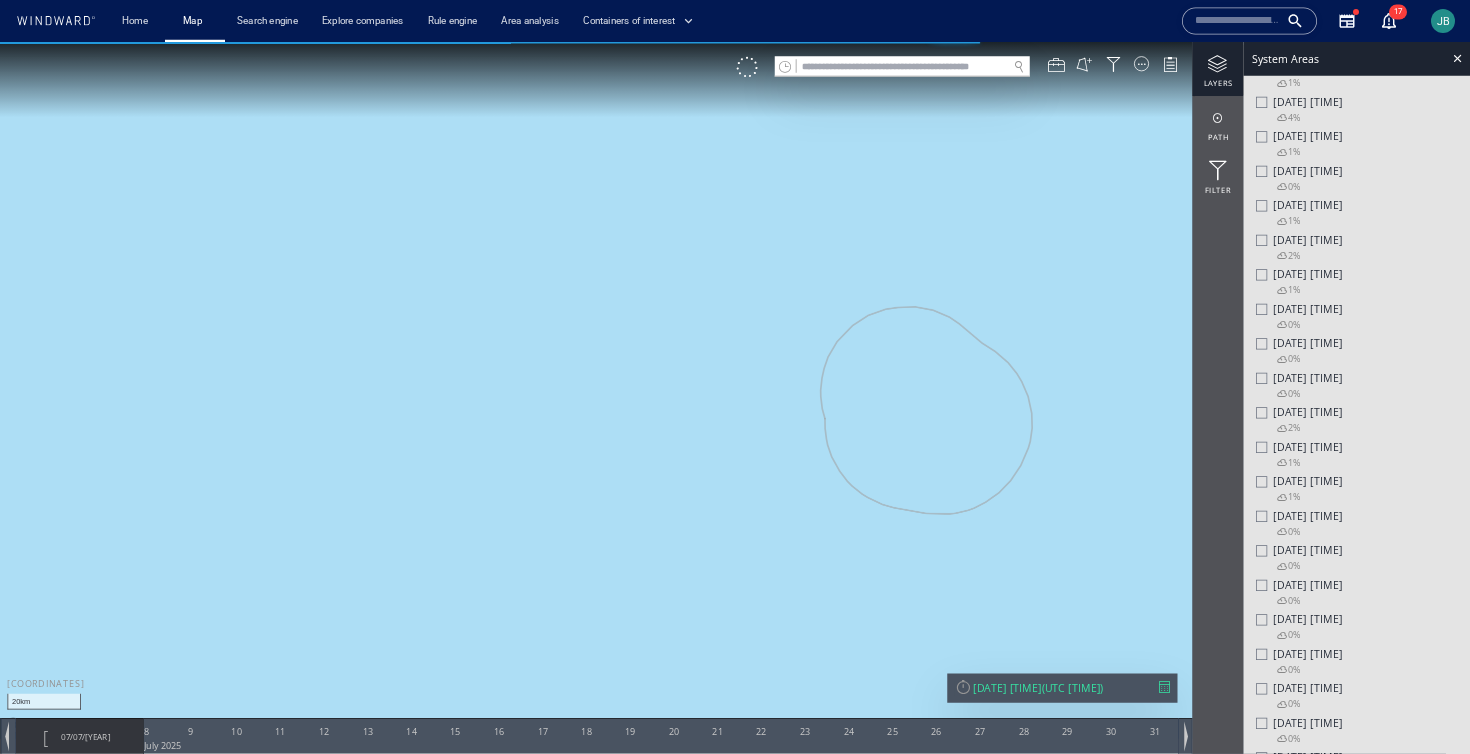 scroll, scrollTop: 6675, scrollLeft: 0, axis: vertical 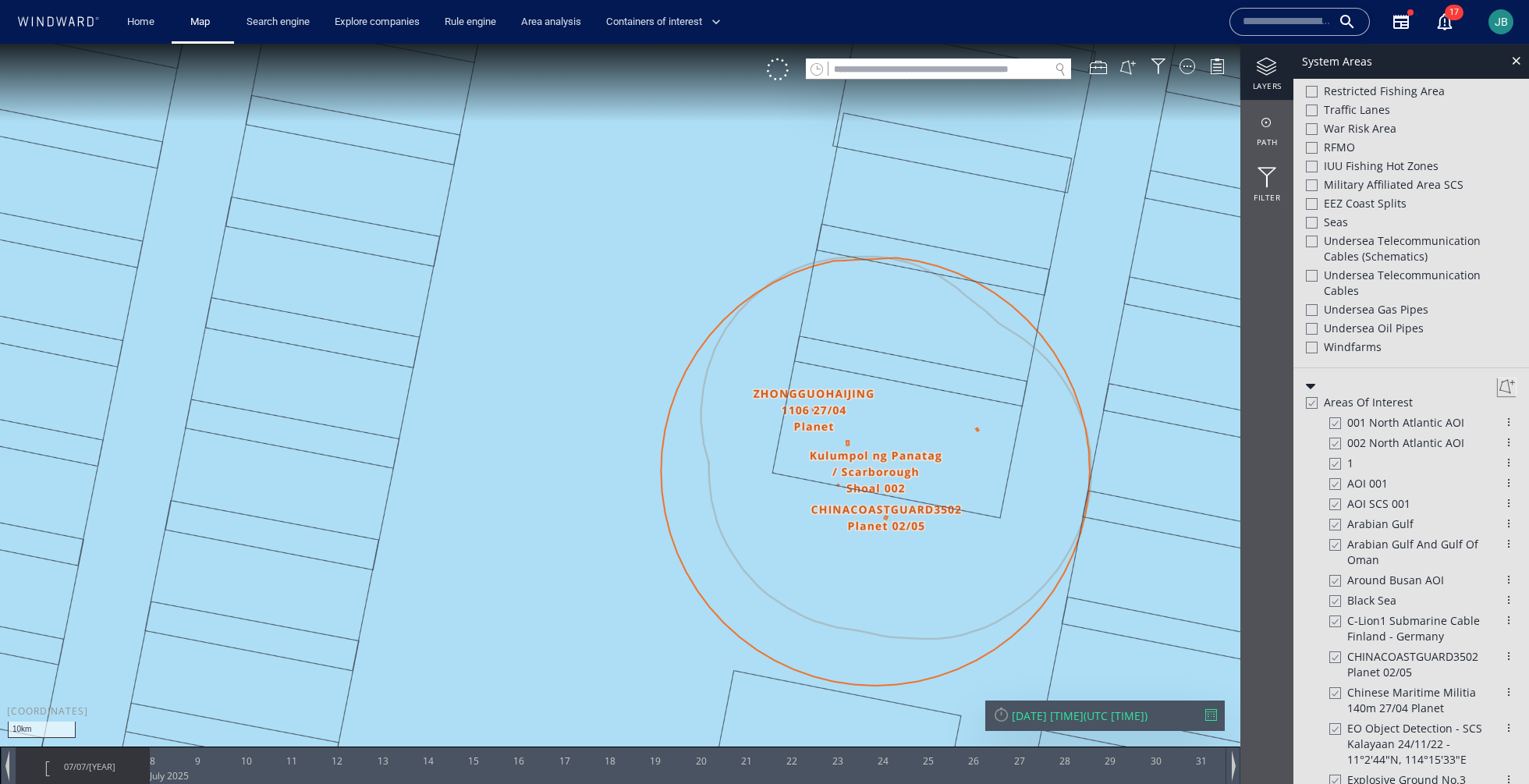 drag, startPoint x: 1044, startPoint y: 443, endPoint x: 923, endPoint y: 443, distance: 121 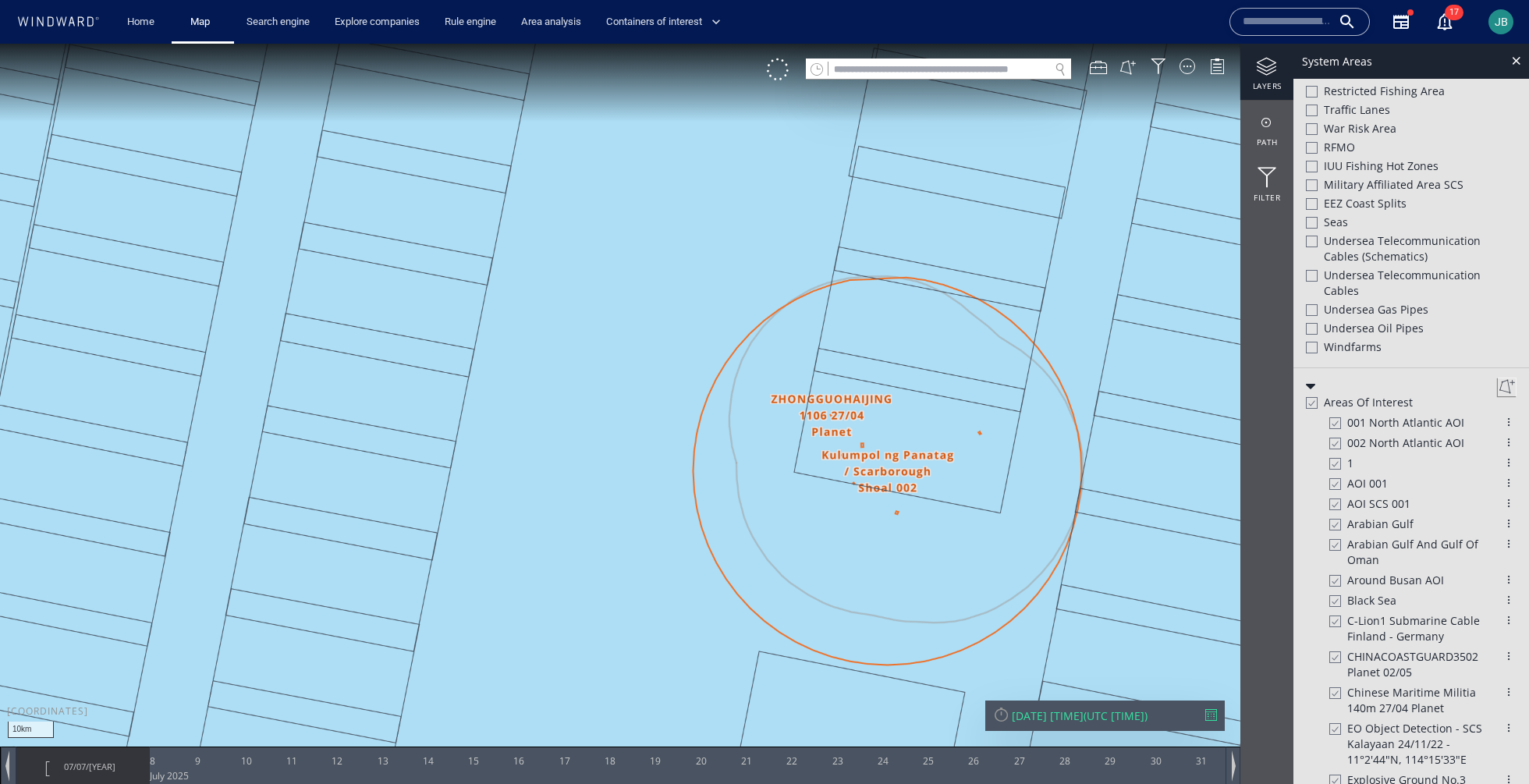 drag, startPoint x: 1070, startPoint y: 484, endPoint x: 1004, endPoint y: 484, distance: 66 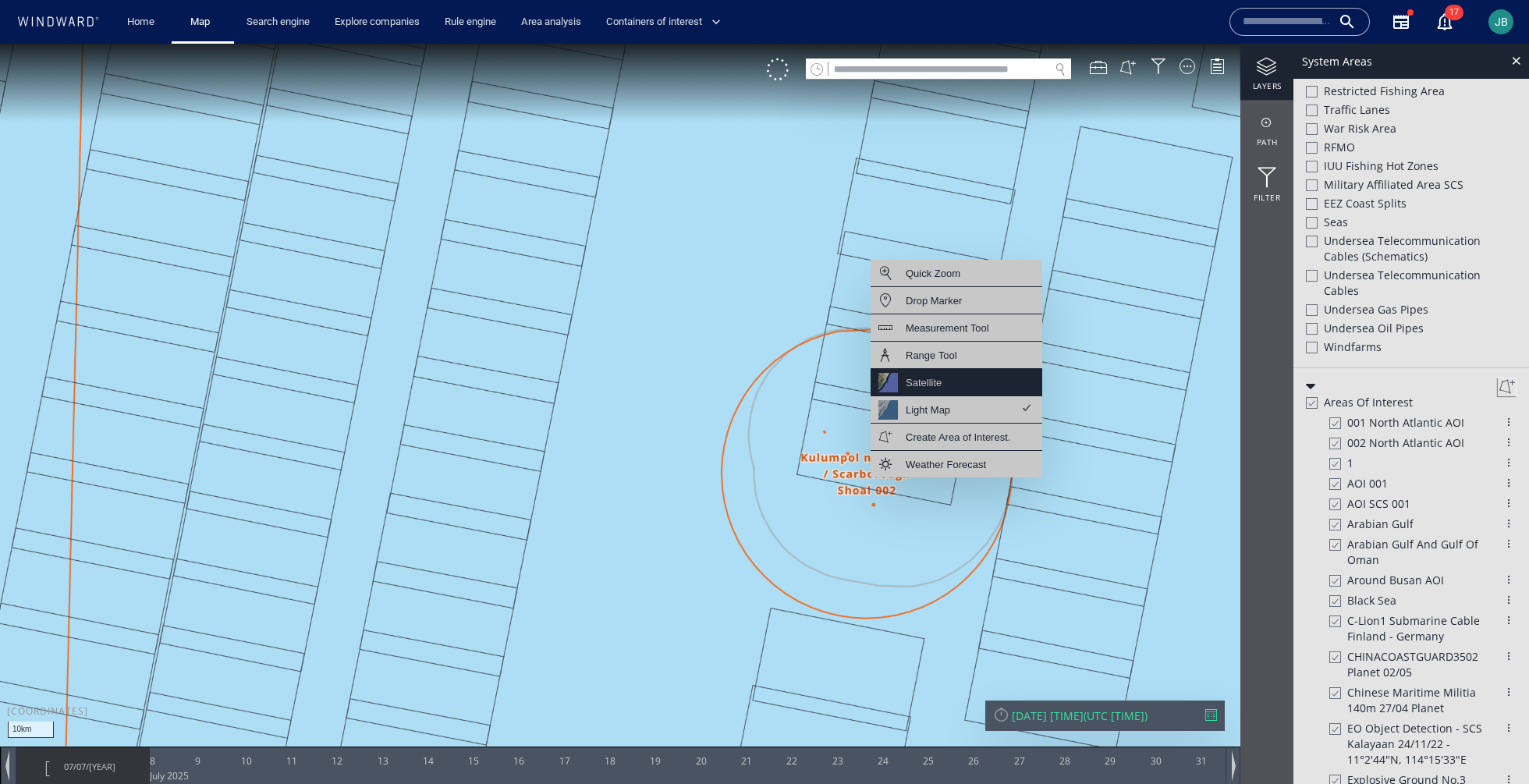 click on "Satellite" at bounding box center (956, 382) 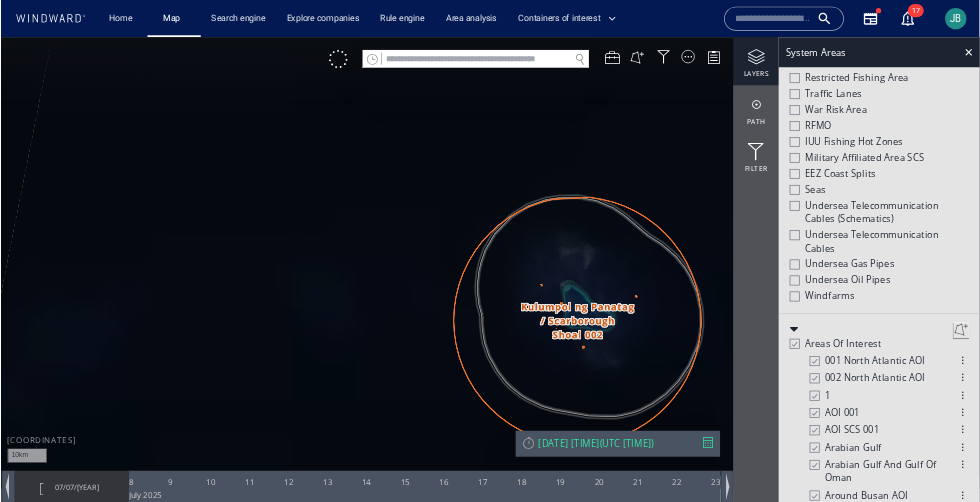 scroll, scrollTop: 6675, scrollLeft: 0, axis: vertical 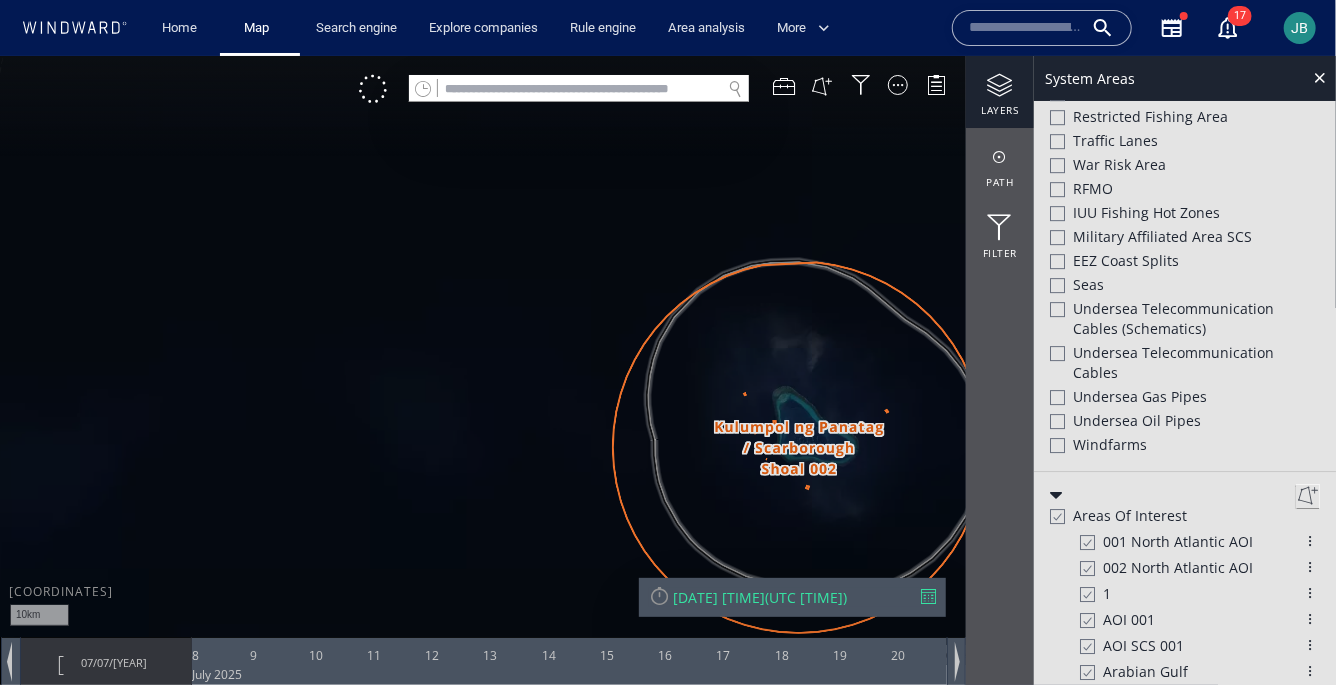 drag, startPoint x: 801, startPoint y: 388, endPoint x: 652, endPoint y: 387, distance: 149.00336 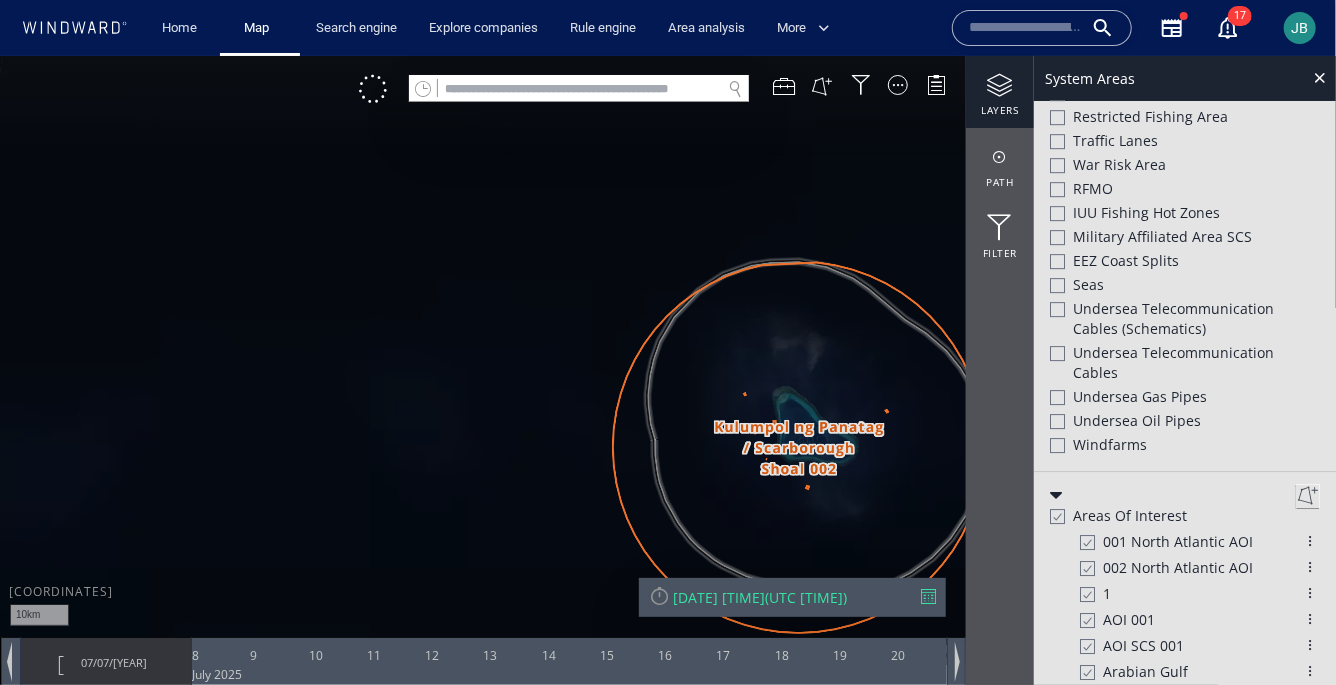 click at bounding box center (668, 360) 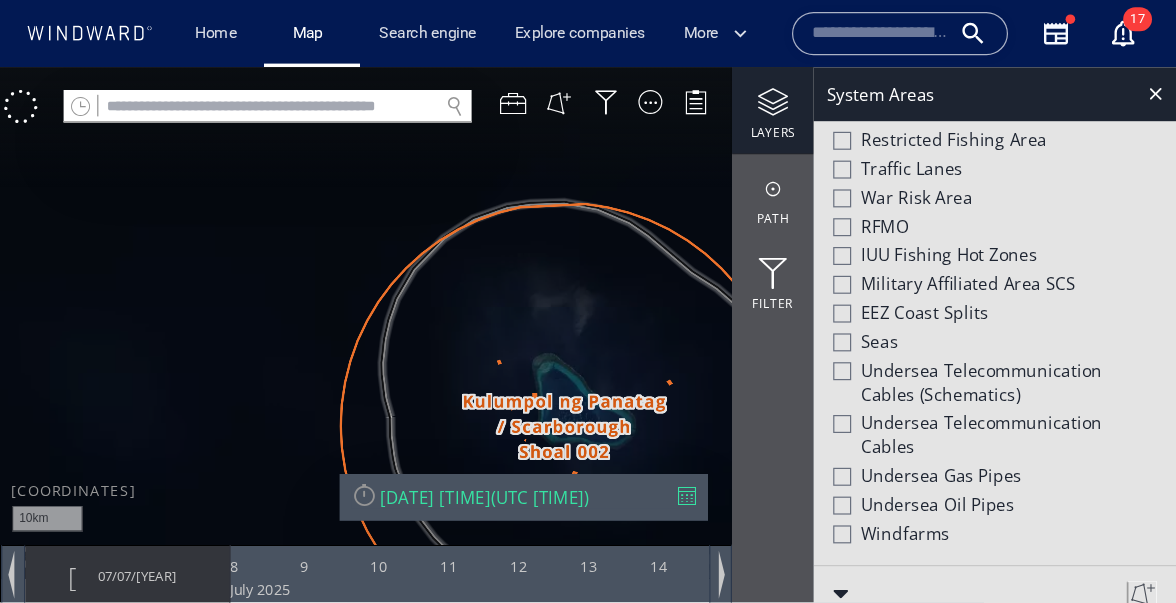 scroll, scrollTop: 6675, scrollLeft: 0, axis: vertical 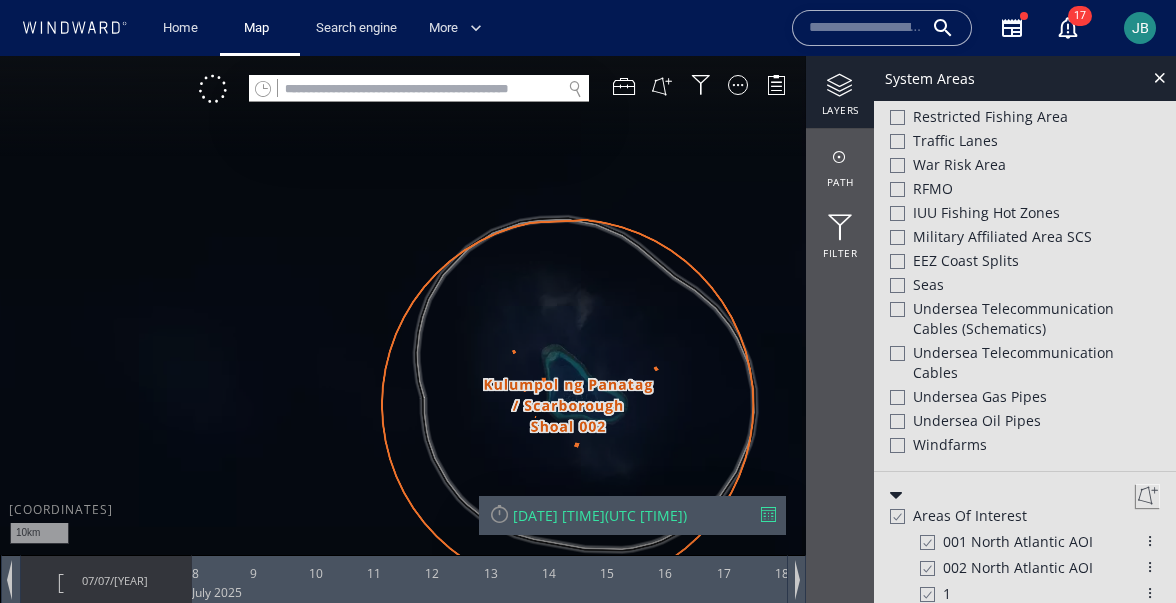 drag, startPoint x: 652, startPoint y: 388, endPoint x: 482, endPoint y: 283, distance: 199.81241 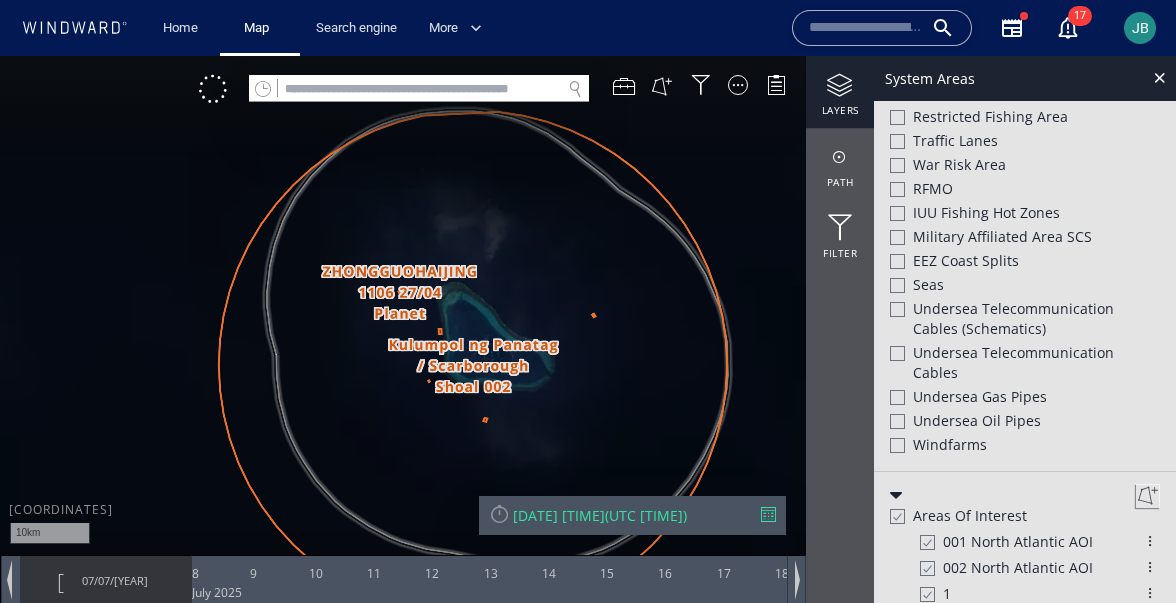 drag, startPoint x: 487, startPoint y: 298, endPoint x: 487, endPoint y: 269, distance: 29 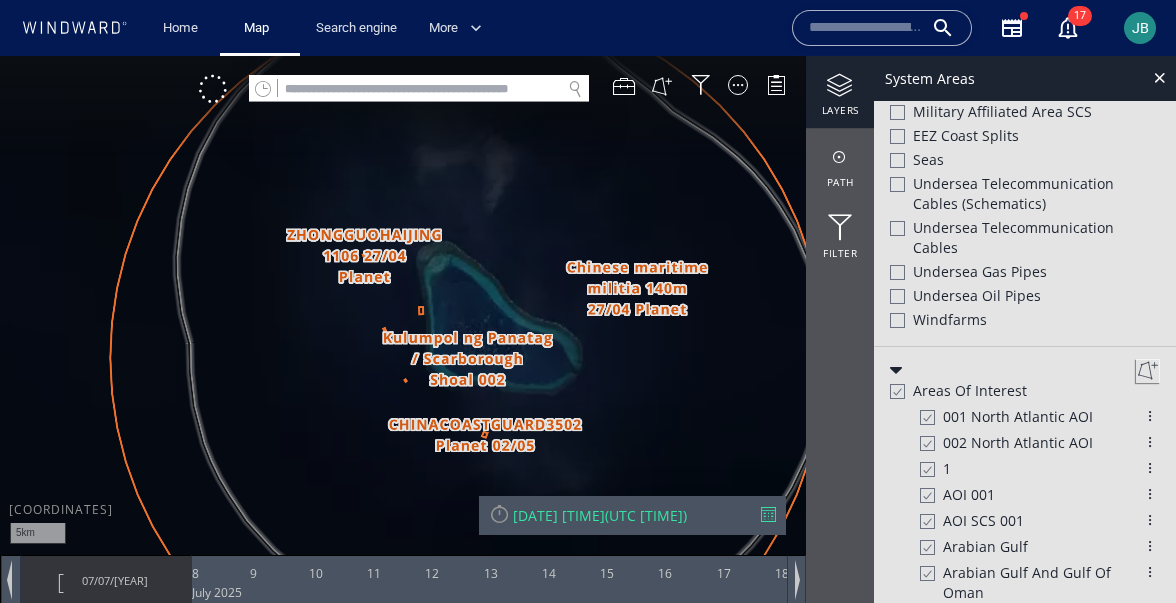 scroll, scrollTop: 6841, scrollLeft: 0, axis: vertical 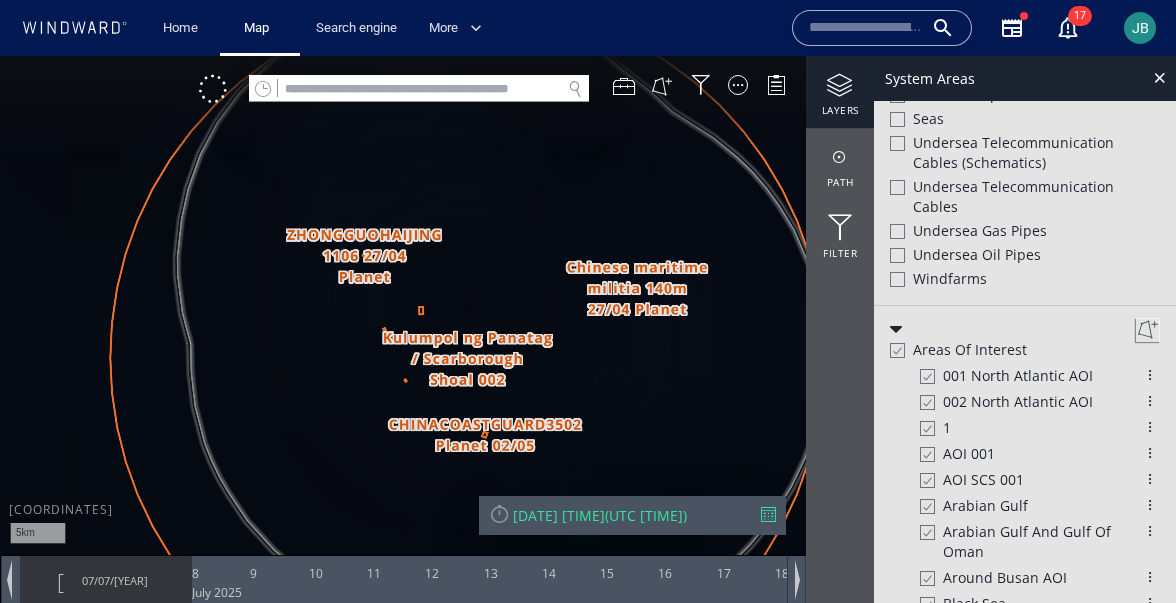 click 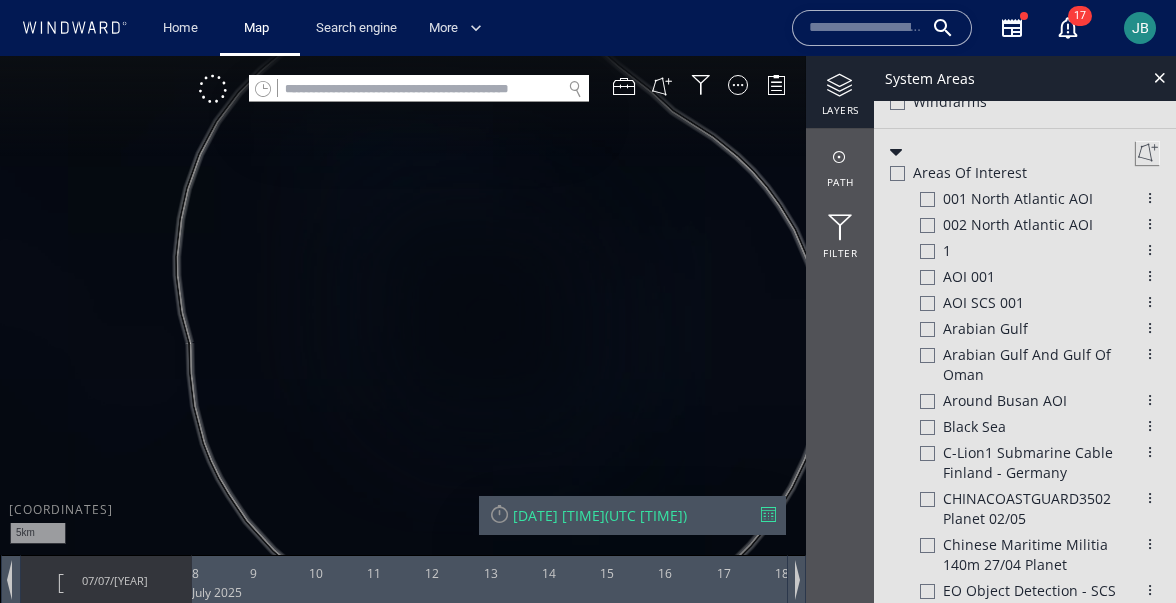 scroll, scrollTop: 7492, scrollLeft: 0, axis: vertical 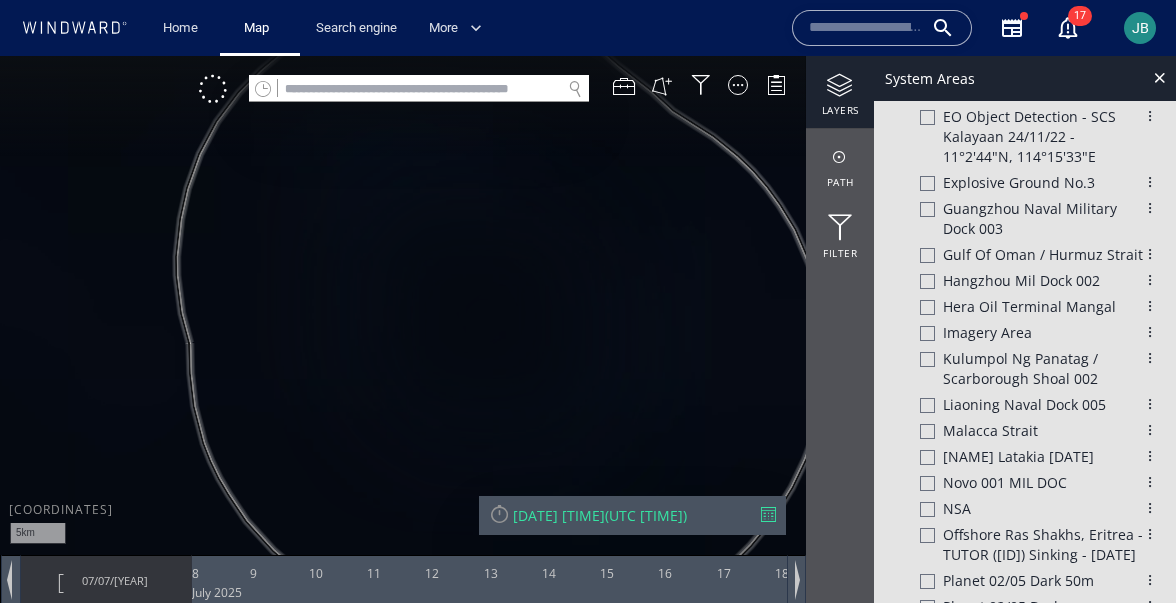 click 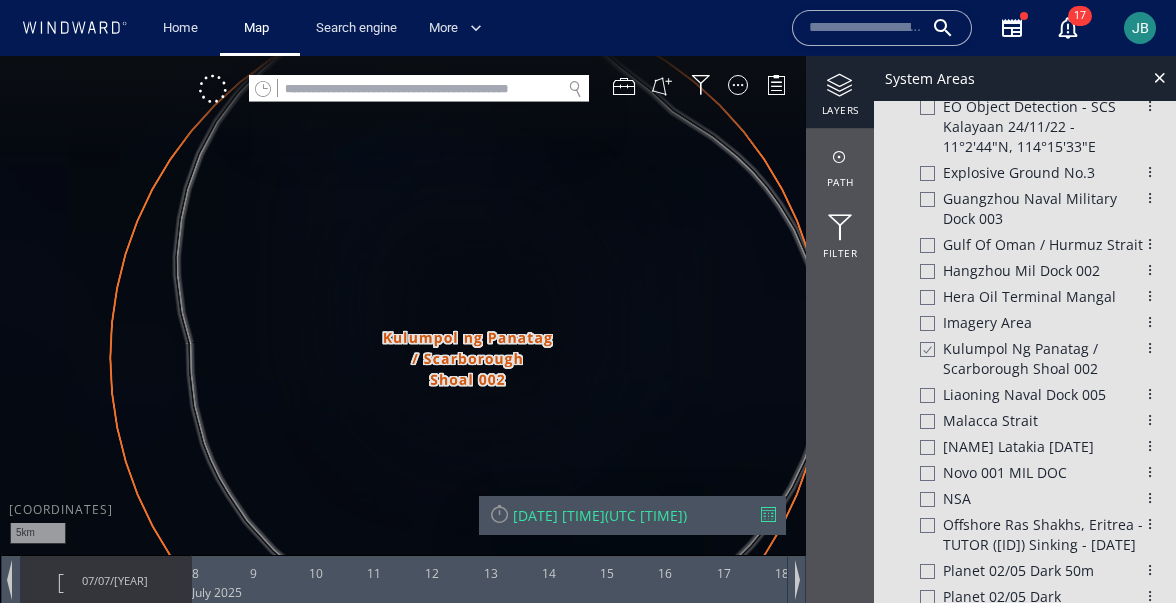 scroll, scrollTop: 7505, scrollLeft: 0, axis: vertical 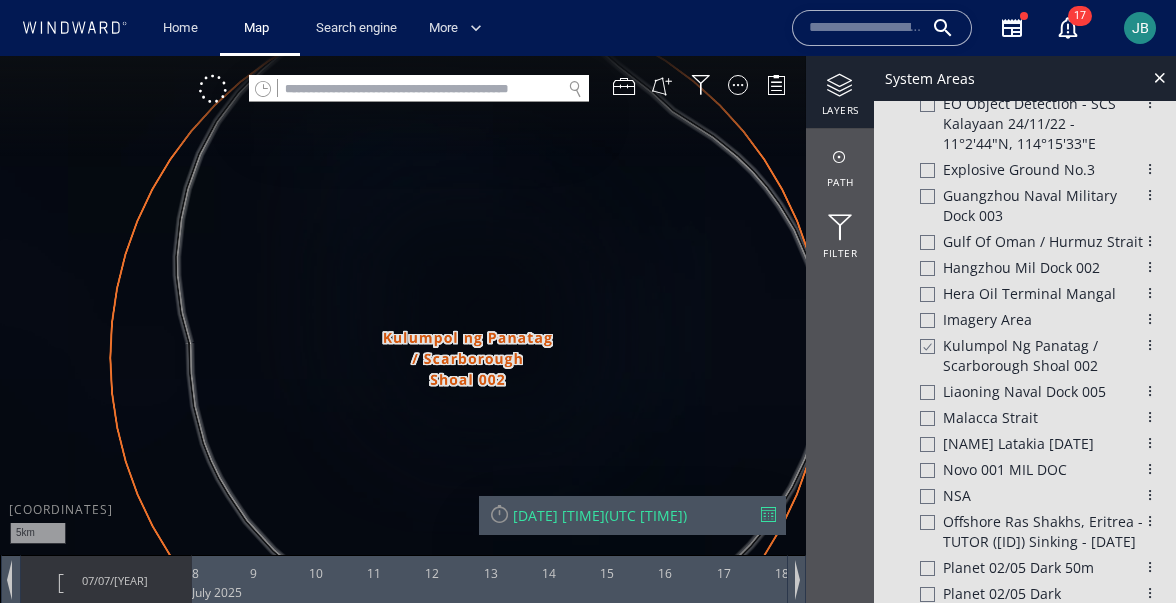click on "Kulumpol ng Panatag / Scarborough Shoal 002" 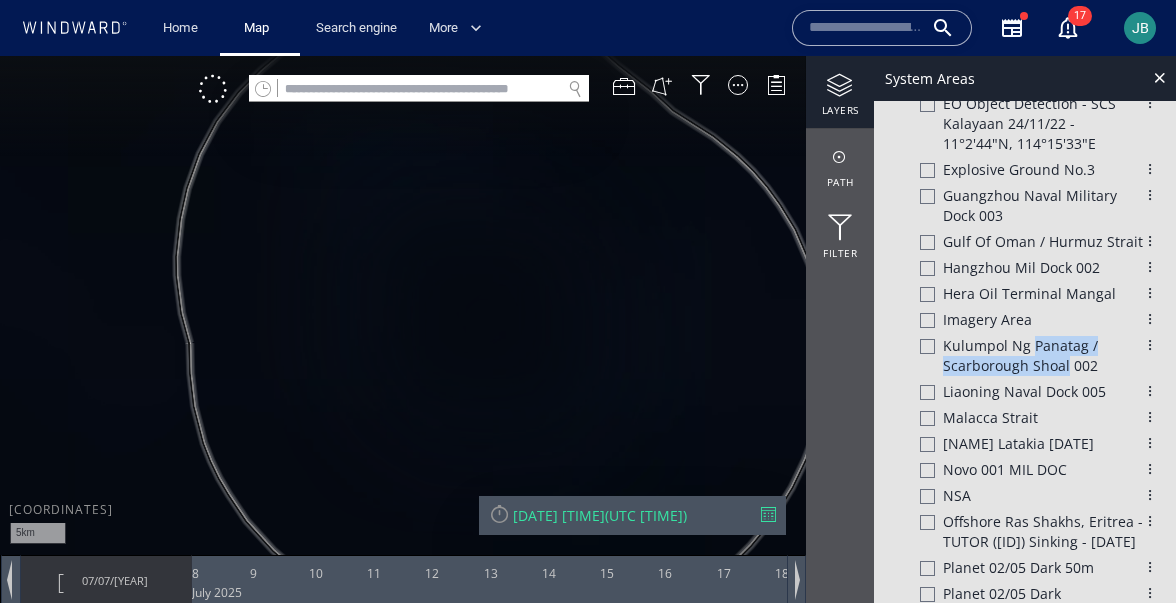 drag, startPoint x: 1034, startPoint y: 339, endPoint x: 1064, endPoint y: 362, distance: 37.802116 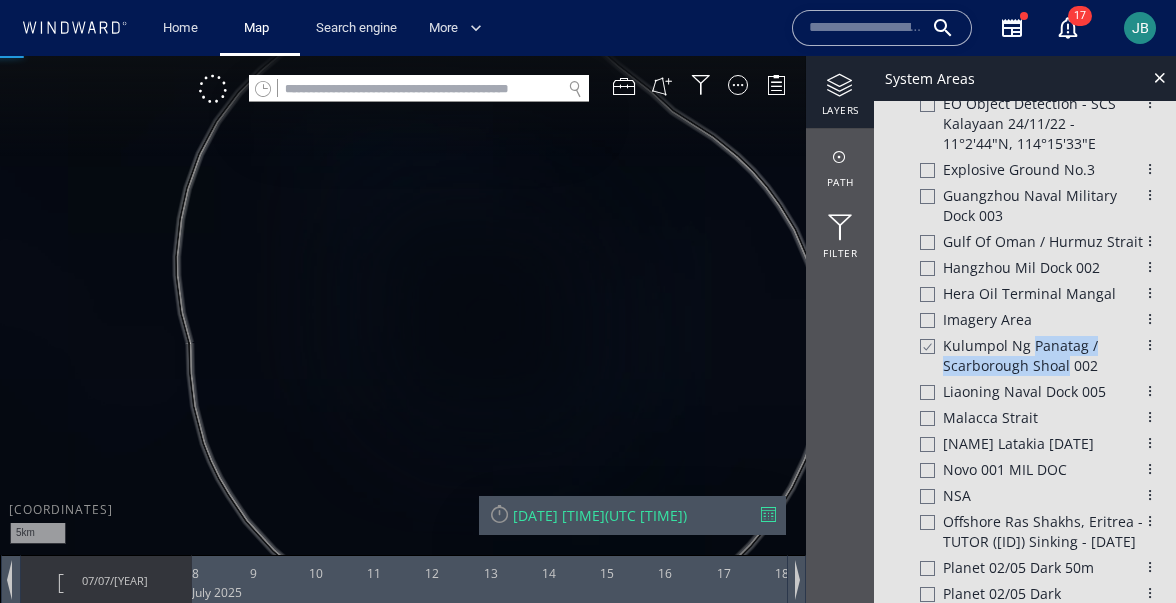 copy on "Panatag / Scarborough Shoal" 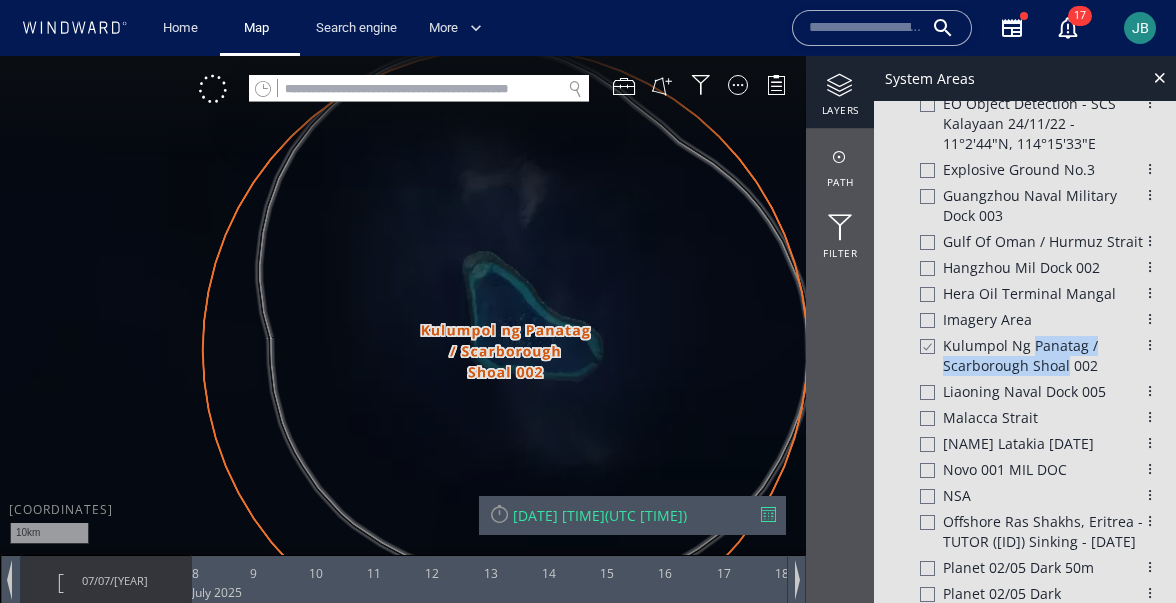 drag, startPoint x: 715, startPoint y: 310, endPoint x: 670, endPoint y: 315, distance: 45.276924 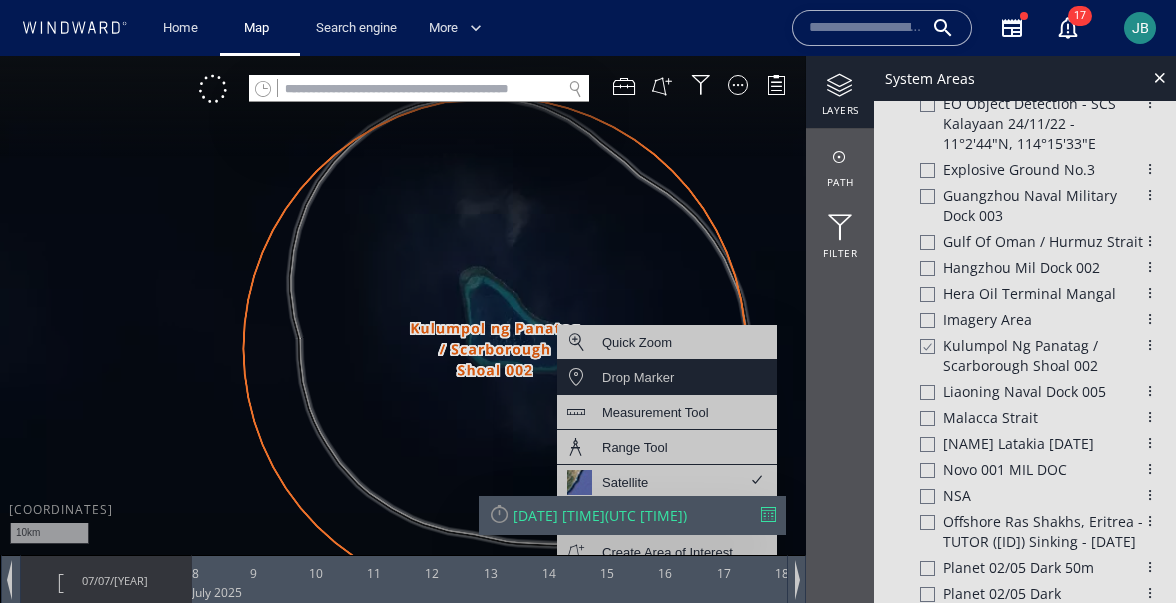 click on "Drop Marker" at bounding box center [638, 377] 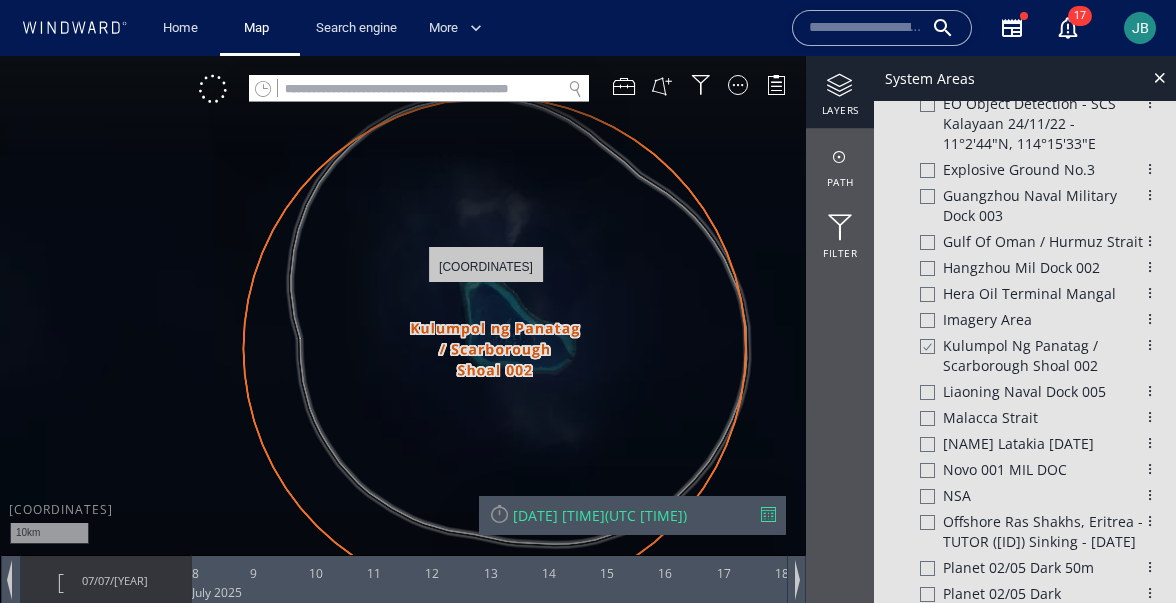 click at bounding box center (588, 319) 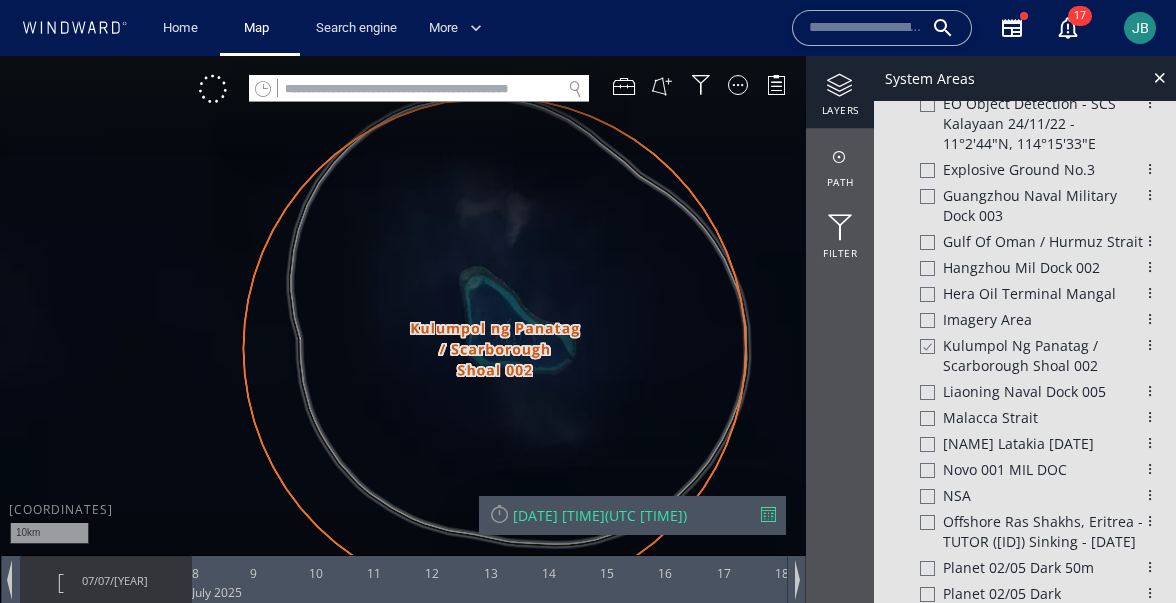 click at bounding box center (588, 319) 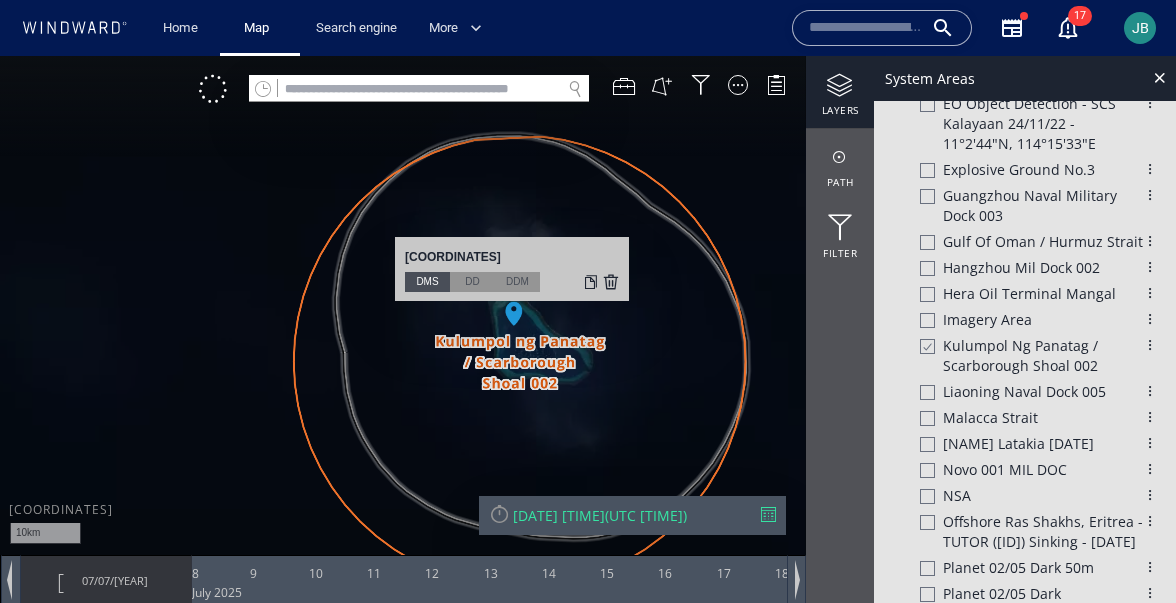 click on "[COORDINATES]" at bounding box center (512, 259) 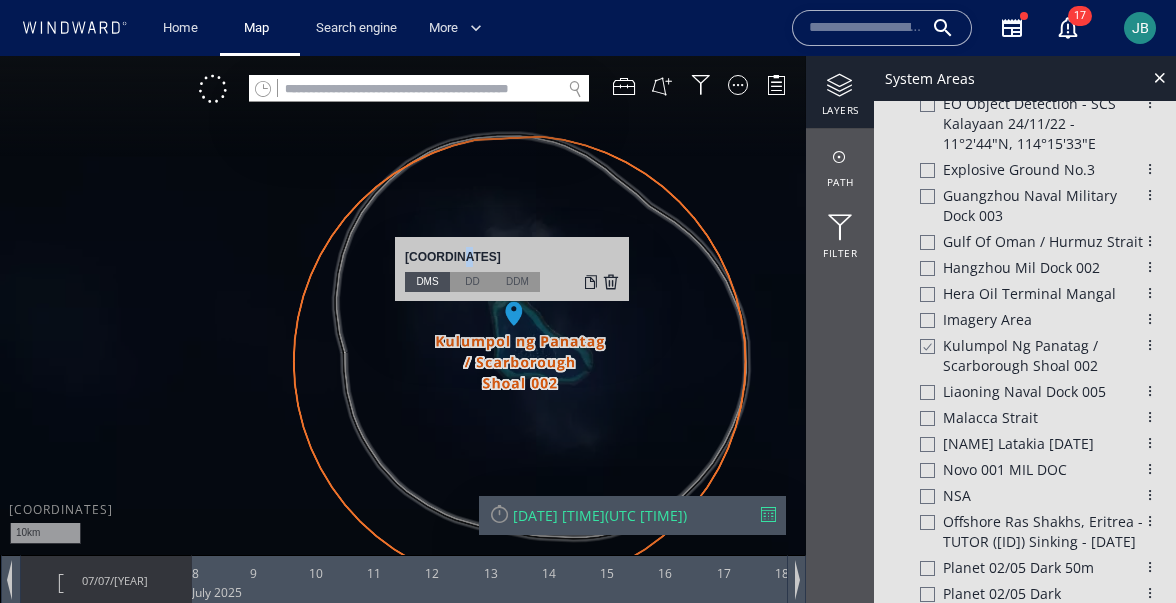 click on "[COORDINATES]" at bounding box center [512, 259] 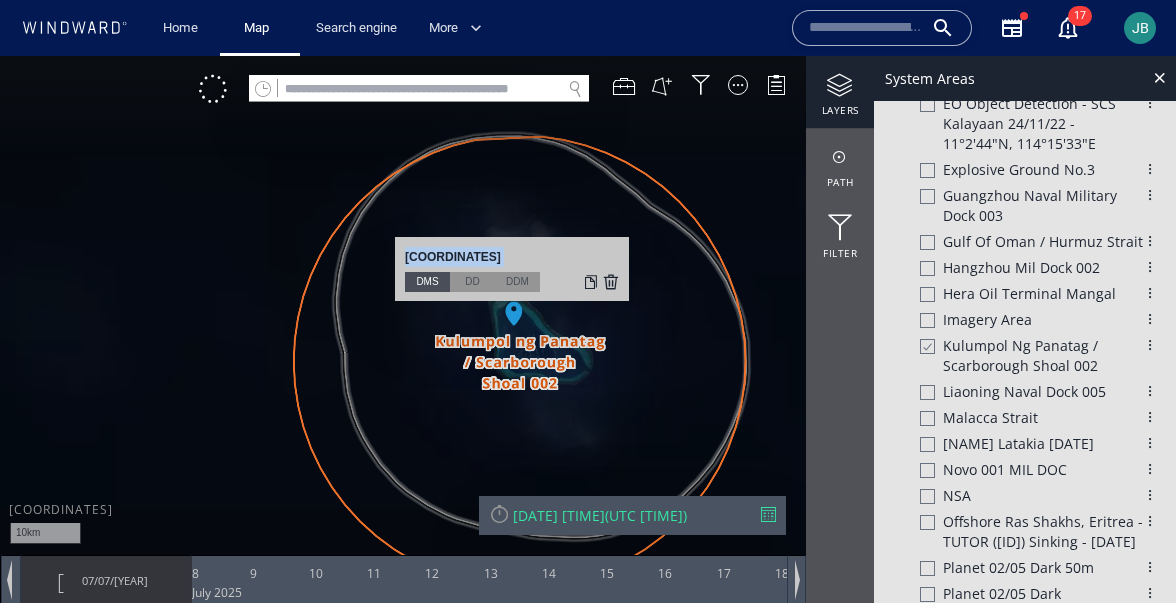 click on "[COORDINATES]" at bounding box center (512, 259) 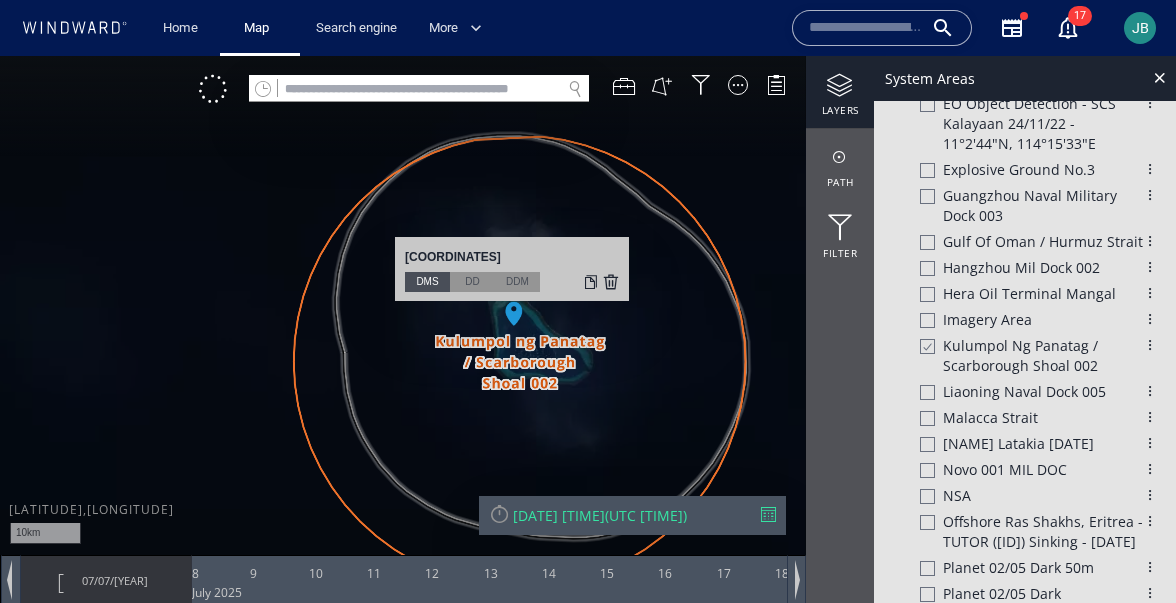 click on "Kulumpol ng Panatag / Scarborough Shoal 002" 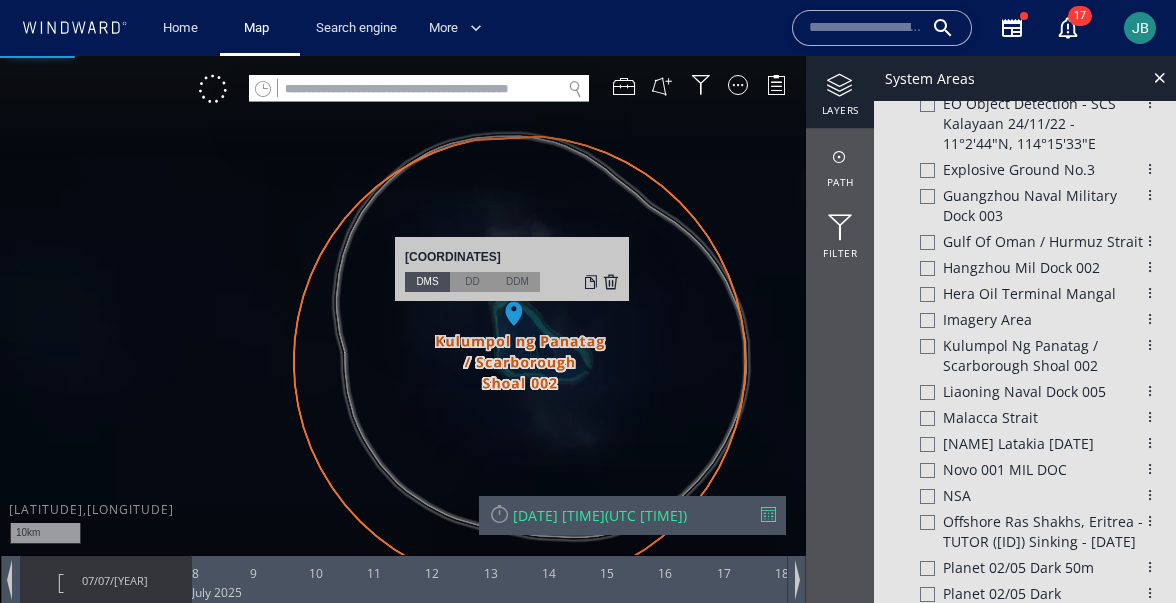click on "Kulumpol ng Panatag / Scarborough Shoal 002" 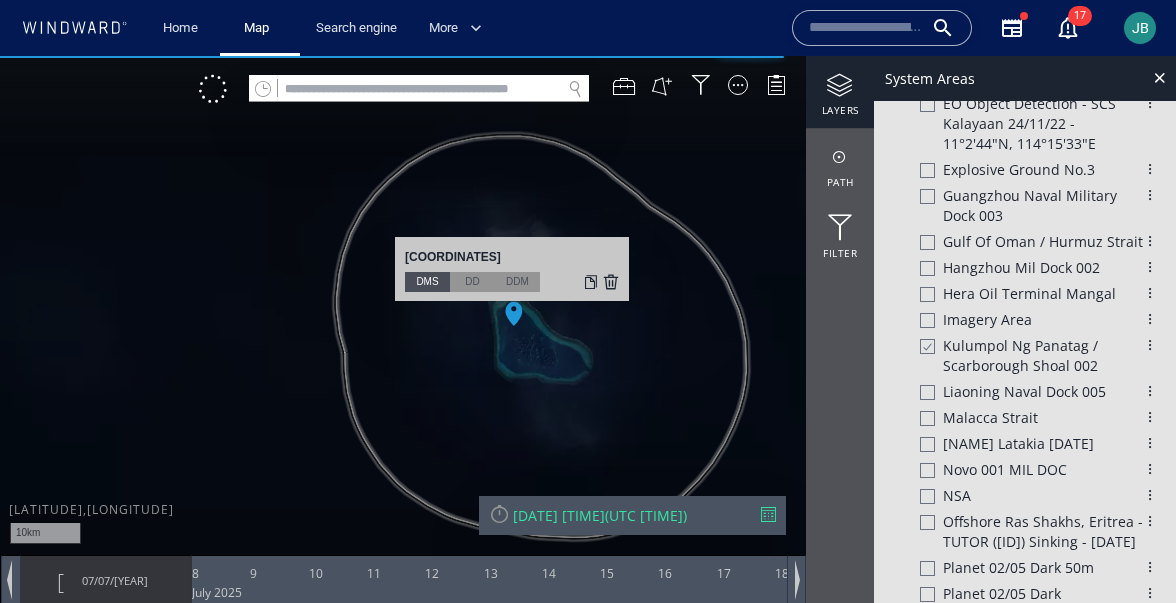 click on "Kulumpol ng Panatag / Scarborough Shoal 002" 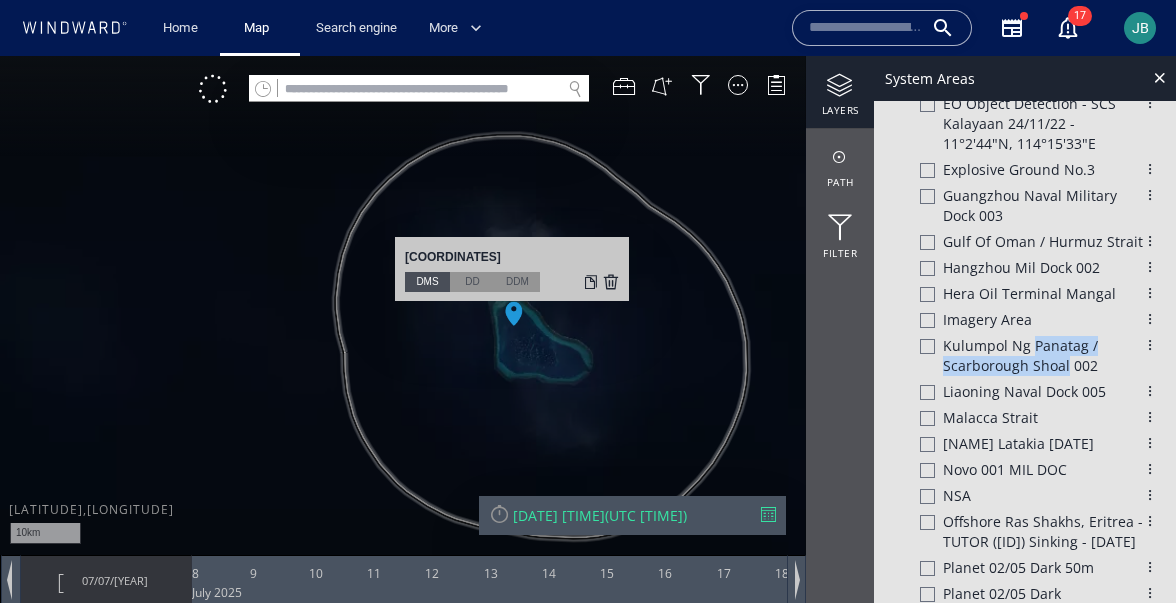 drag, startPoint x: 1033, startPoint y: 337, endPoint x: 1065, endPoint y: 363, distance: 41.231056 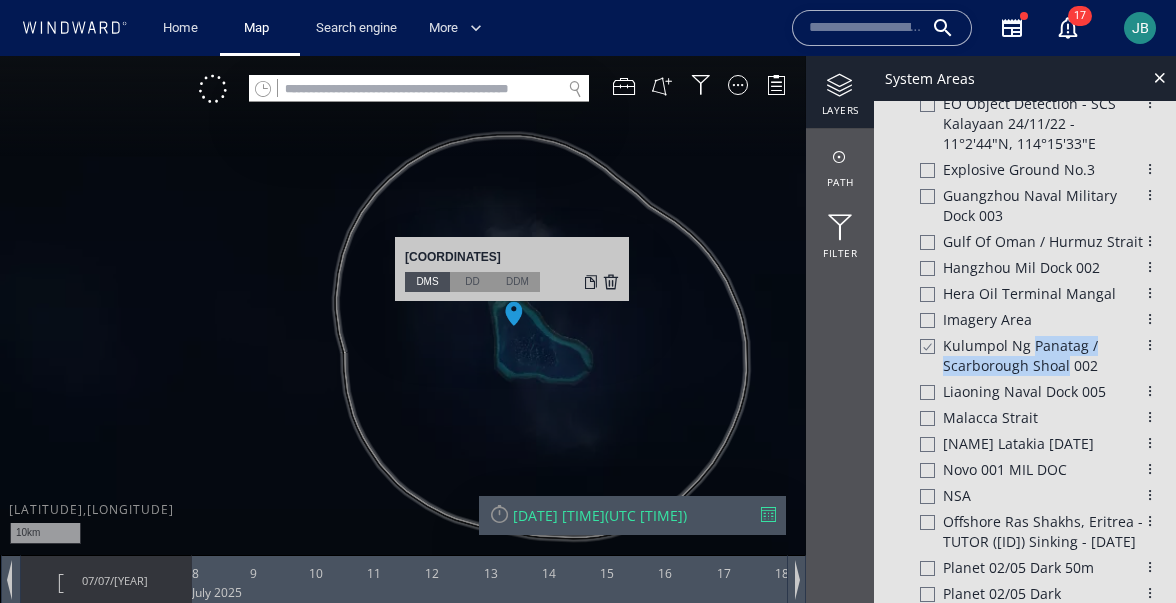 copy on "Panatag / Scarborough Shoal" 